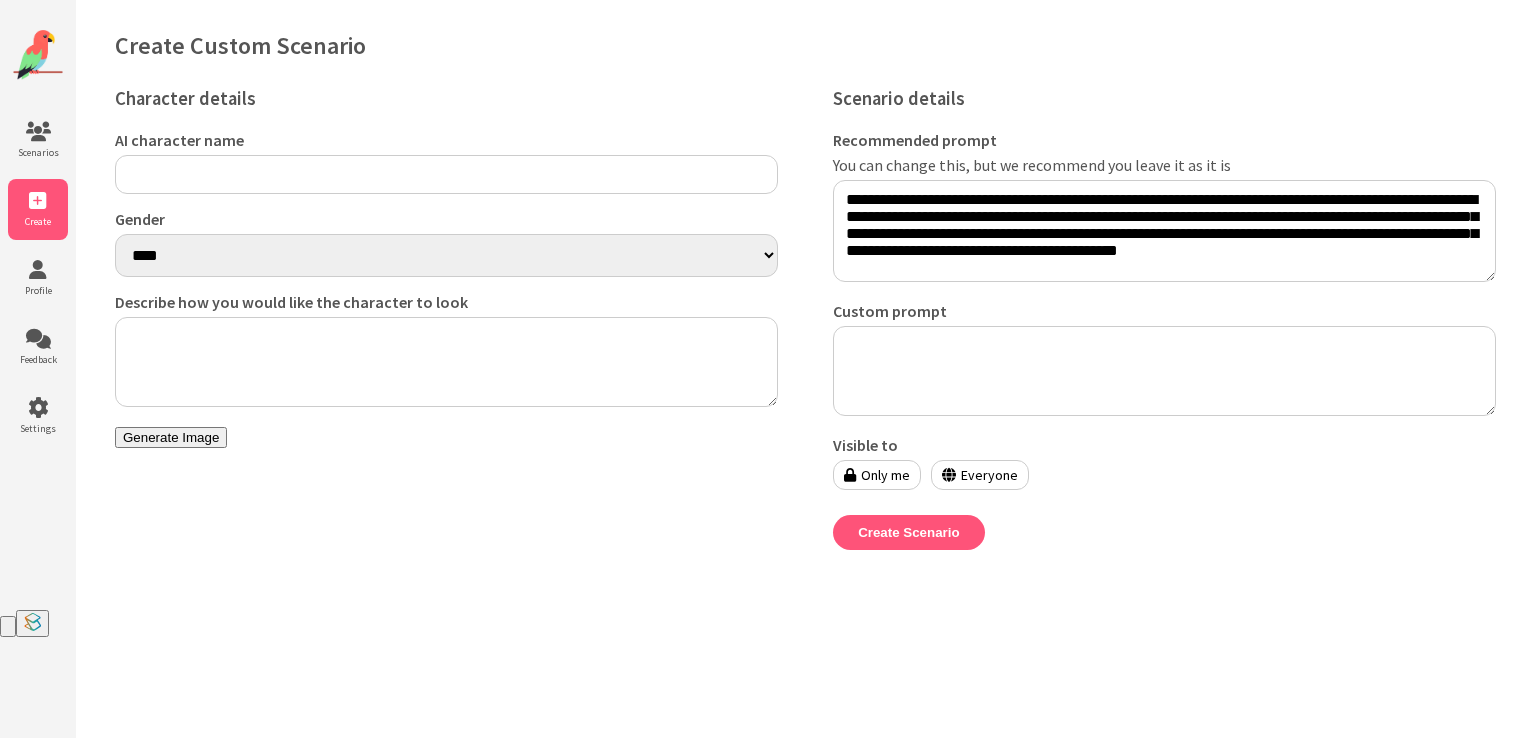 scroll, scrollTop: 0, scrollLeft: 0, axis: both 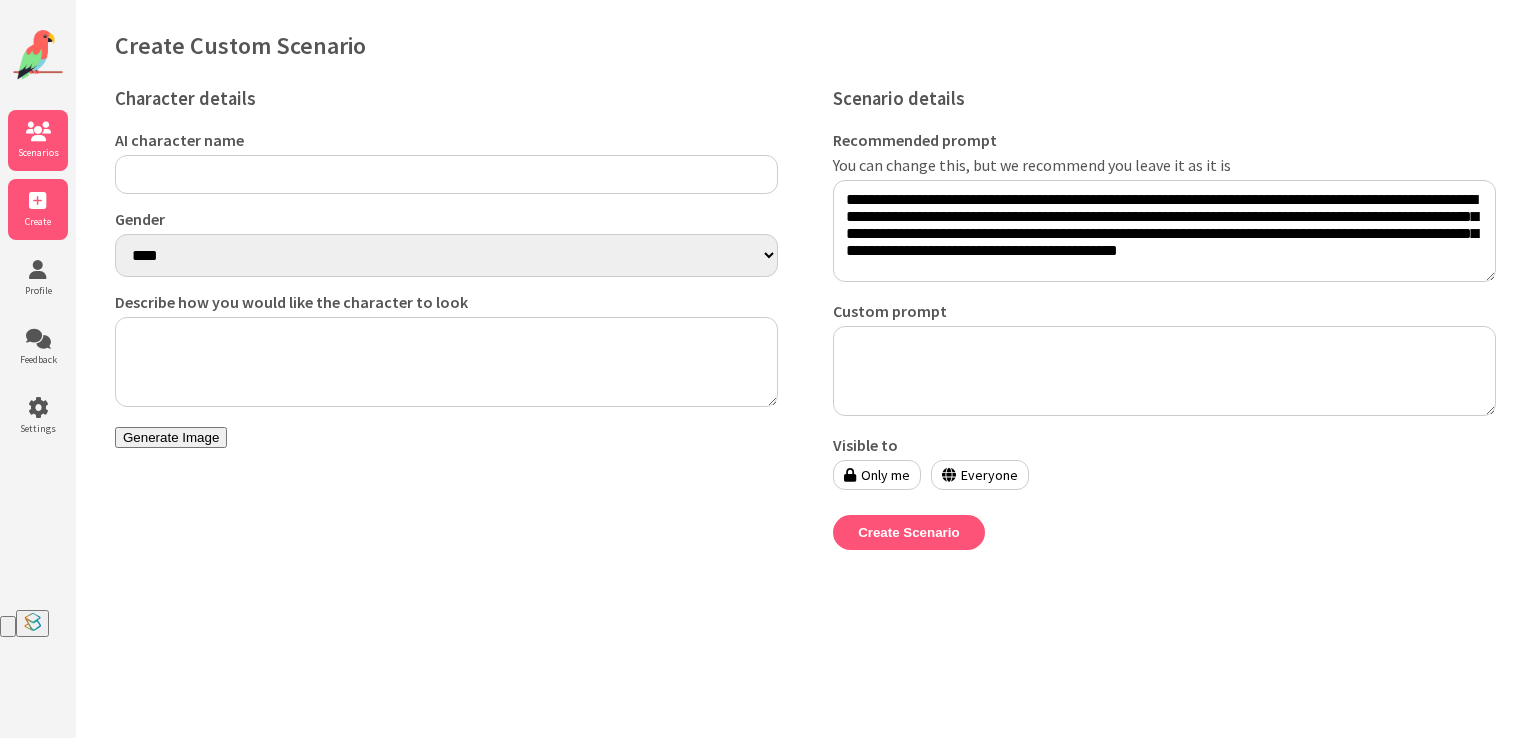 click on "Scenarios" at bounding box center (38, 152) 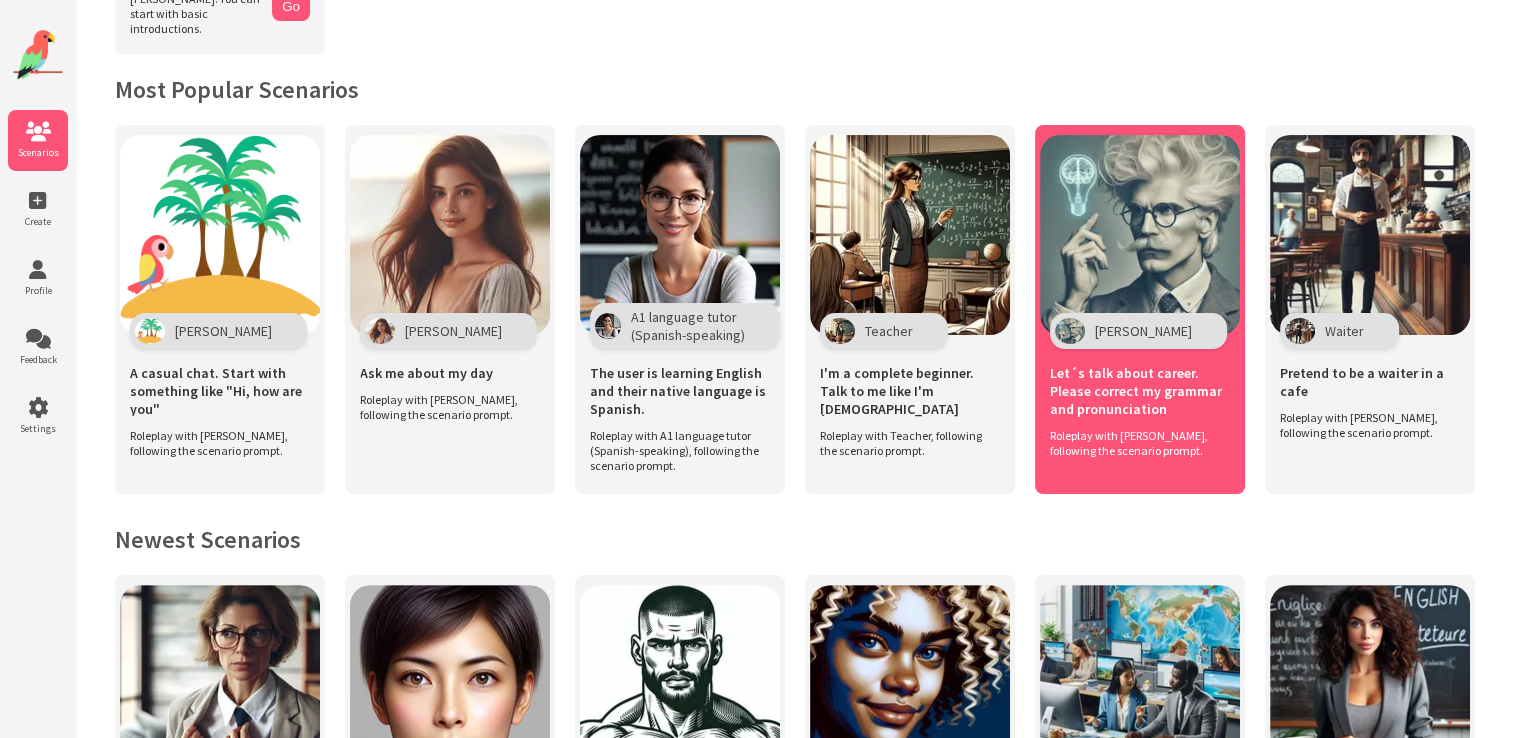 scroll, scrollTop: 400, scrollLeft: 0, axis: vertical 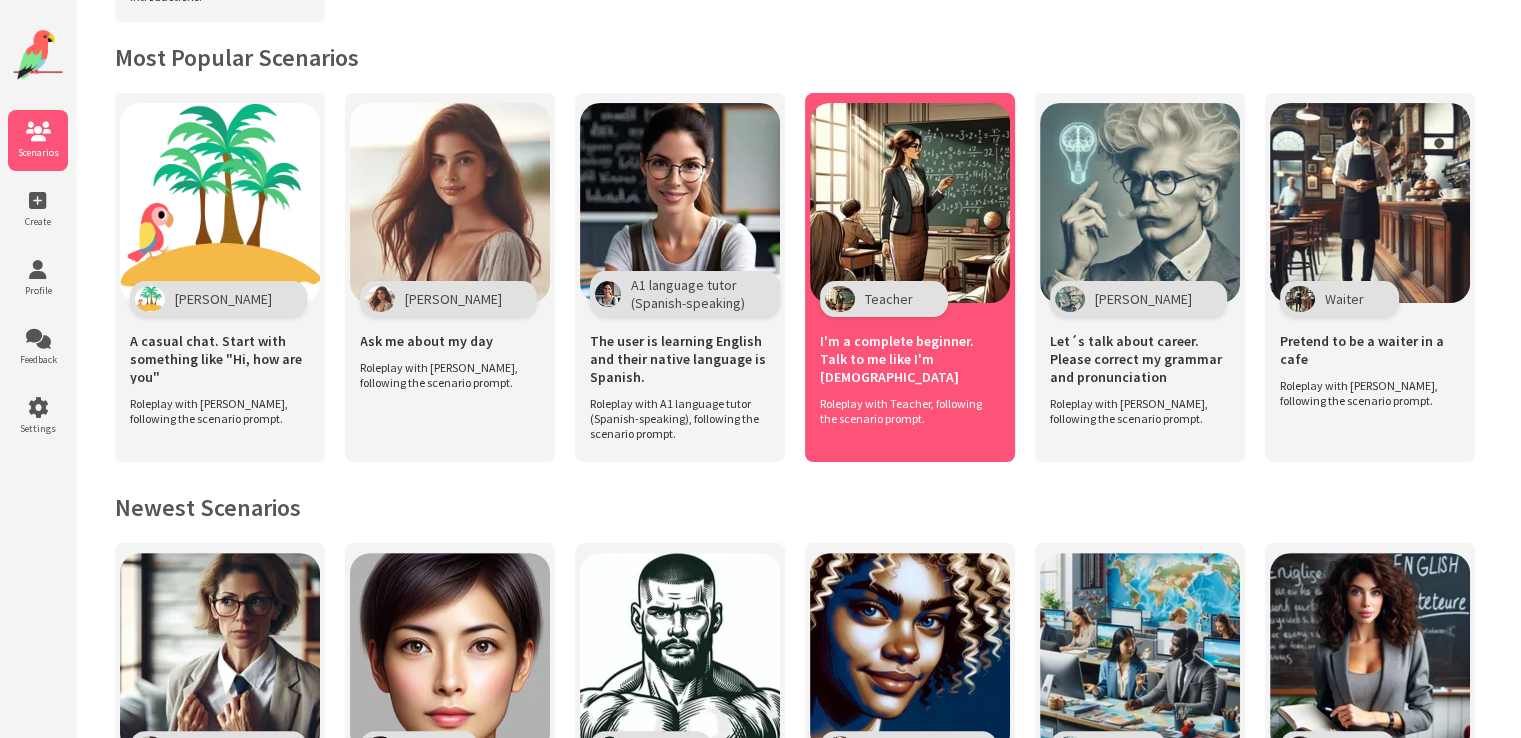 click on "I'm a complete beginner. Talk to me like I'm [DEMOGRAPHIC_DATA]" at bounding box center (910, 359) 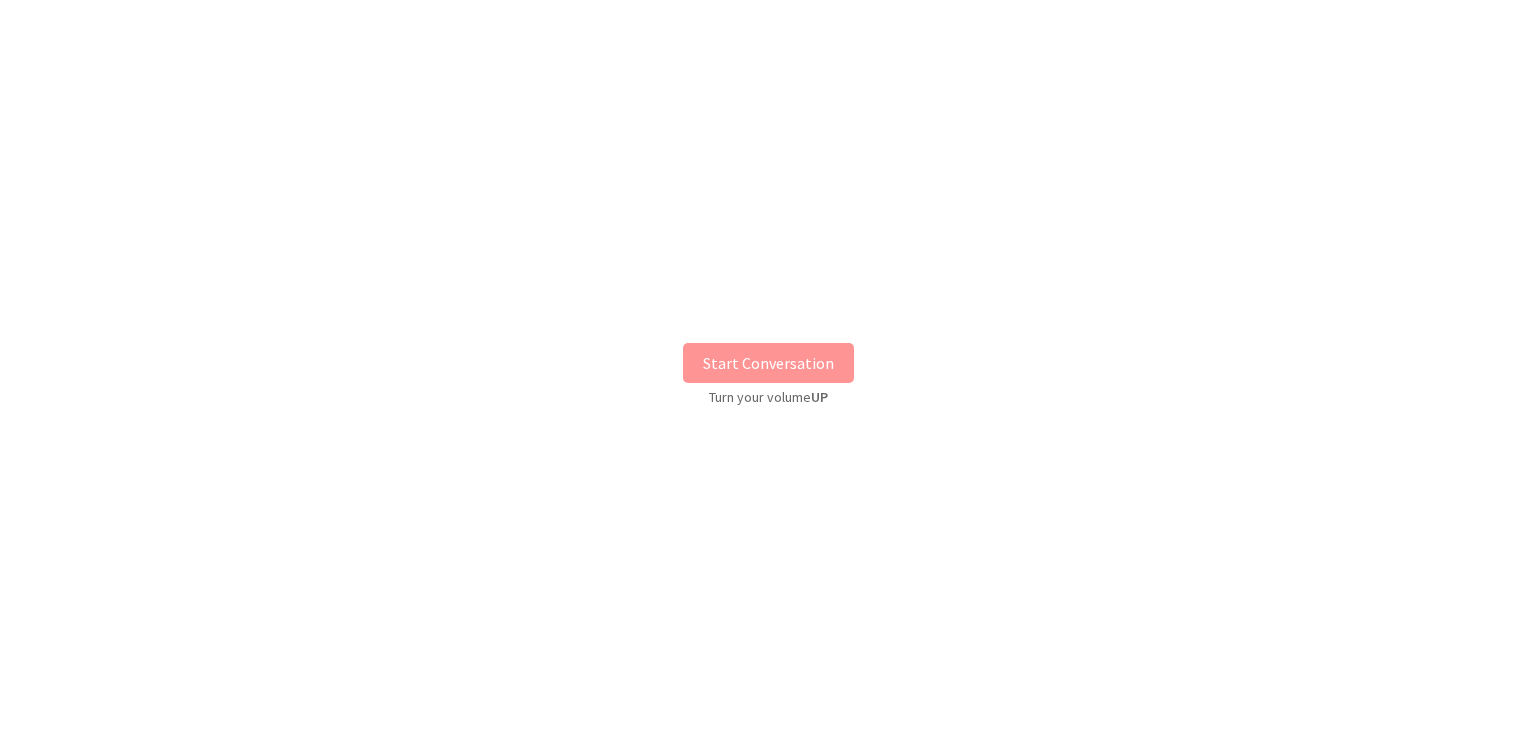 scroll, scrollTop: 0, scrollLeft: 0, axis: both 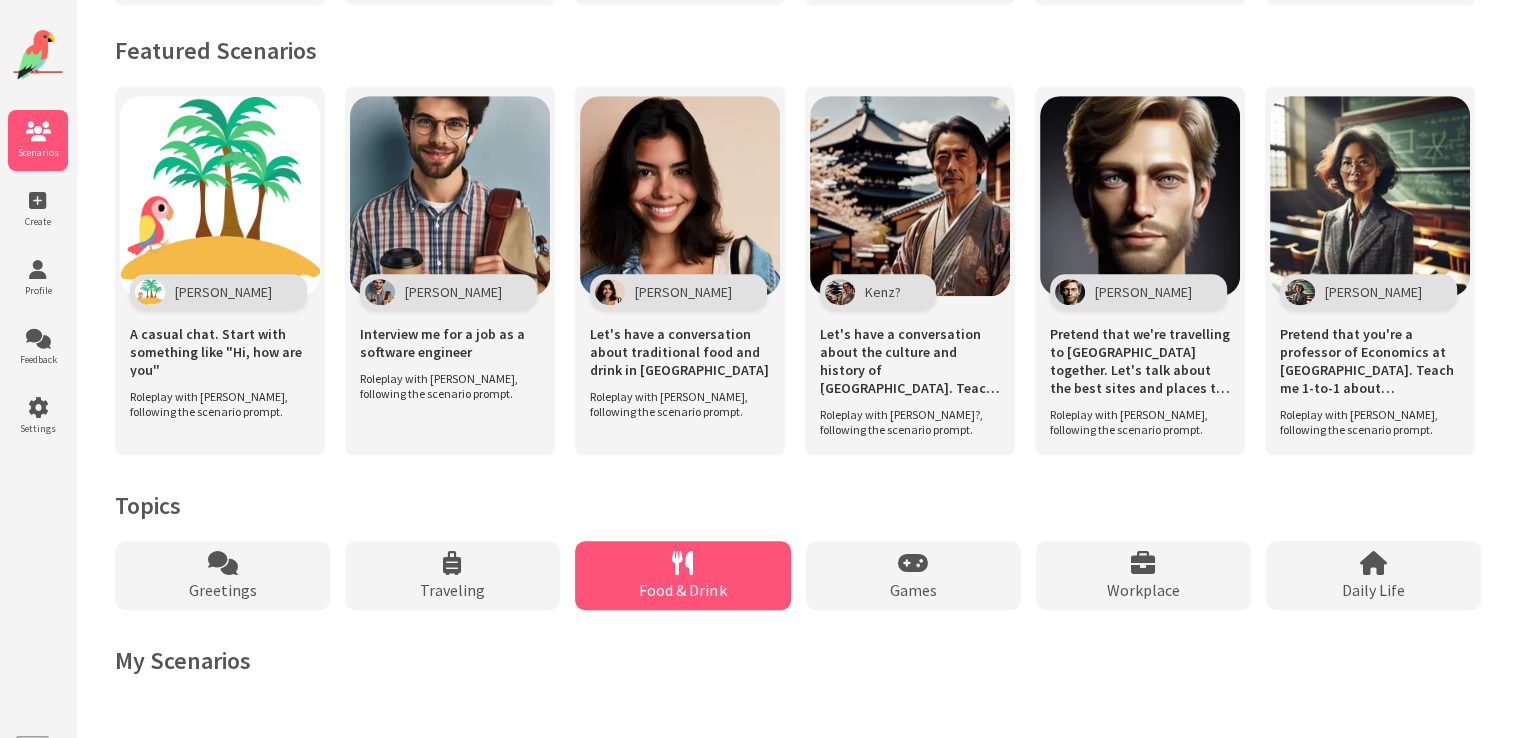 click on "Food & Drink" at bounding box center [682, 575] 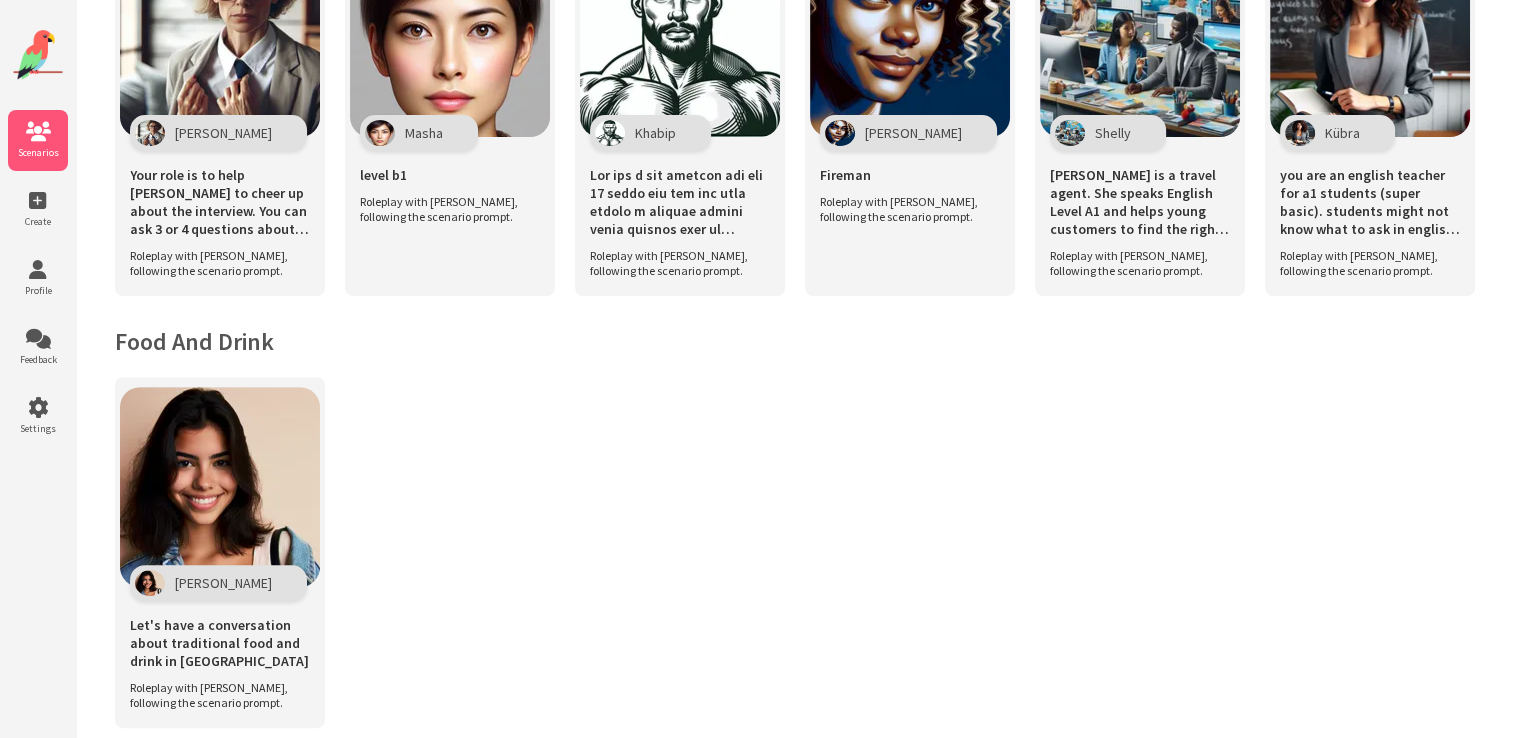 scroll, scrollTop: 880, scrollLeft: 0, axis: vertical 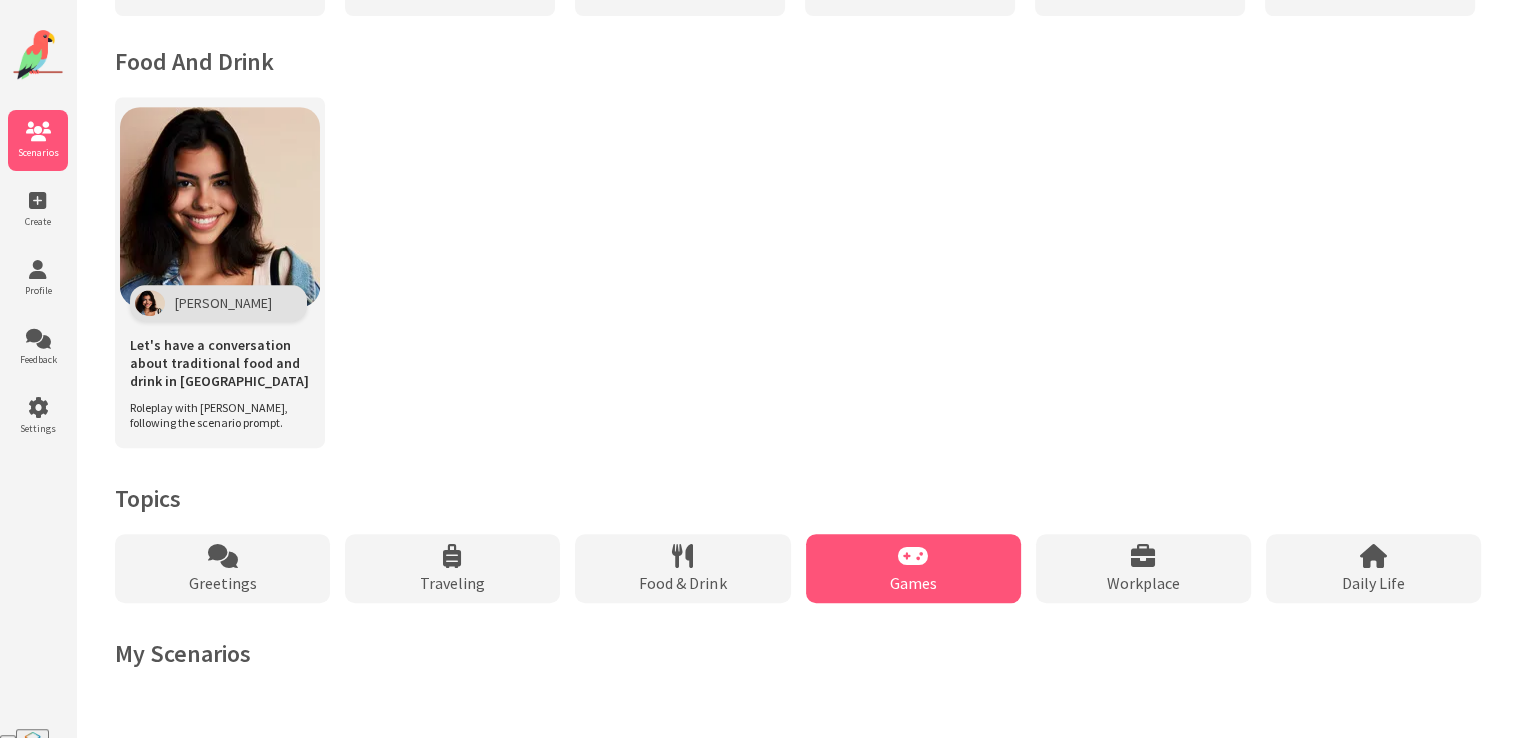 click on "Games" at bounding box center (913, 568) 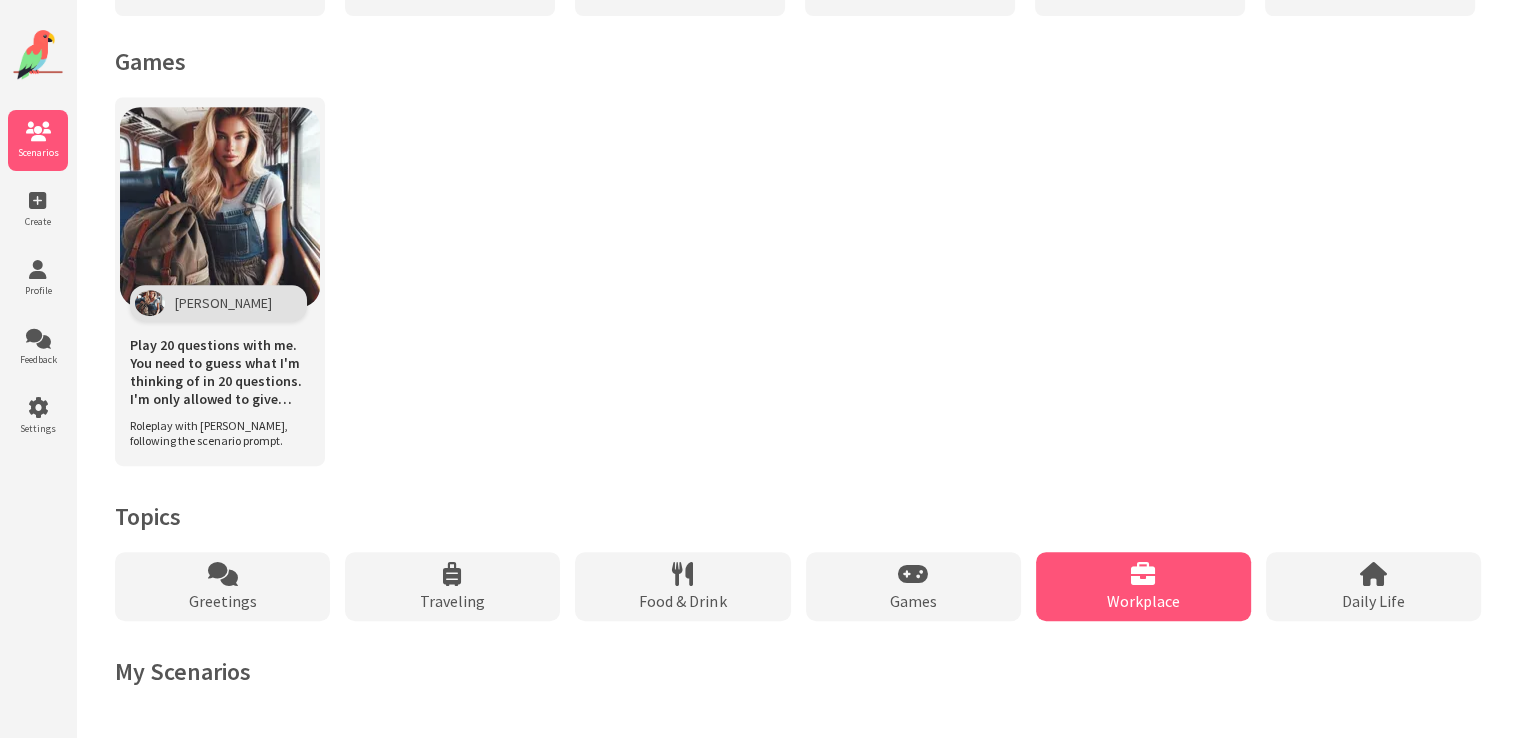 click on "Workplace" at bounding box center (1143, 601) 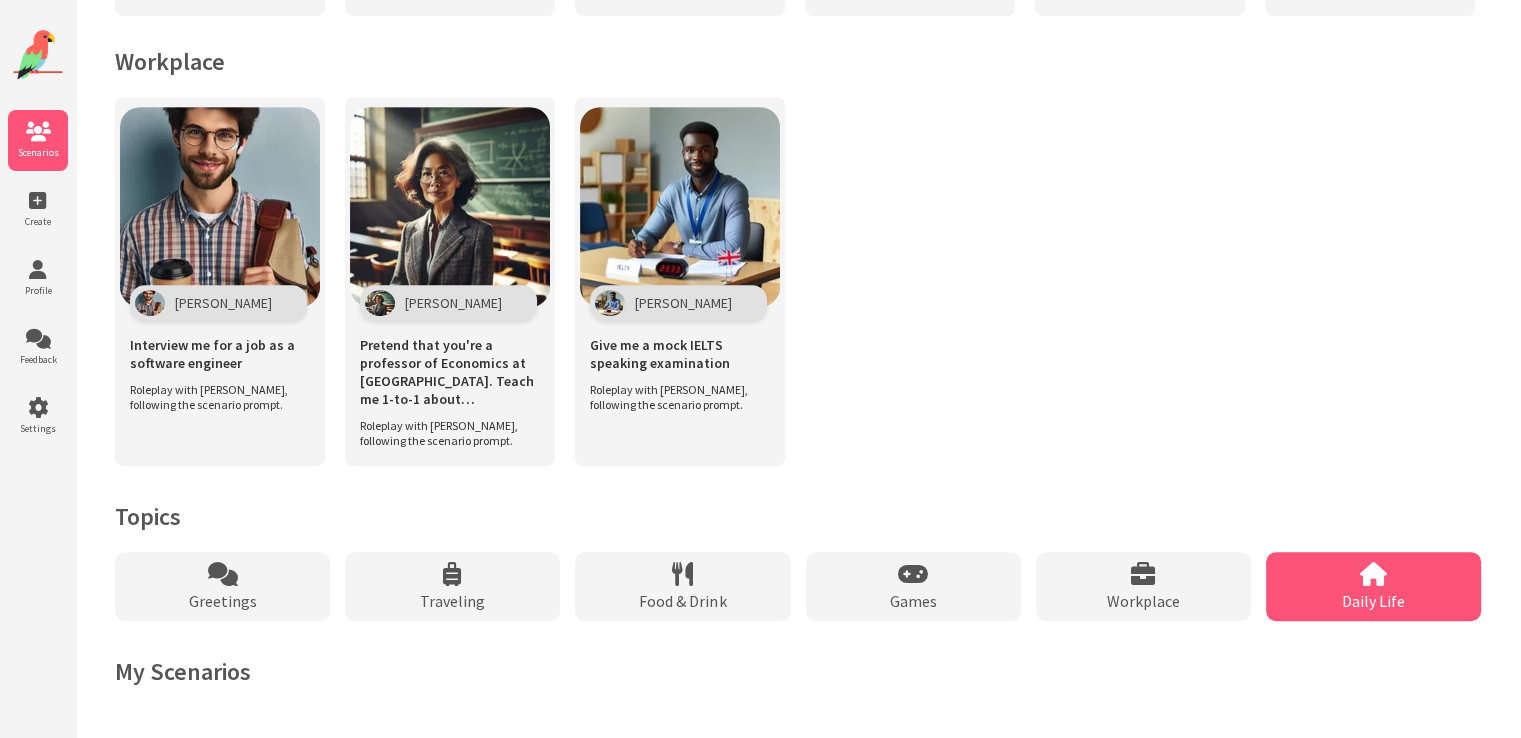 click on "Daily Life" at bounding box center (1373, 586) 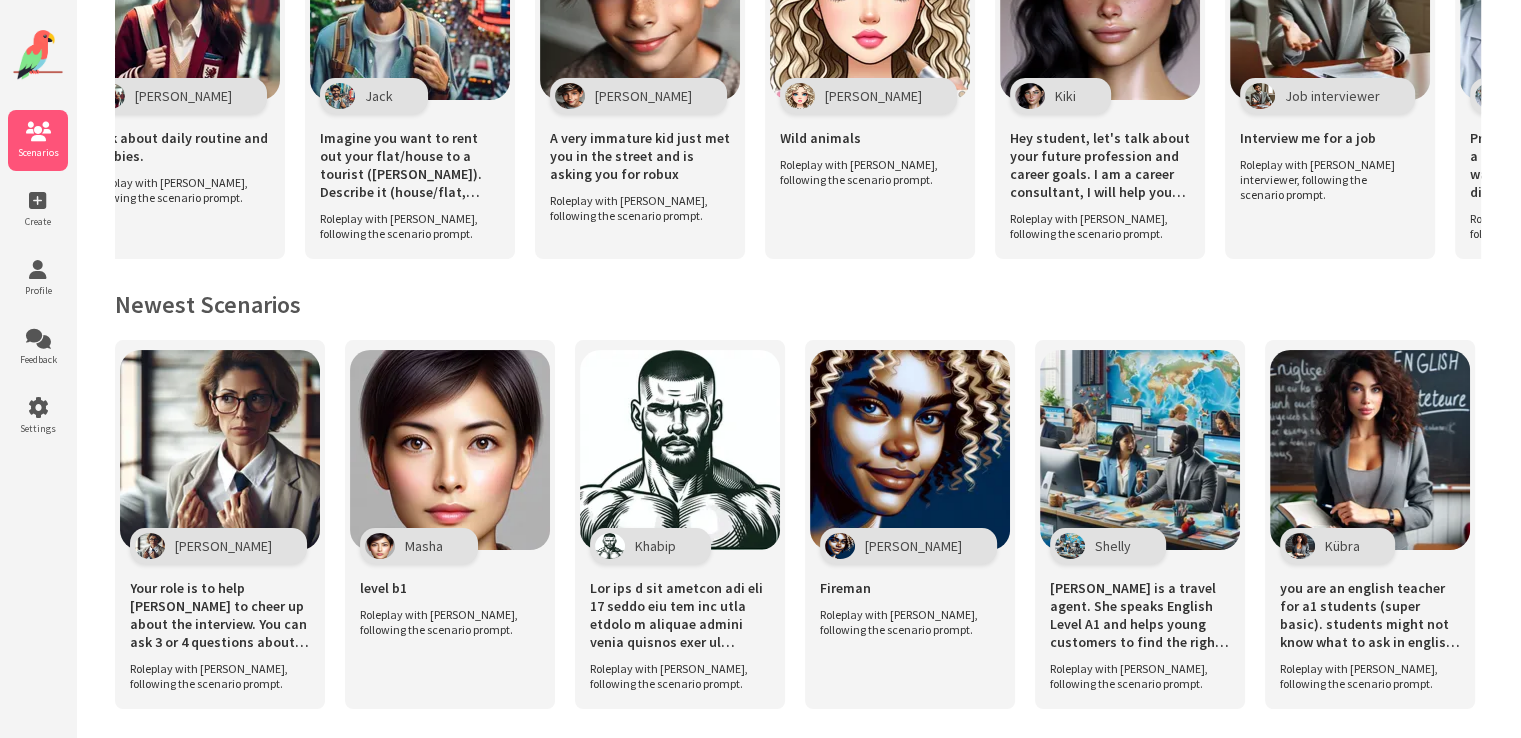 scroll, scrollTop: 0, scrollLeft: 0, axis: both 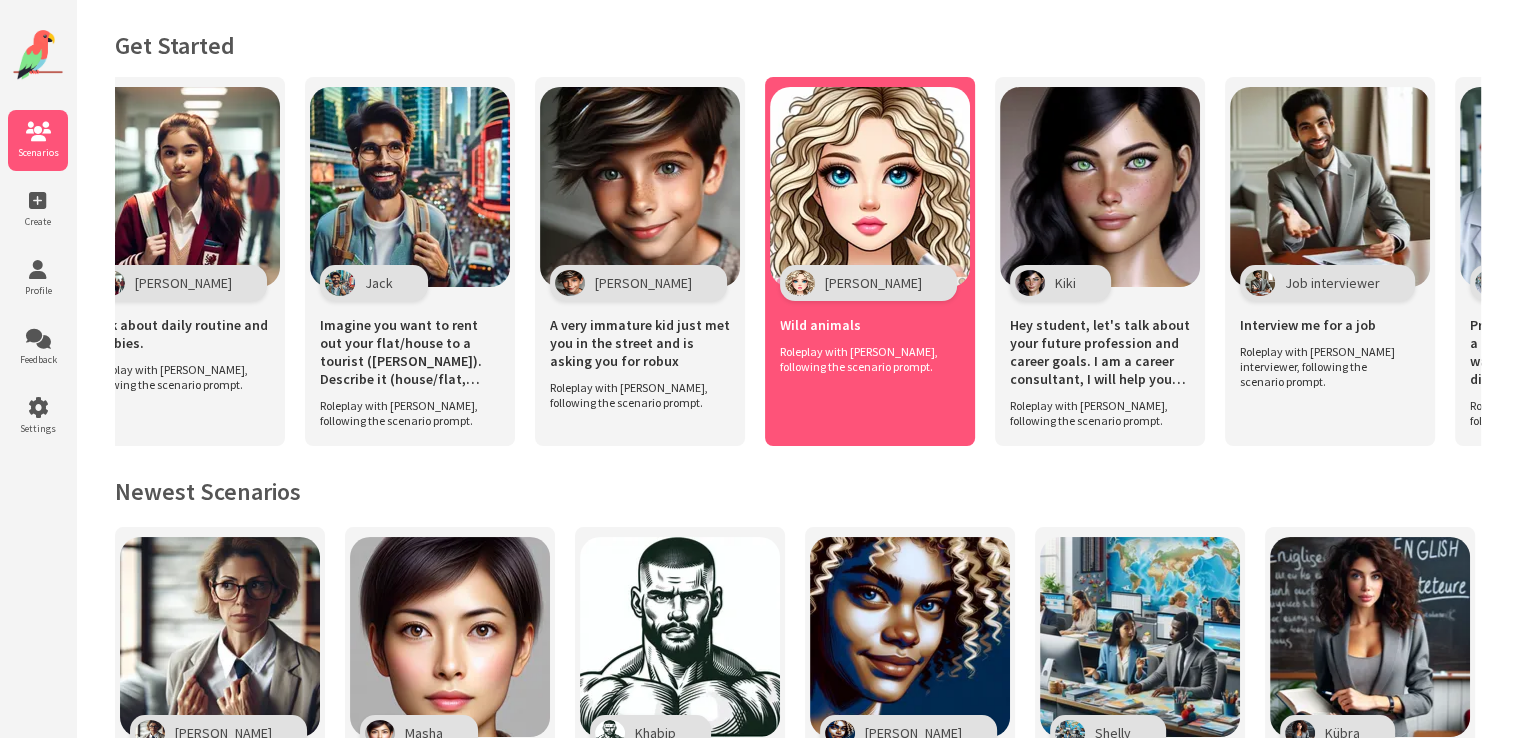 click on "Roleplay with Molly, following the scenario prompt." at bounding box center (865, 359) 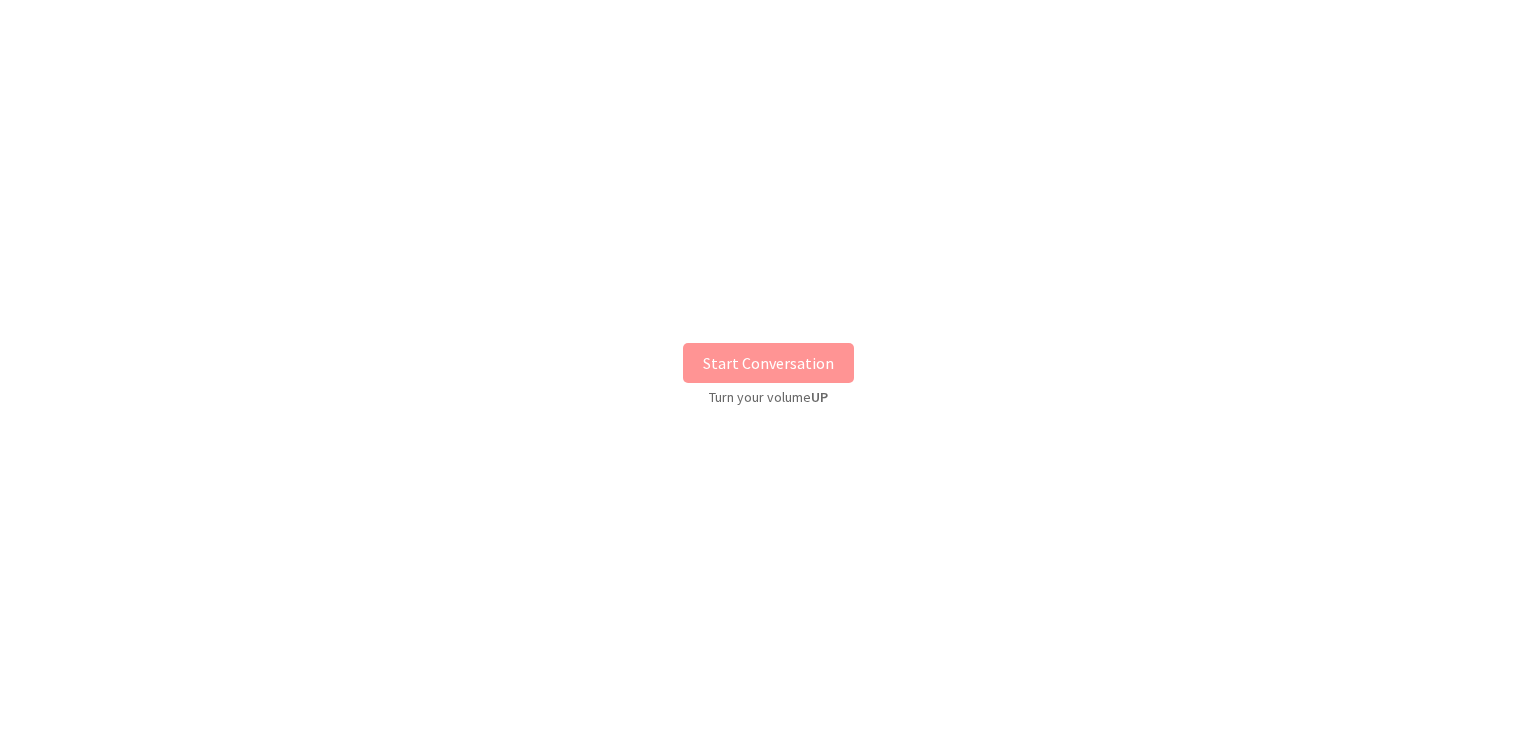 scroll, scrollTop: 0, scrollLeft: 0, axis: both 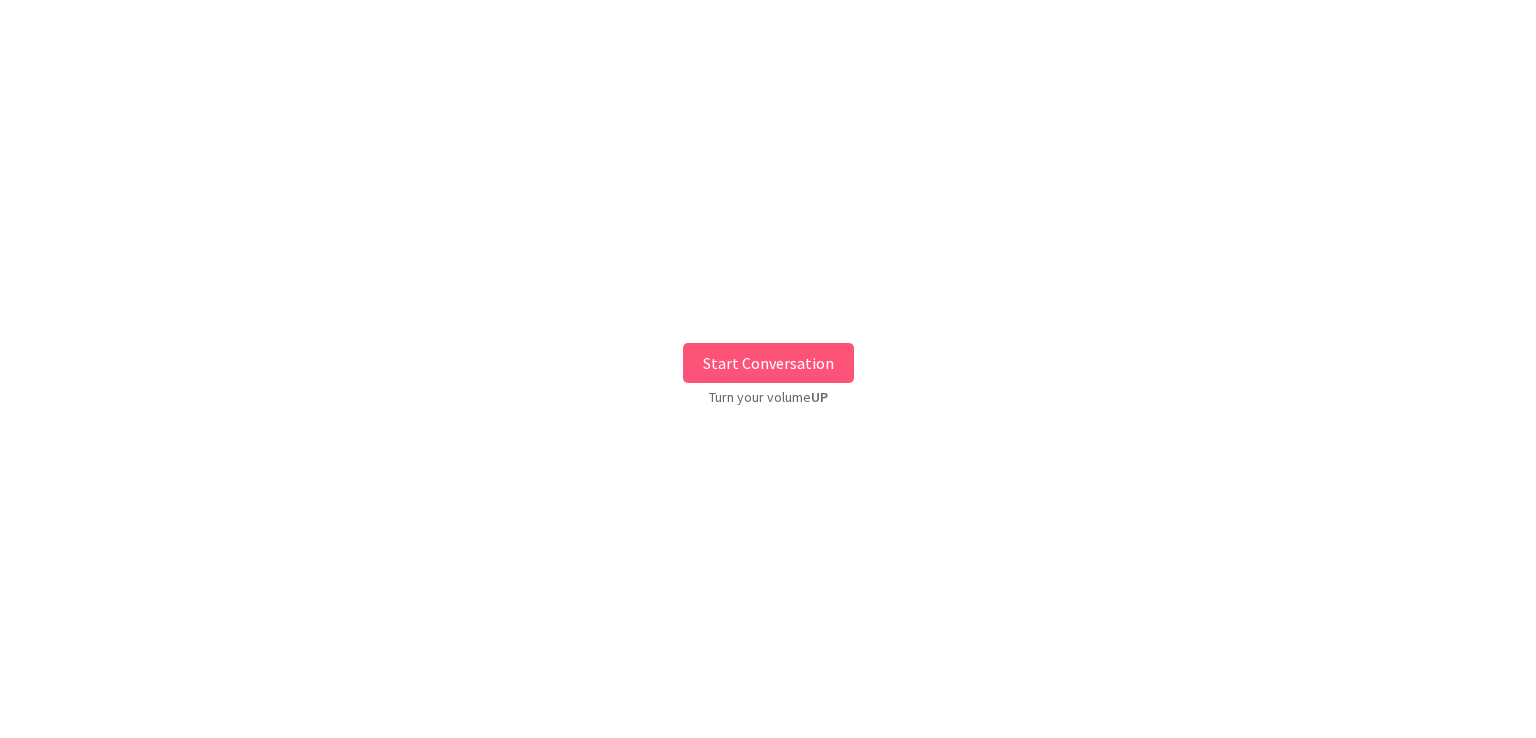 click on "Start Conversation" at bounding box center (768, 363) 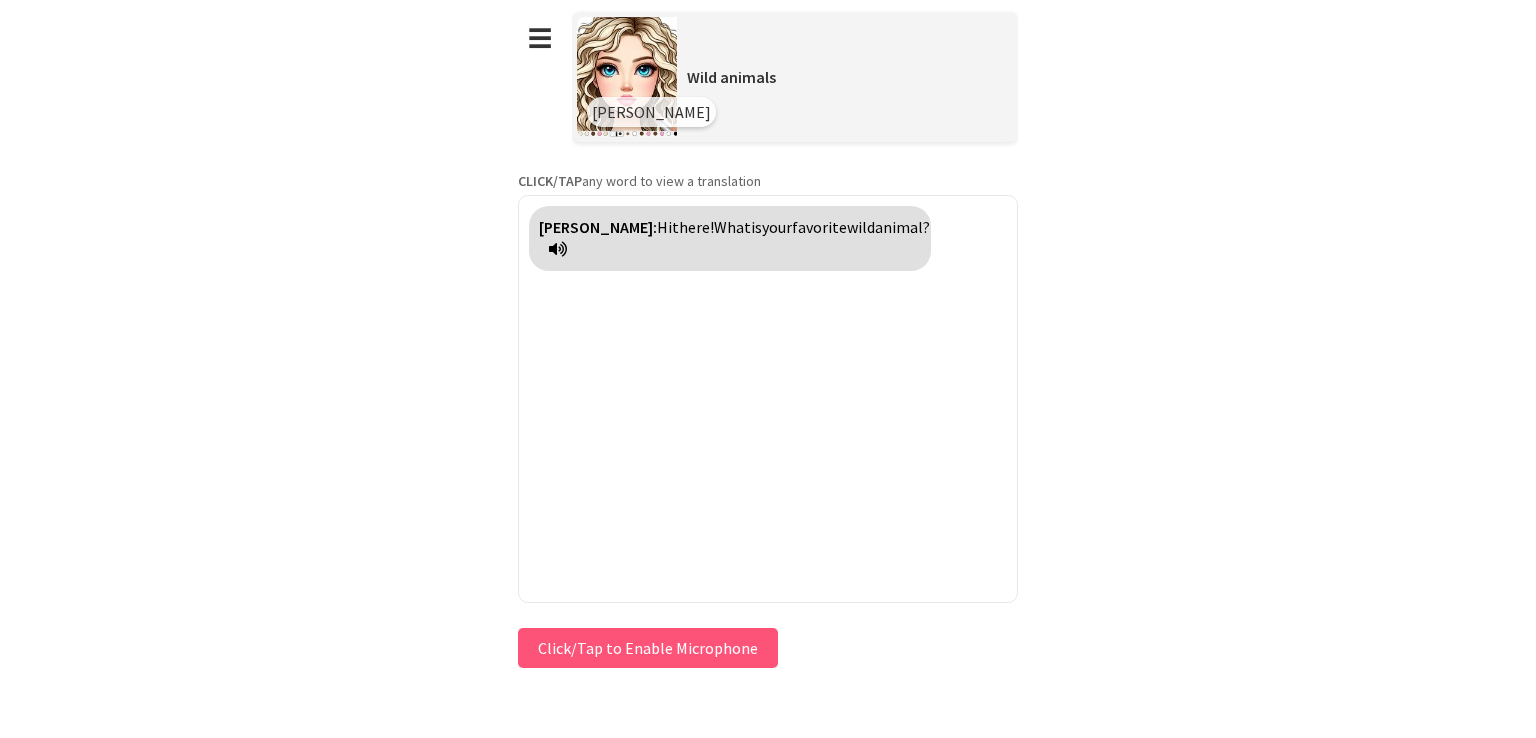 click on "Click/Tap to Enable Microphone" at bounding box center (648, 648) 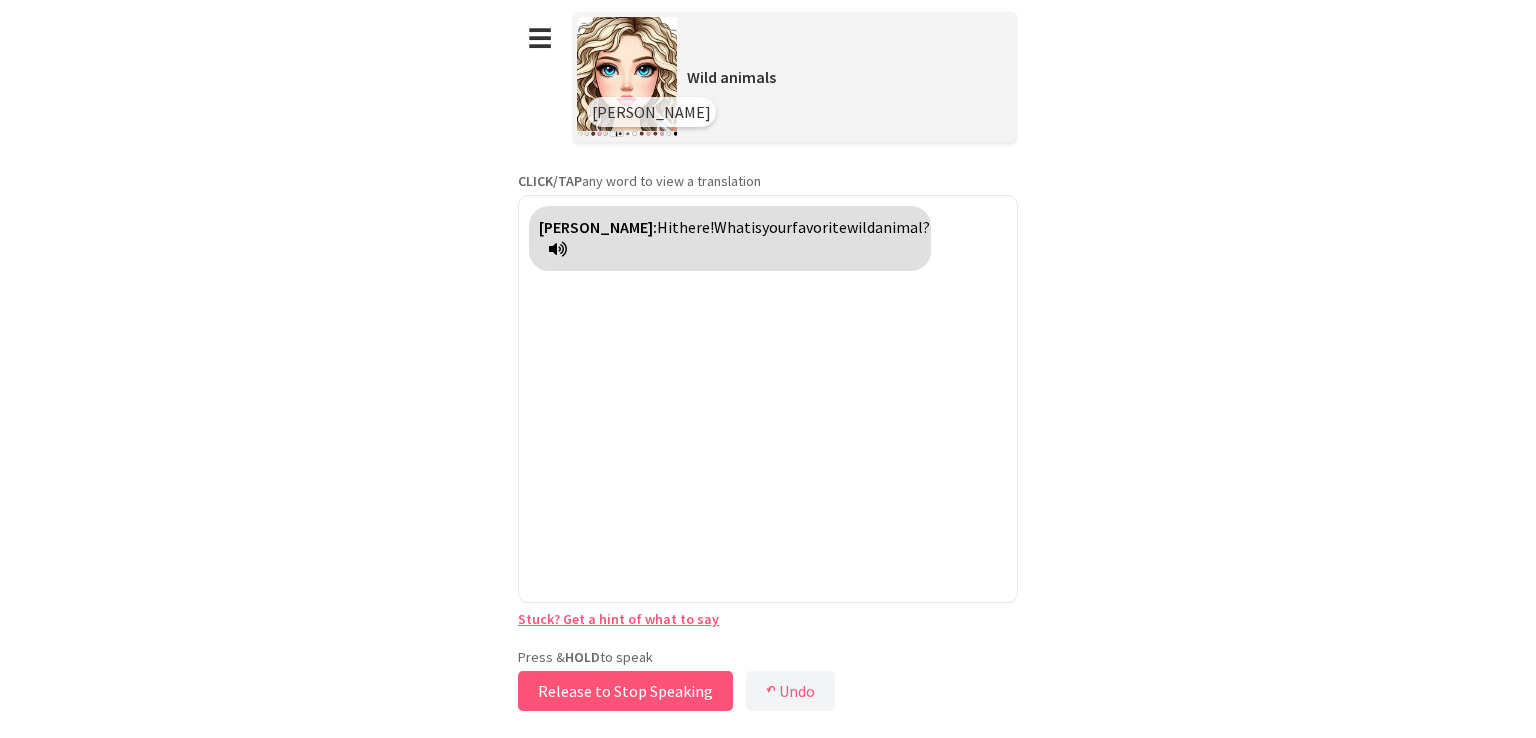 click on "Release to Stop Speaking" at bounding box center (625, 691) 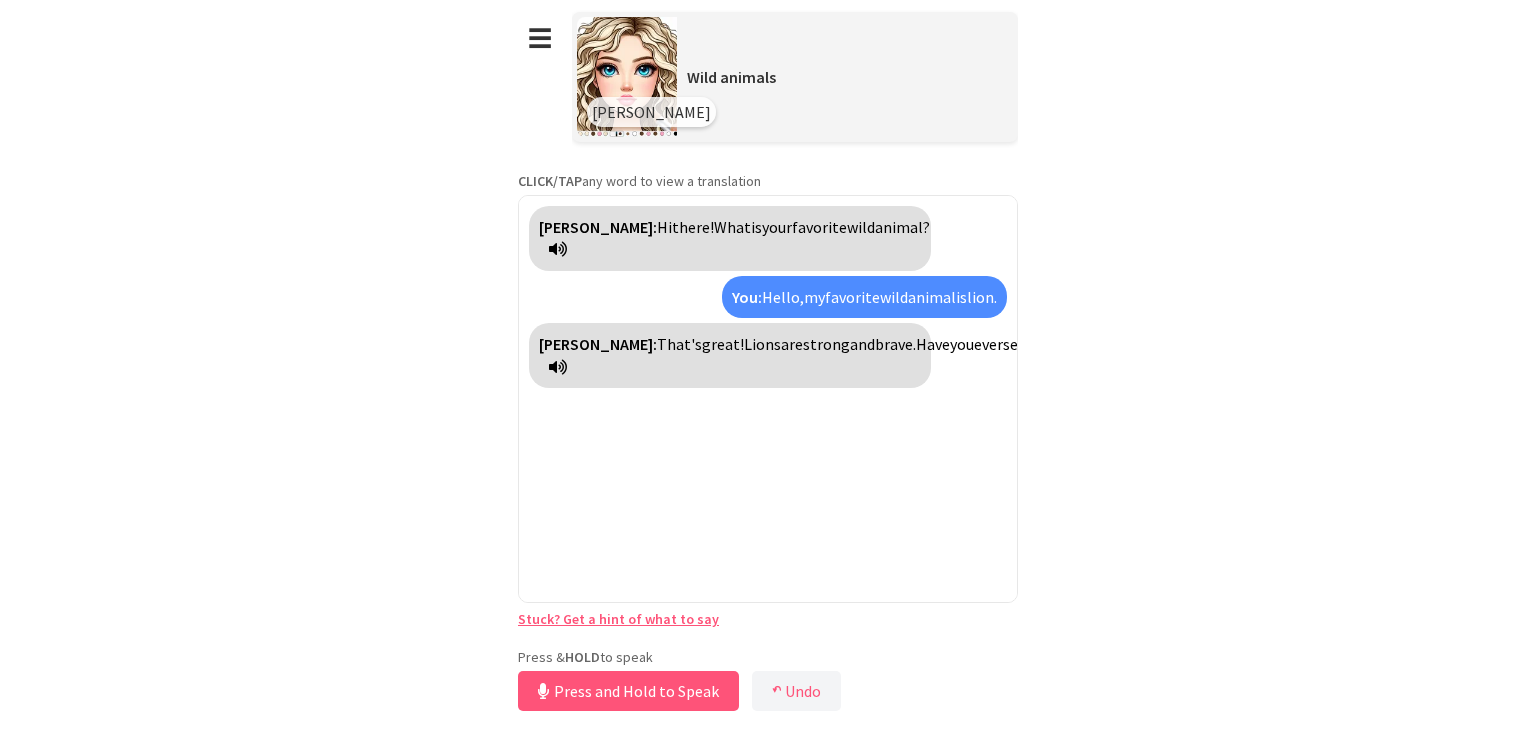 type 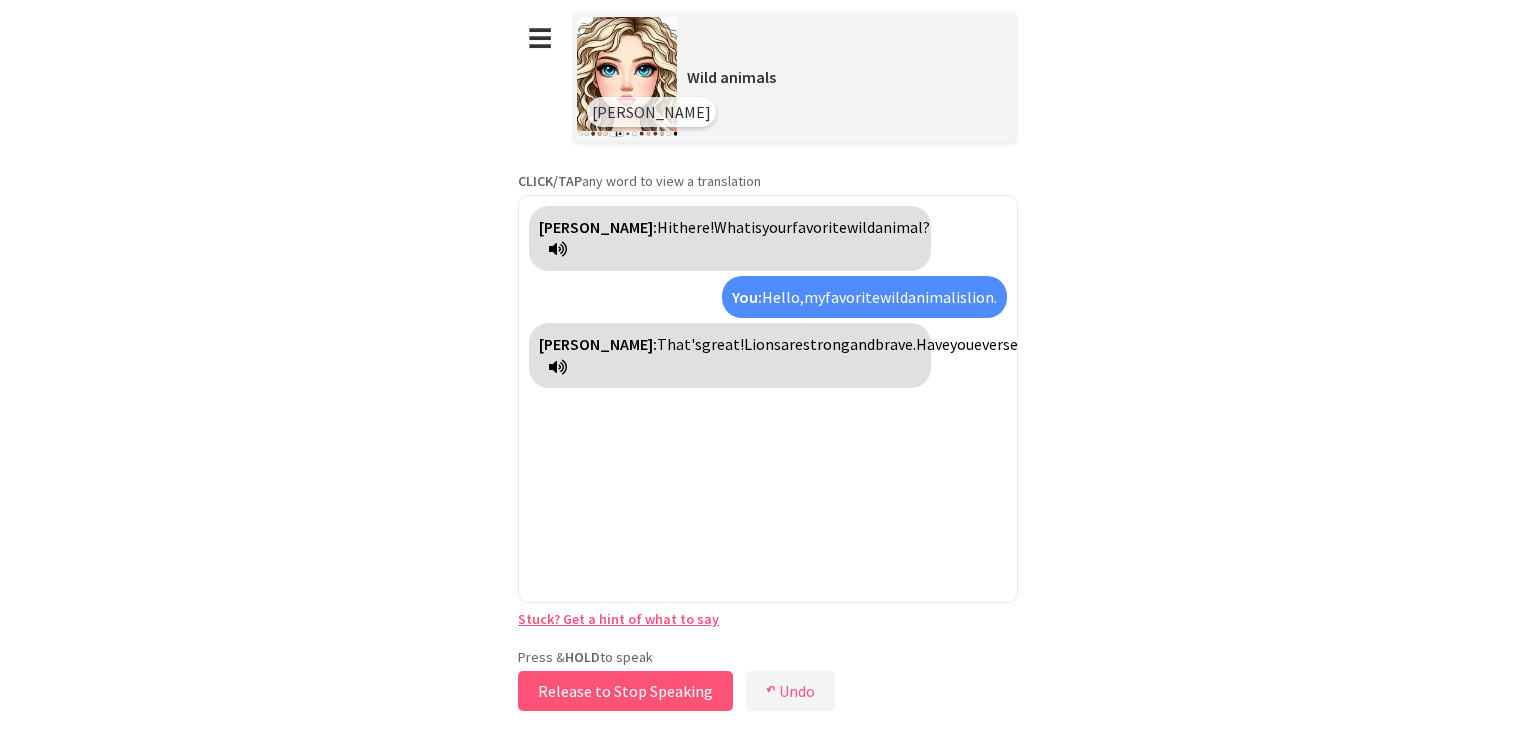 click on "Release to Stop Speaking" at bounding box center [625, 691] 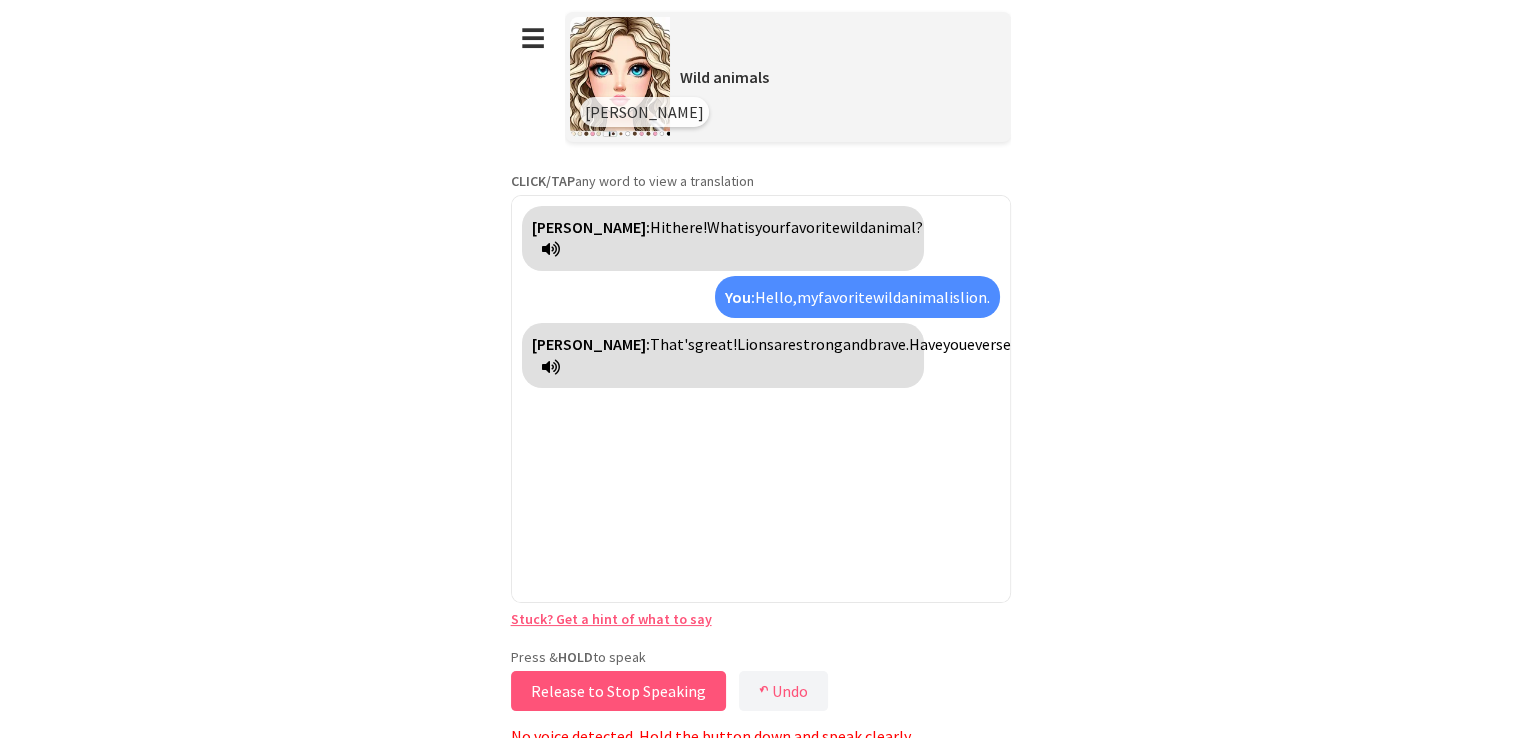 click on "Release to Stop Speaking" at bounding box center (618, 691) 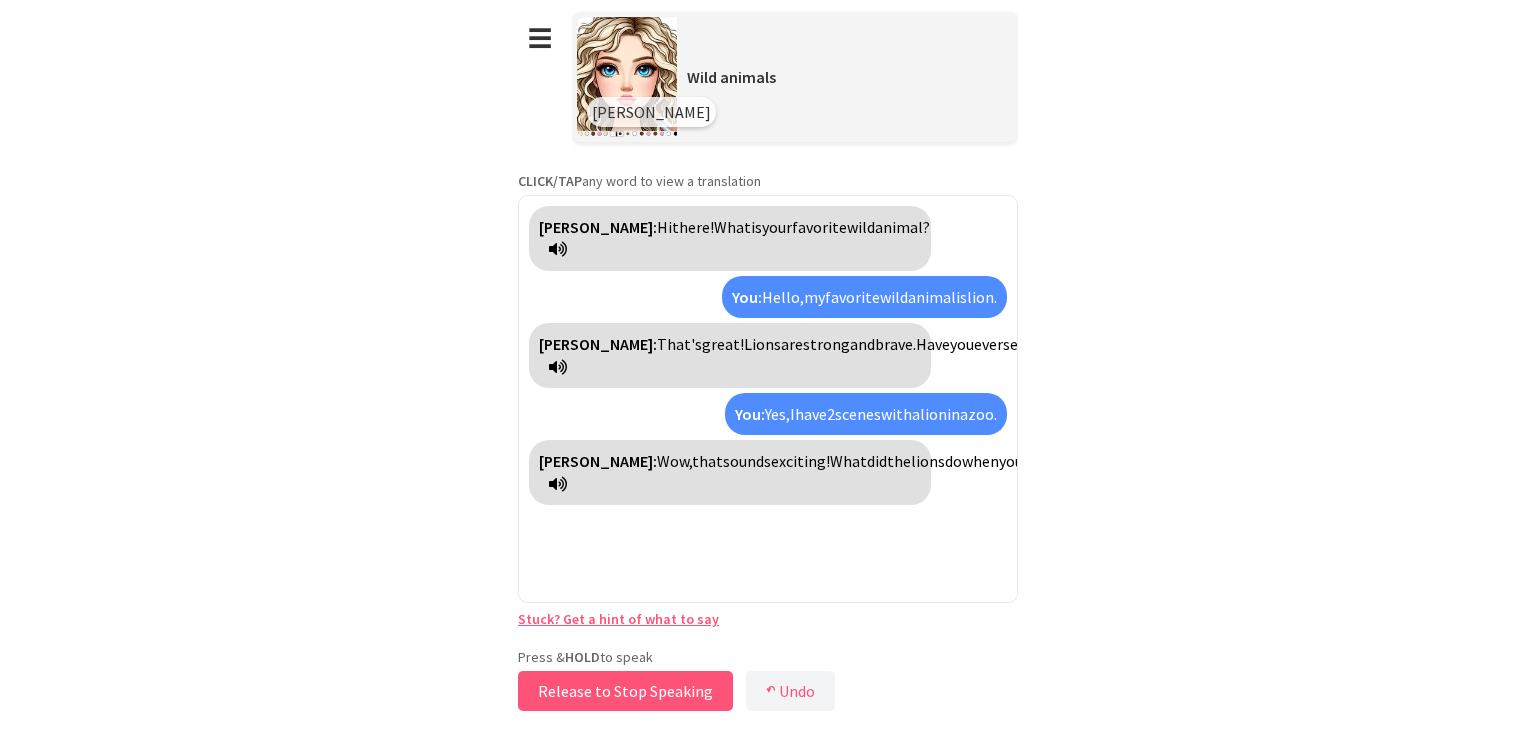 click on "Release to Stop Speaking" at bounding box center (625, 691) 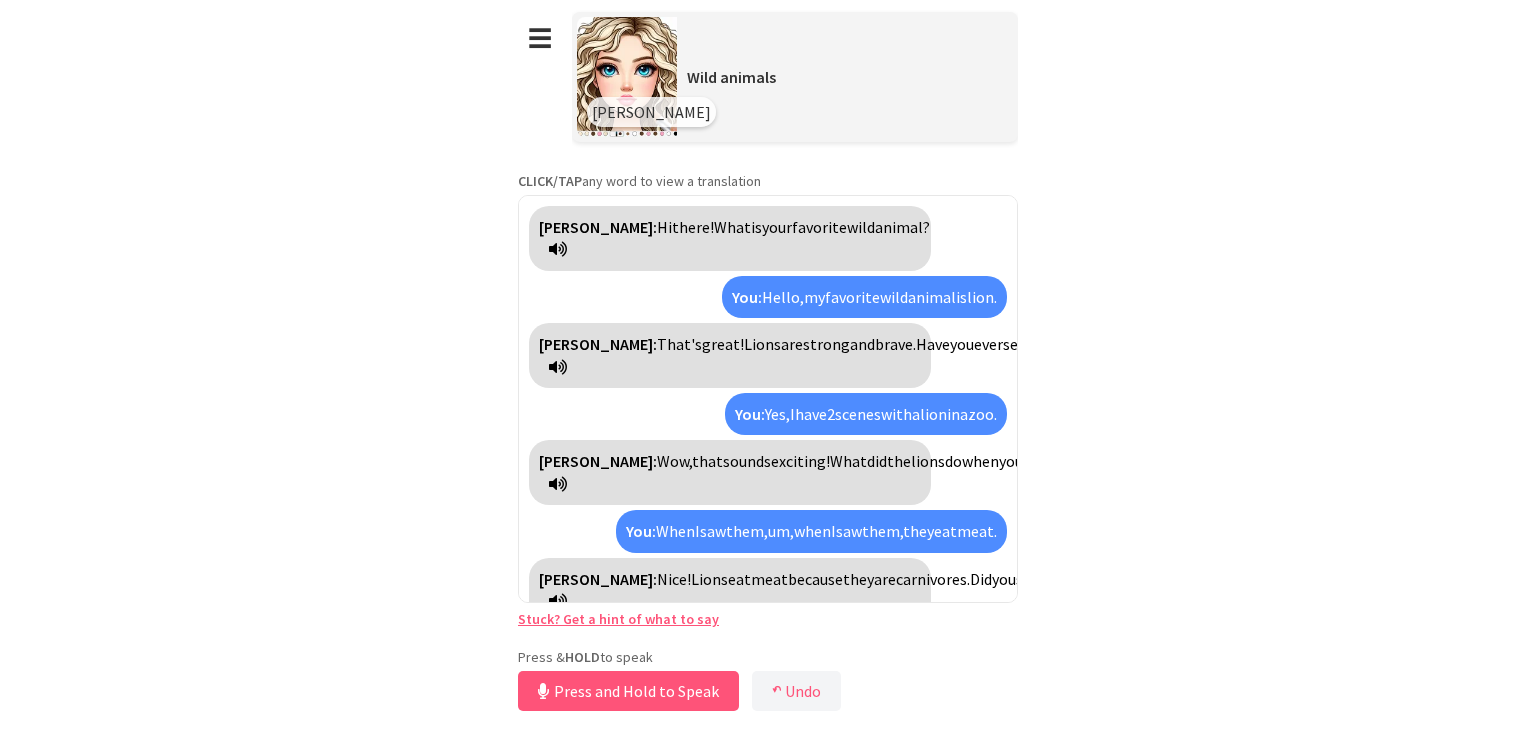 scroll, scrollTop: 25, scrollLeft: 0, axis: vertical 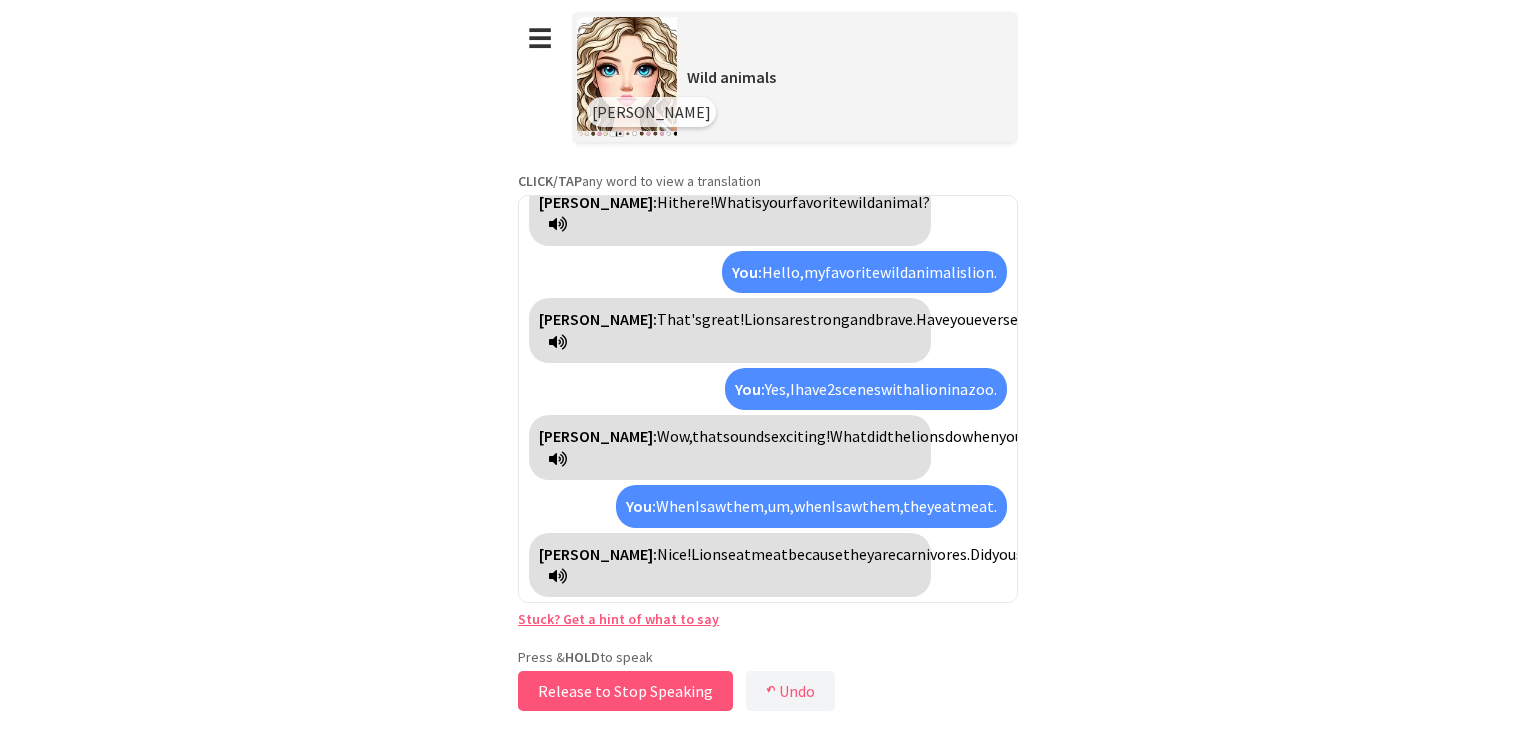 click on "Release to Stop Speaking" at bounding box center (625, 691) 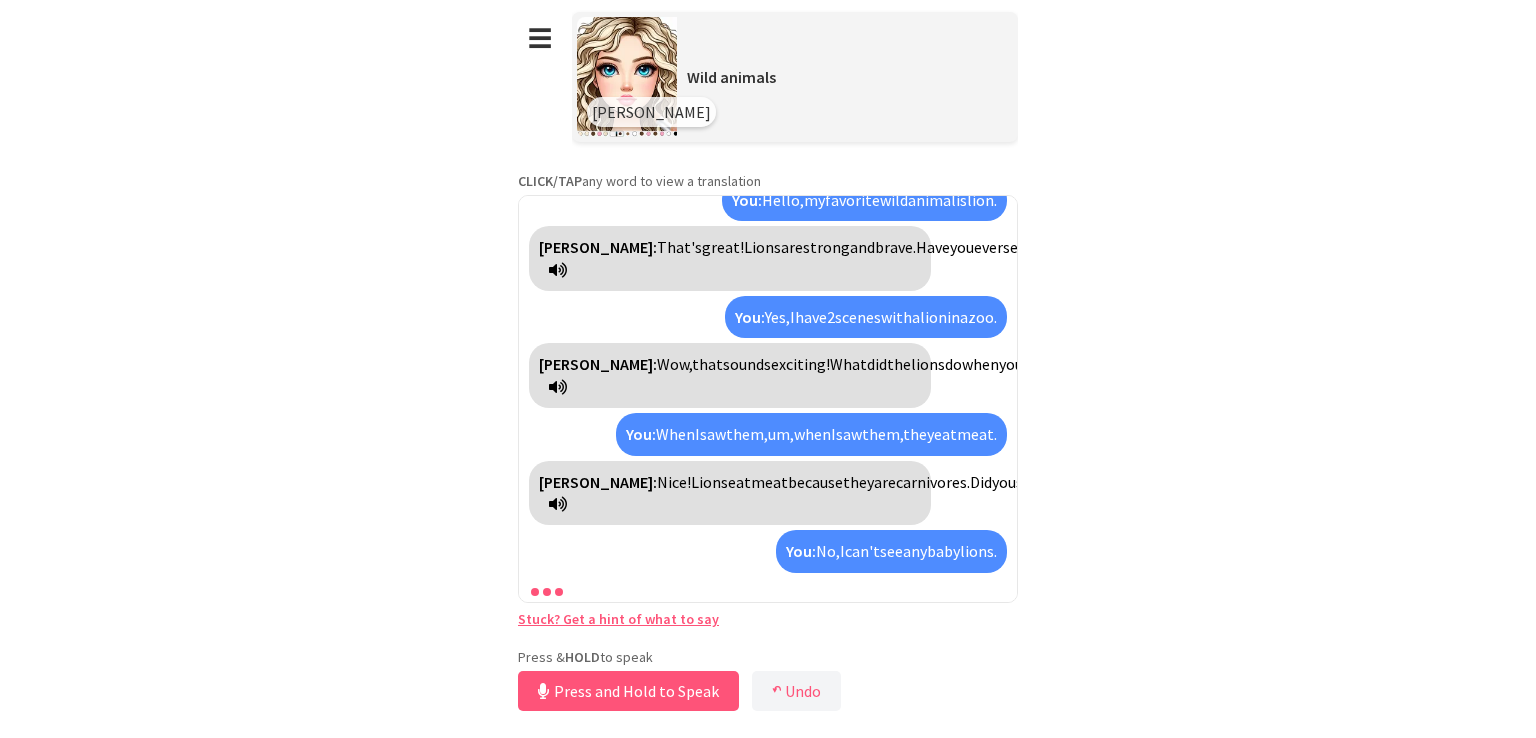 scroll, scrollTop: 143, scrollLeft: 0, axis: vertical 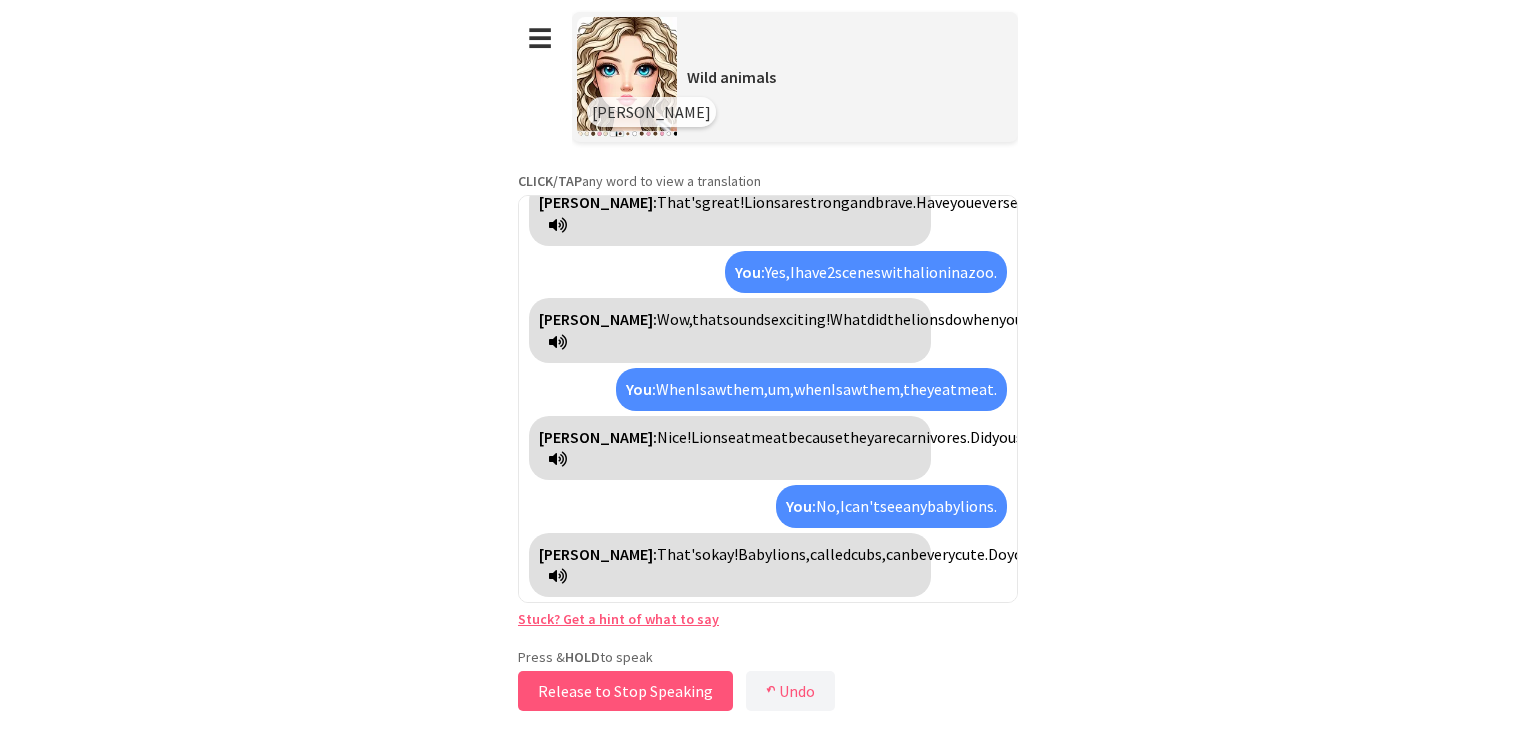 click on "Release to Stop Speaking" at bounding box center [625, 691] 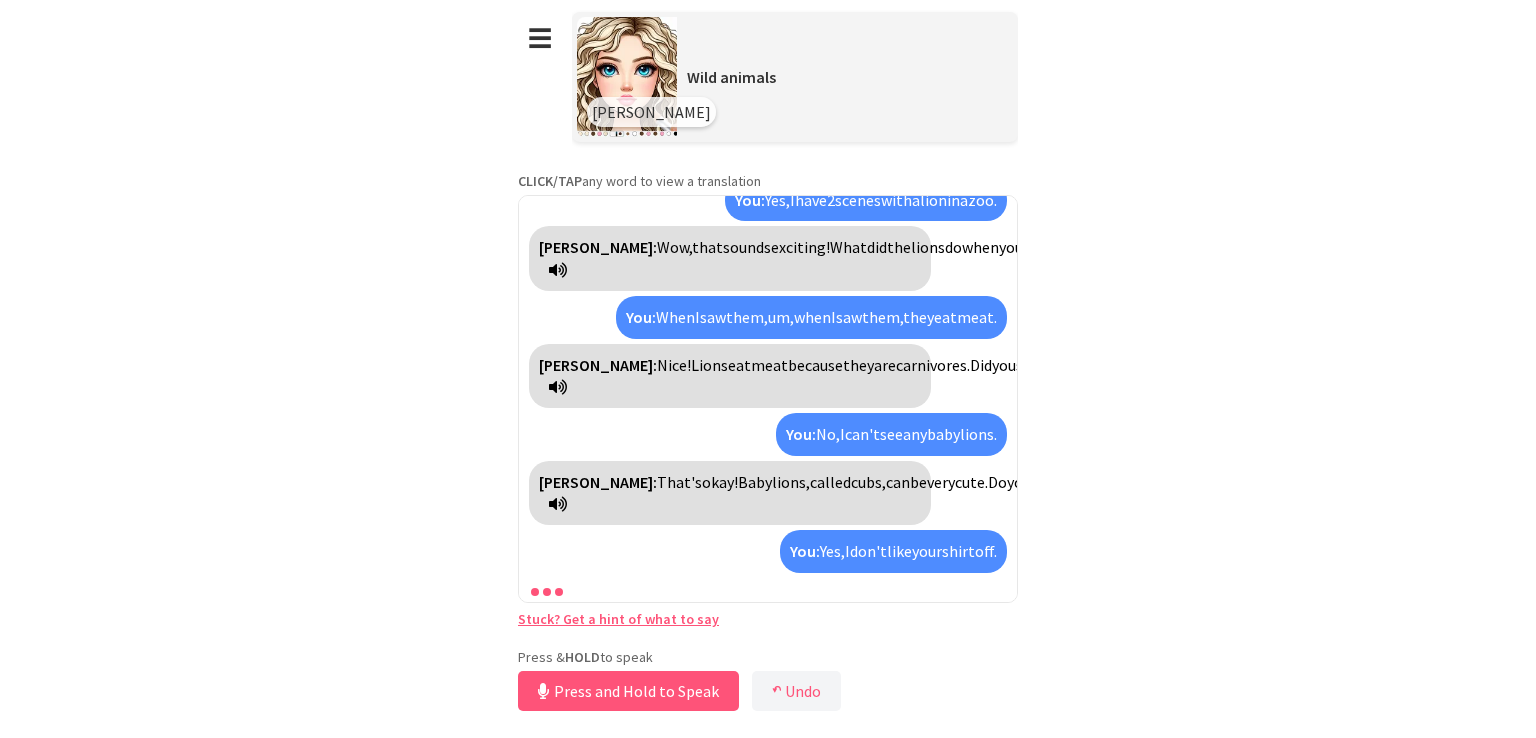 scroll, scrollTop: 260, scrollLeft: 0, axis: vertical 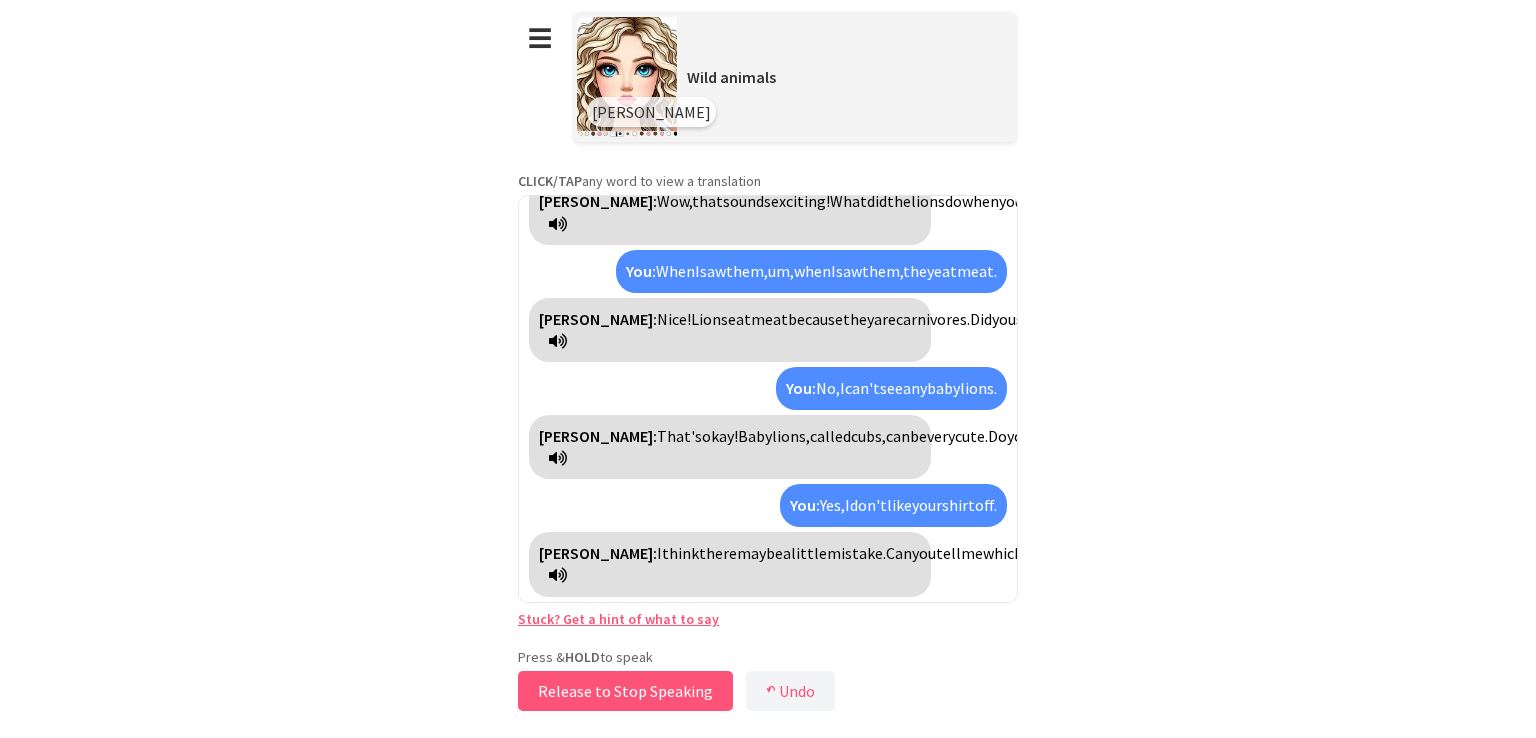 click on "Release to Stop Speaking" at bounding box center (625, 691) 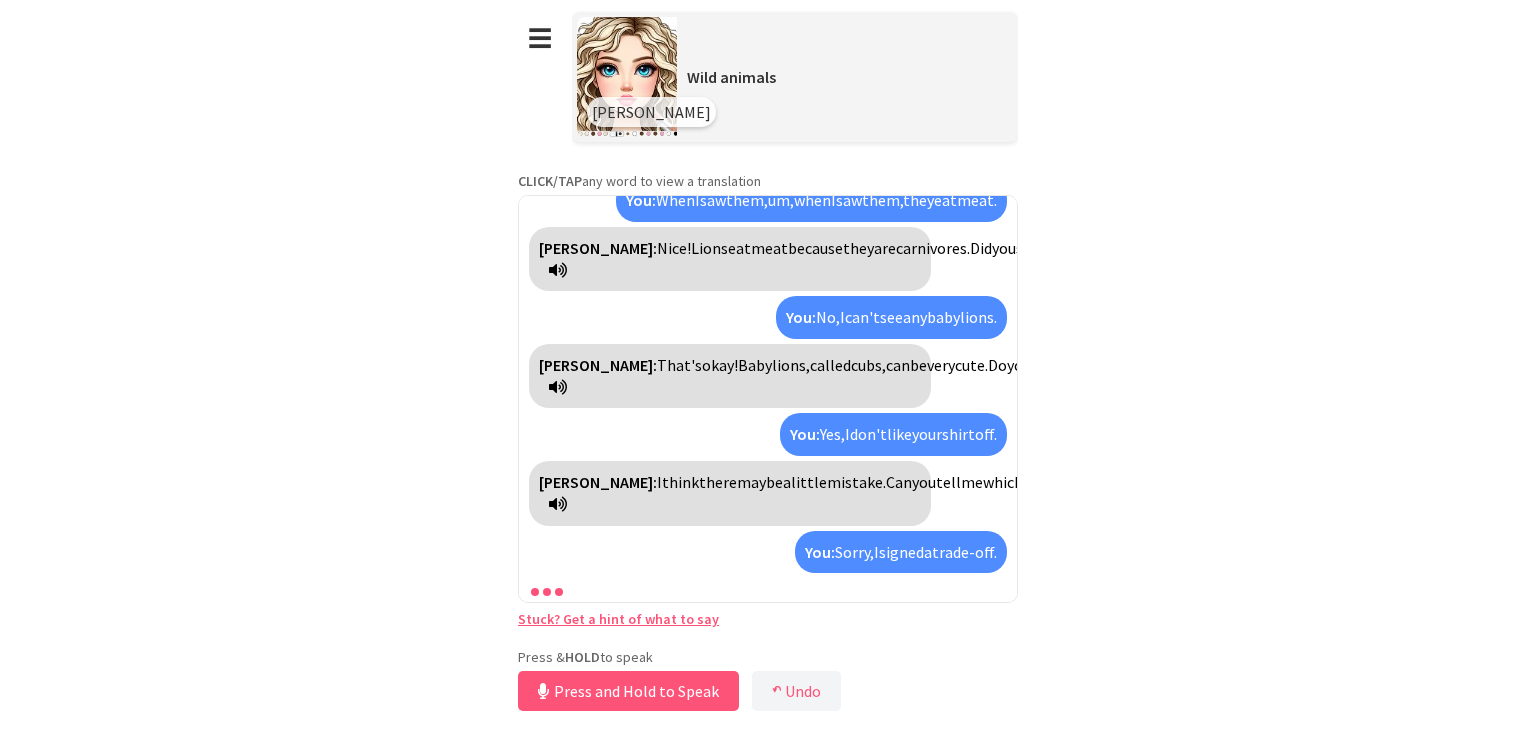 scroll, scrollTop: 400, scrollLeft: 0, axis: vertical 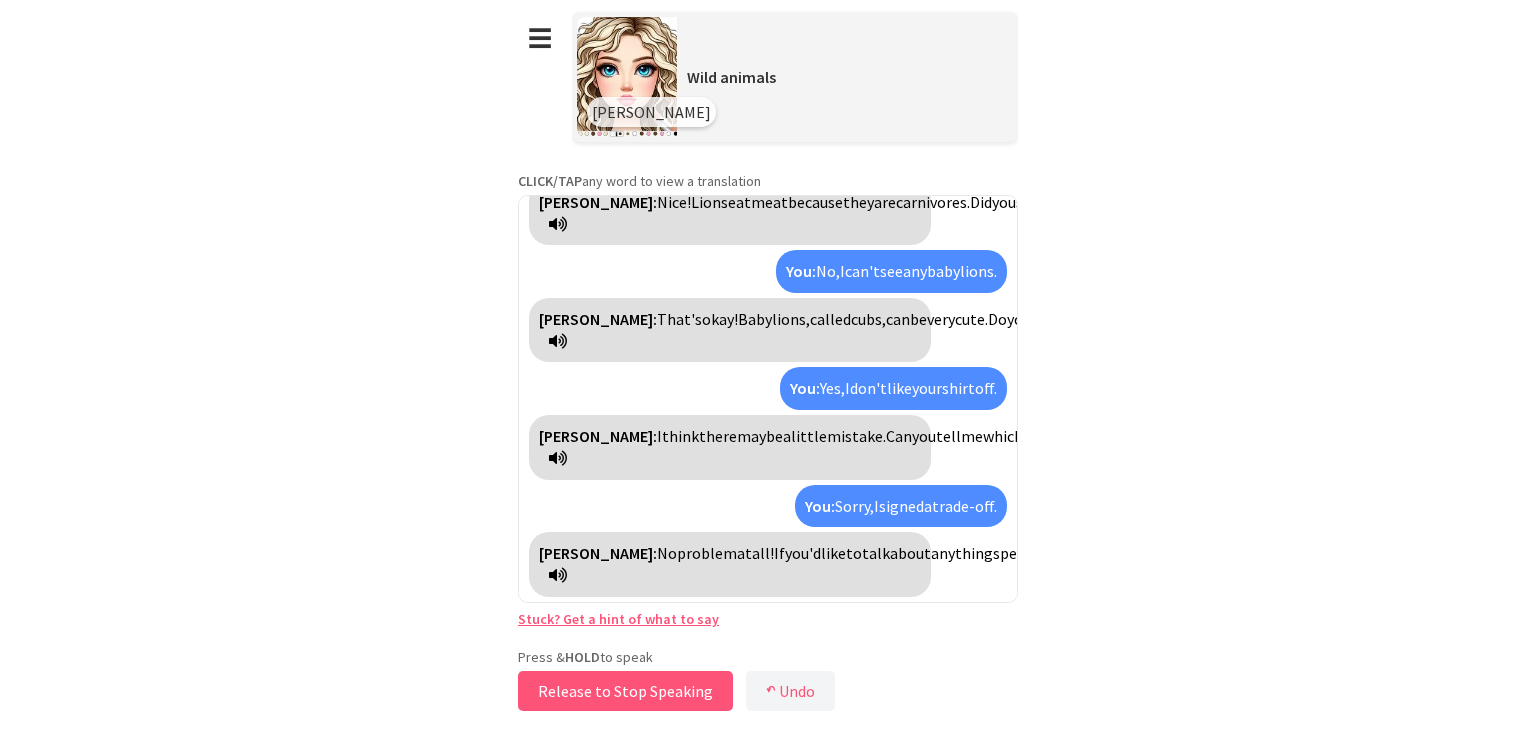 click on "Release to Stop Speaking" at bounding box center (625, 691) 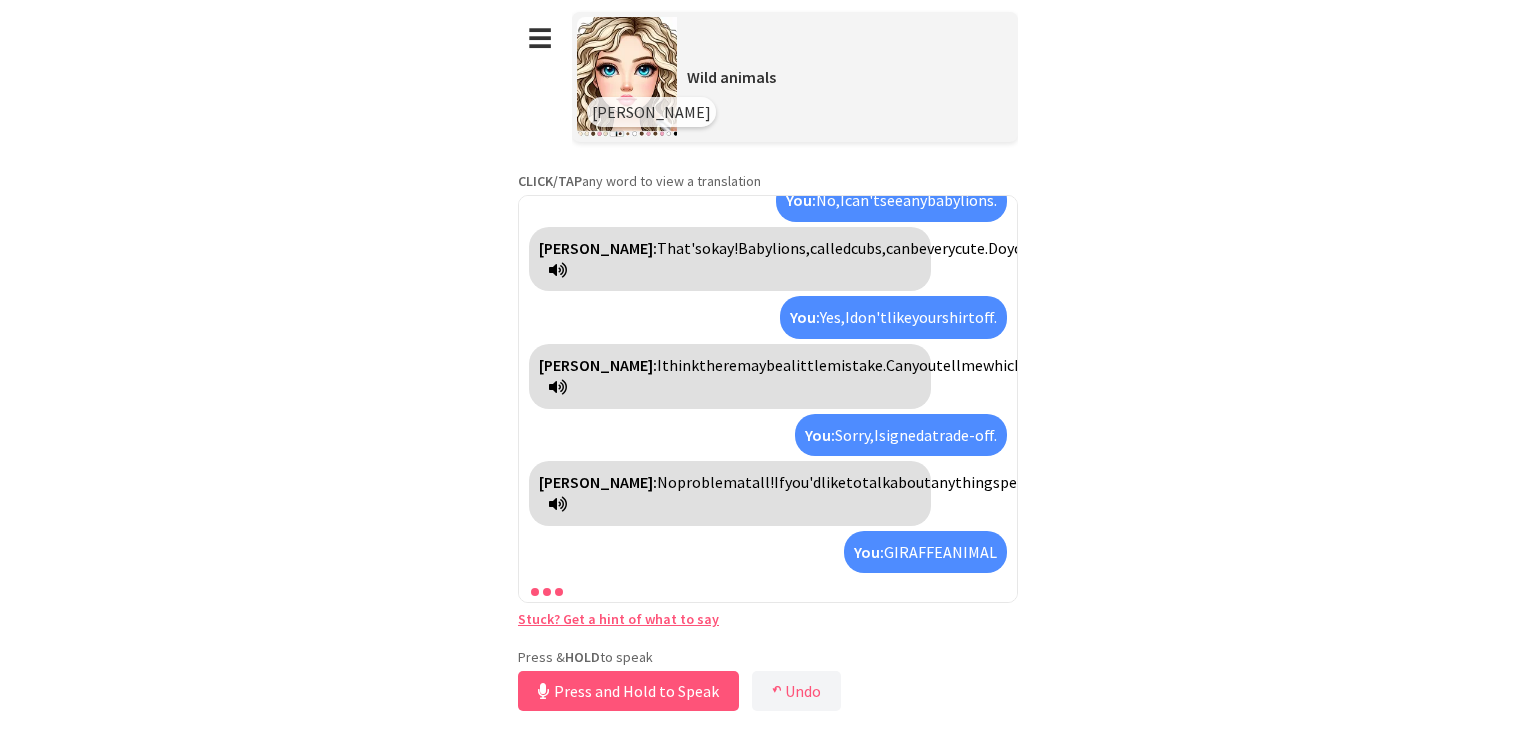 scroll, scrollTop: 561, scrollLeft: 0, axis: vertical 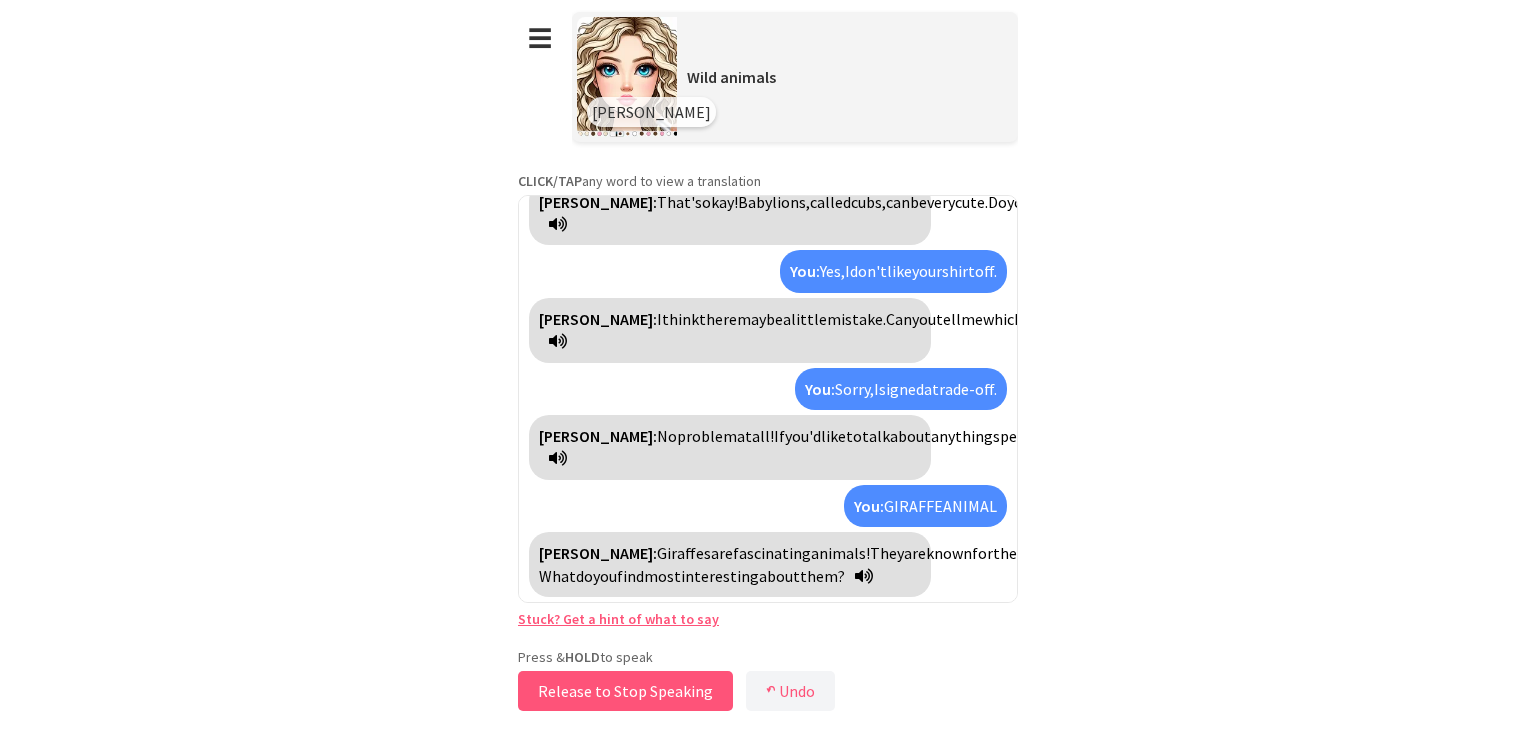 click on "Release to Stop Speaking" at bounding box center [625, 691] 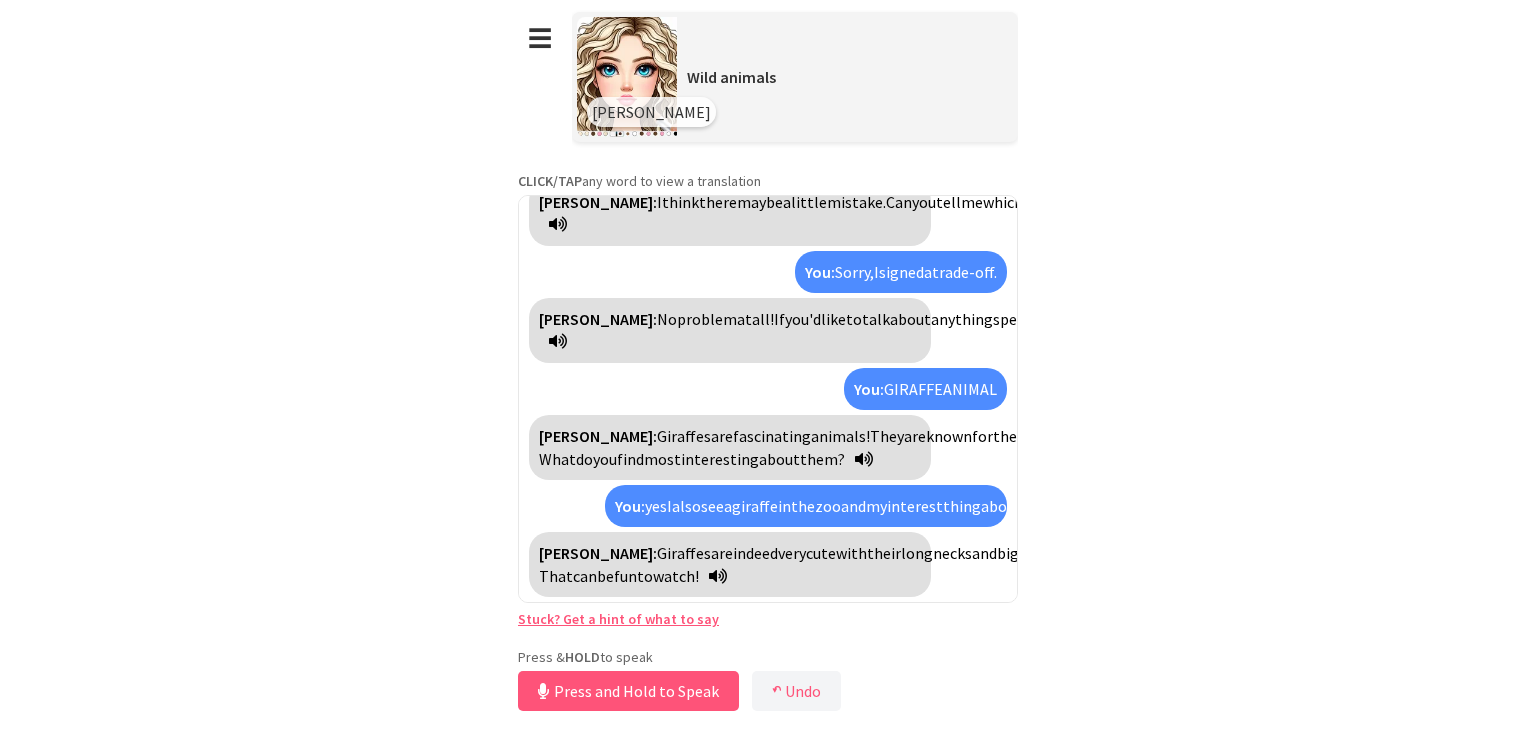 scroll, scrollTop: 724, scrollLeft: 0, axis: vertical 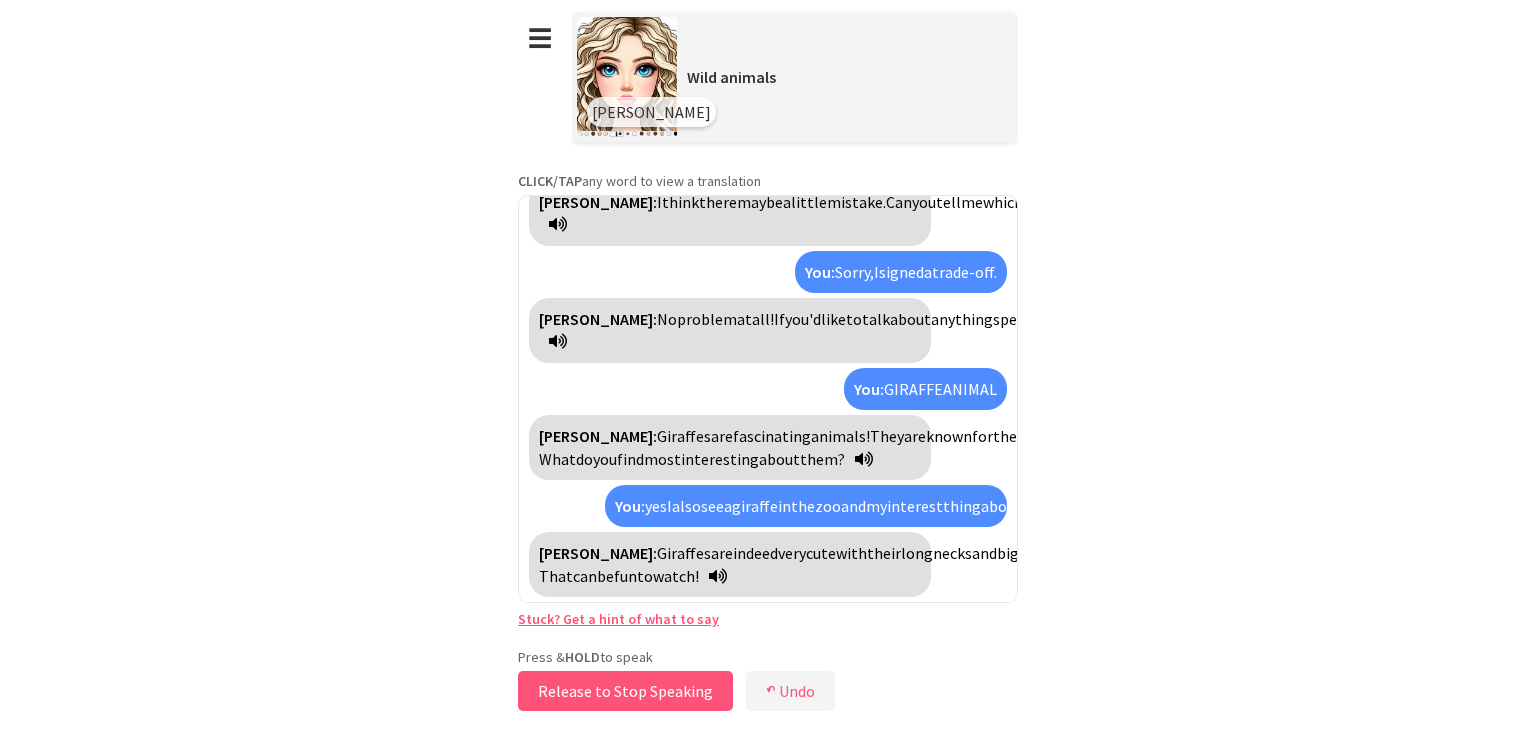 click on "Release to Stop Speaking" at bounding box center [625, 691] 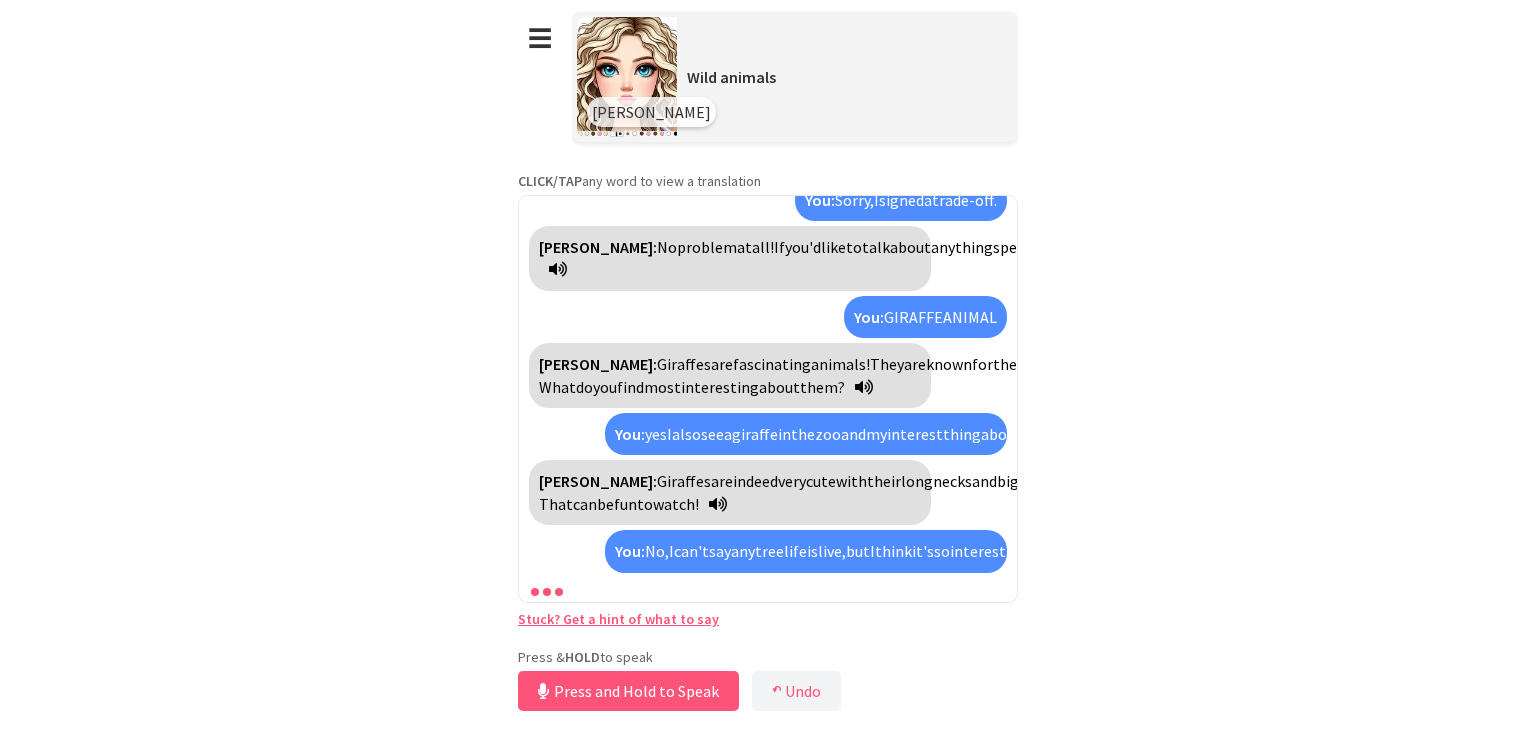 scroll, scrollTop: 930, scrollLeft: 0, axis: vertical 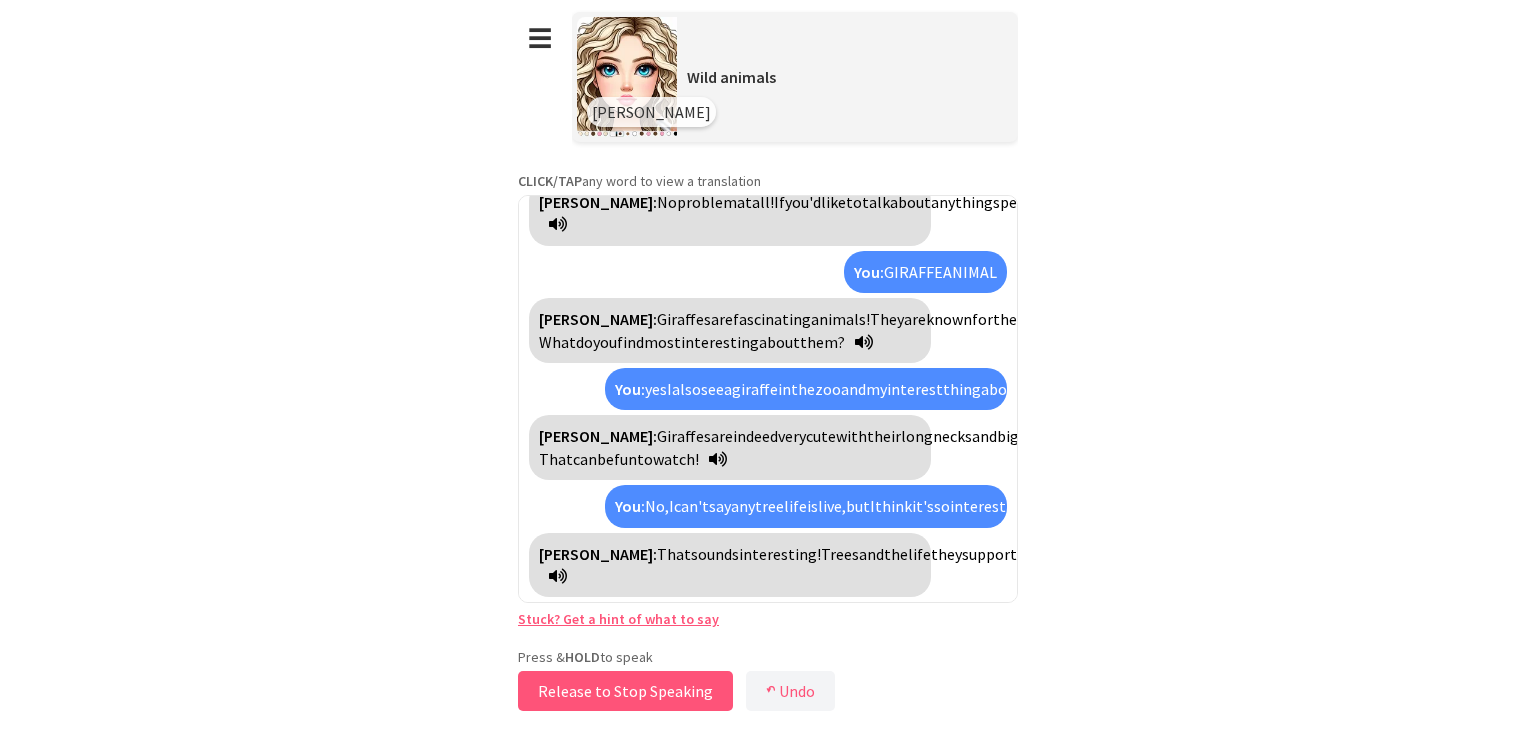 click on "Release to Stop Speaking" at bounding box center [625, 691] 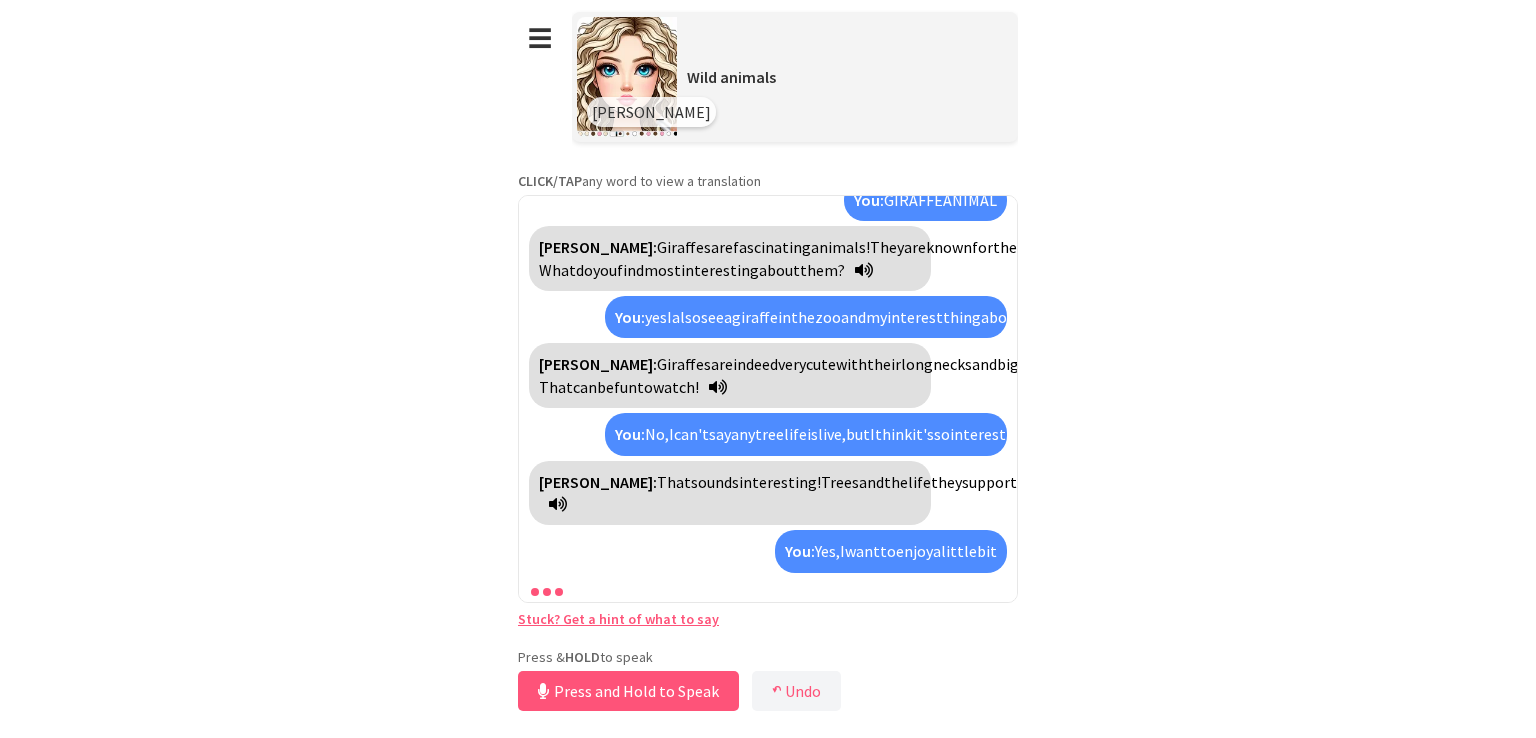 scroll, scrollTop: 1115, scrollLeft: 0, axis: vertical 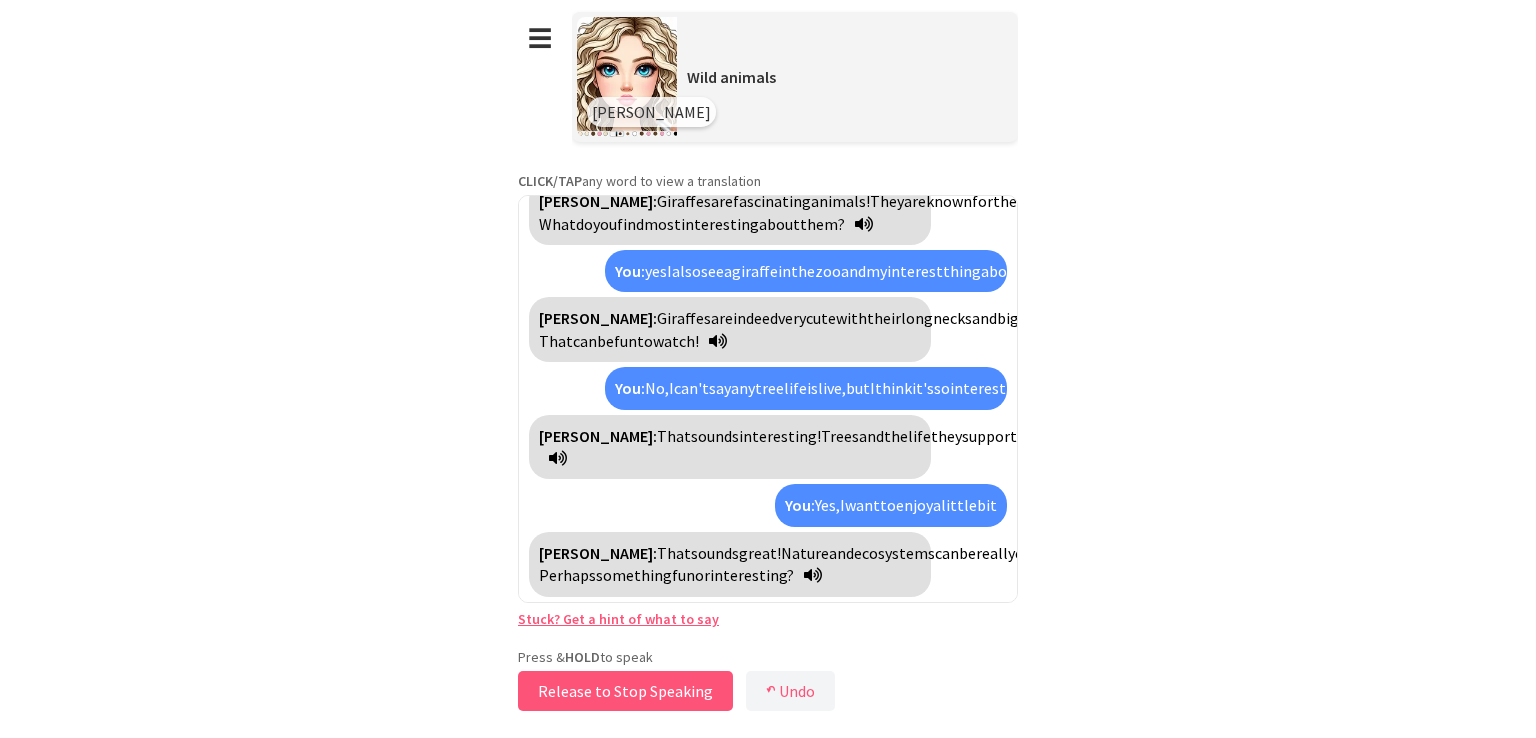 click on "Release to Stop Speaking" at bounding box center [625, 691] 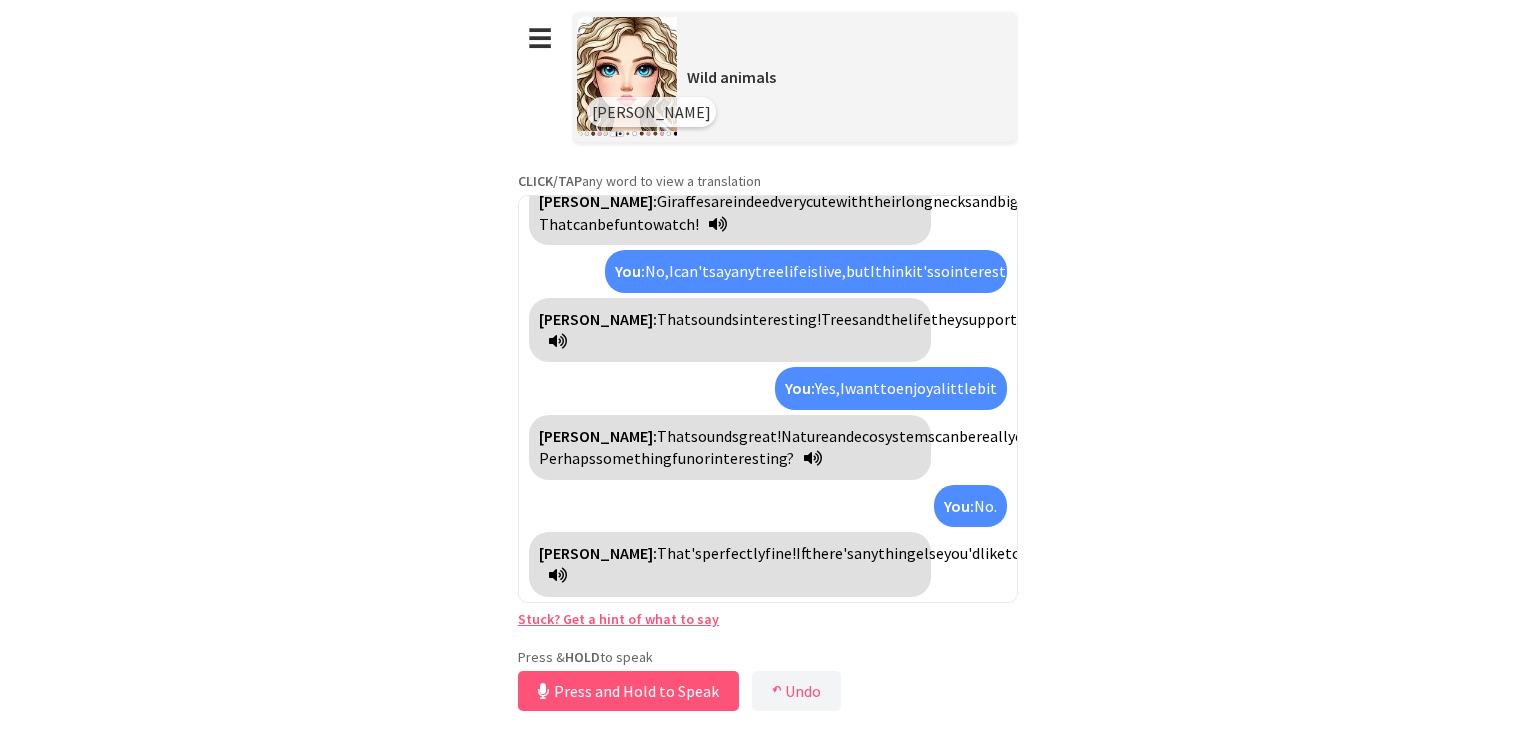 scroll, scrollTop: 1254, scrollLeft: 0, axis: vertical 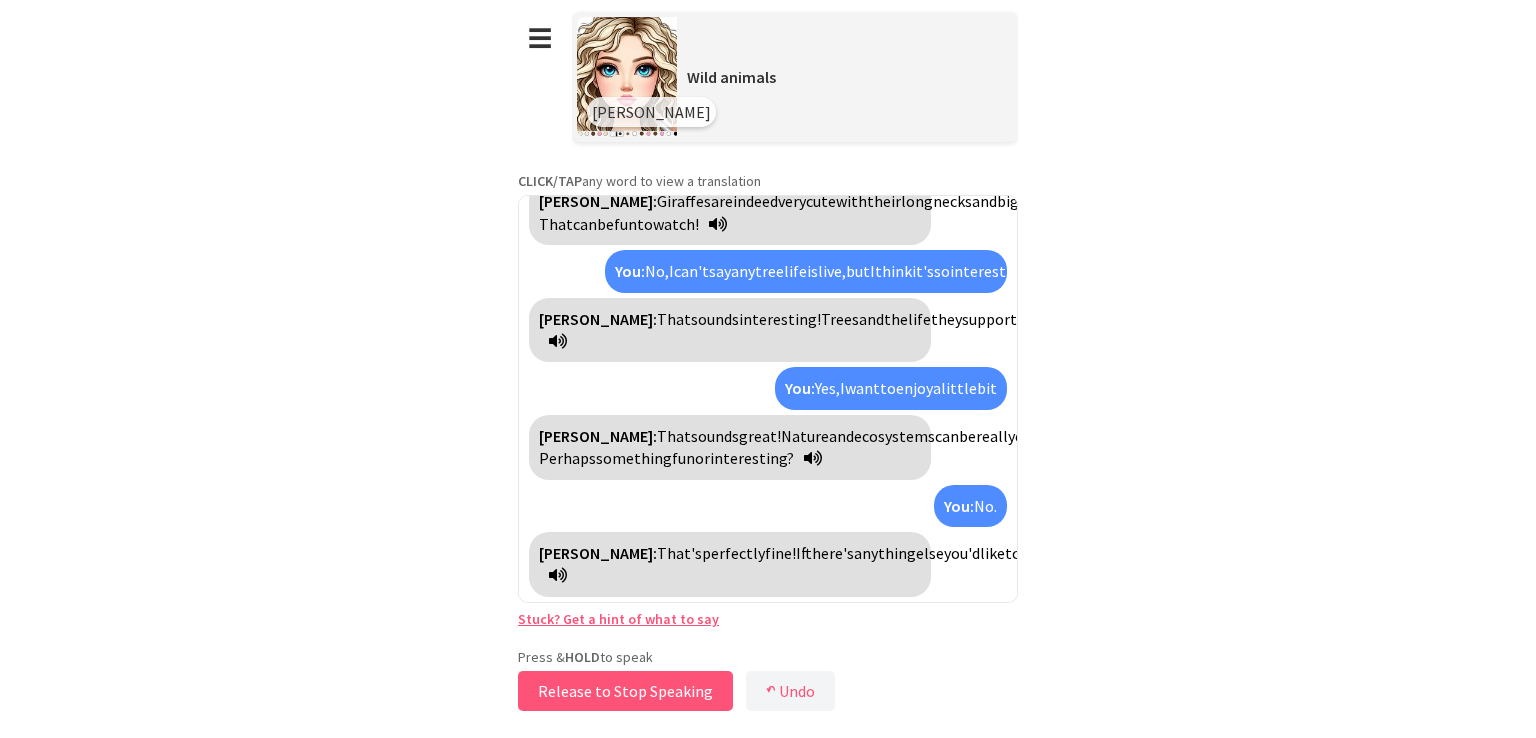 click on "Release to Stop Speaking" at bounding box center [625, 691] 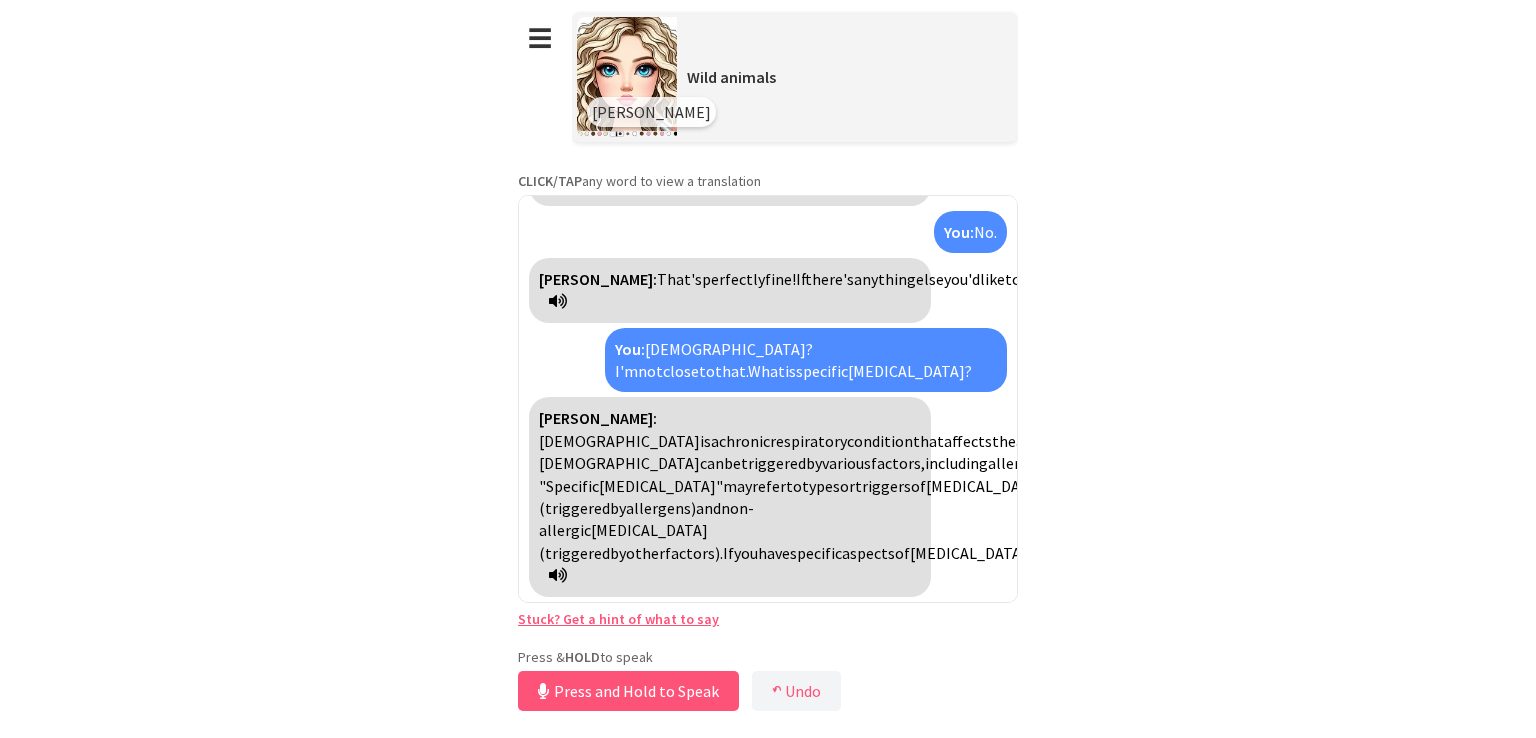 scroll, scrollTop: 1217, scrollLeft: 0, axis: vertical 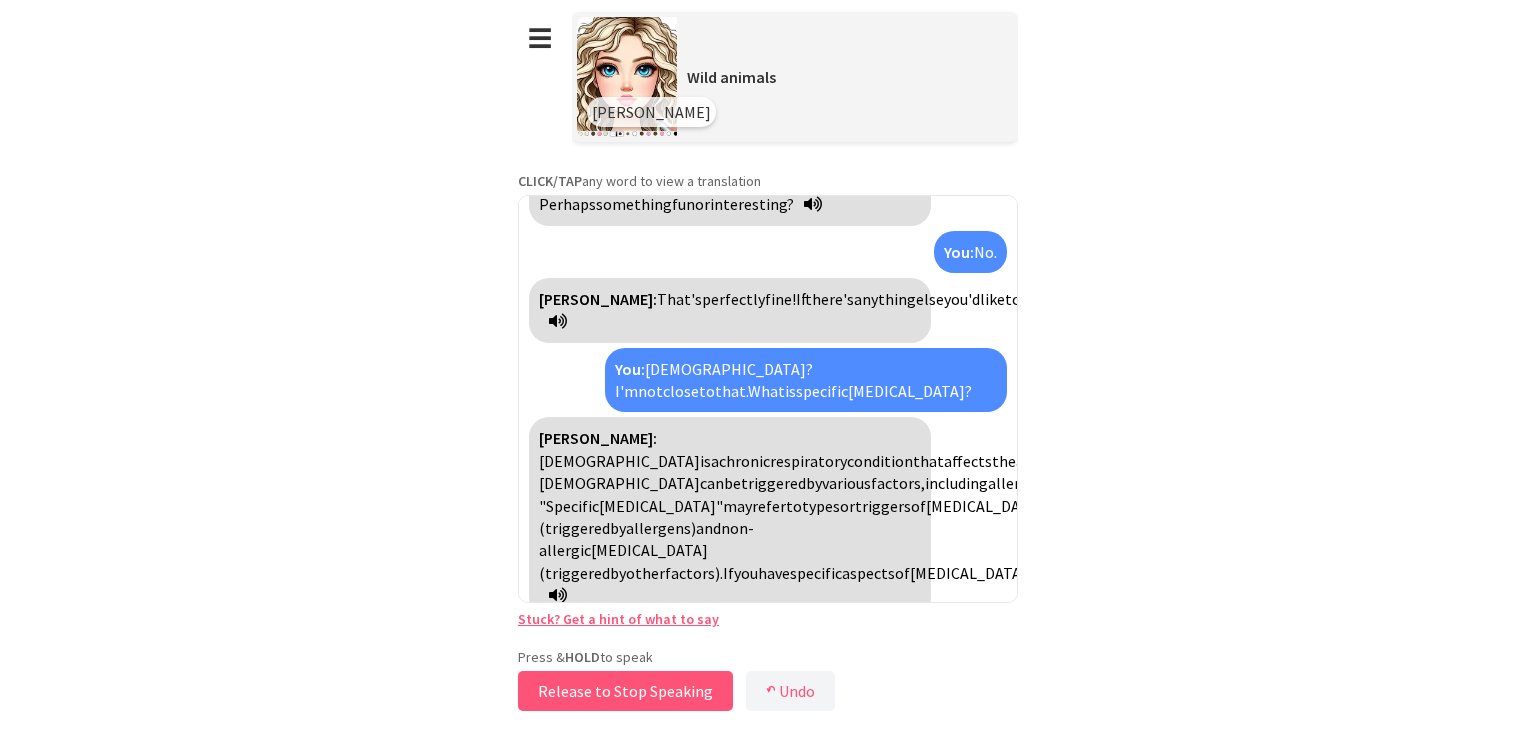click on "Release to Stop Speaking" at bounding box center [625, 691] 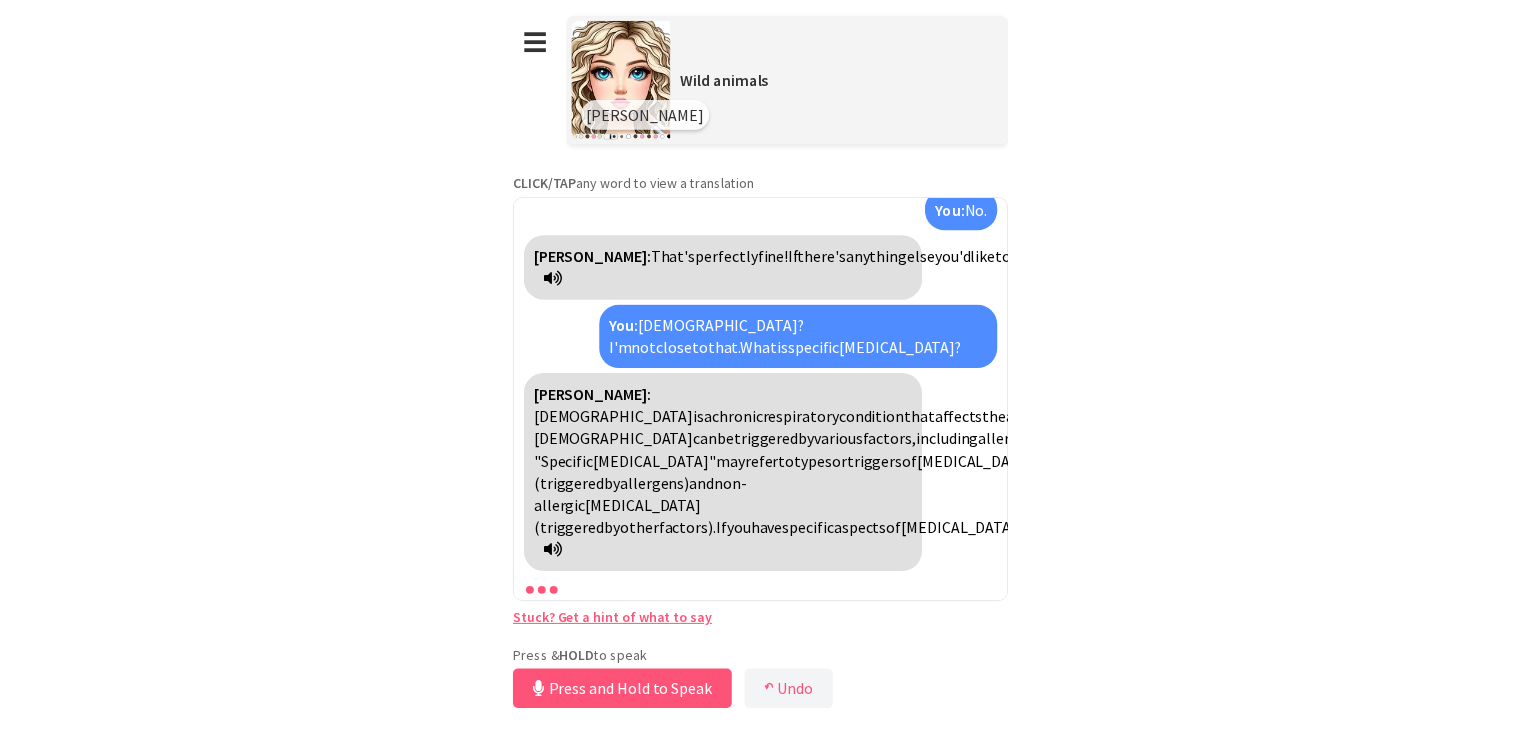 scroll, scrollTop: 1618, scrollLeft: 0, axis: vertical 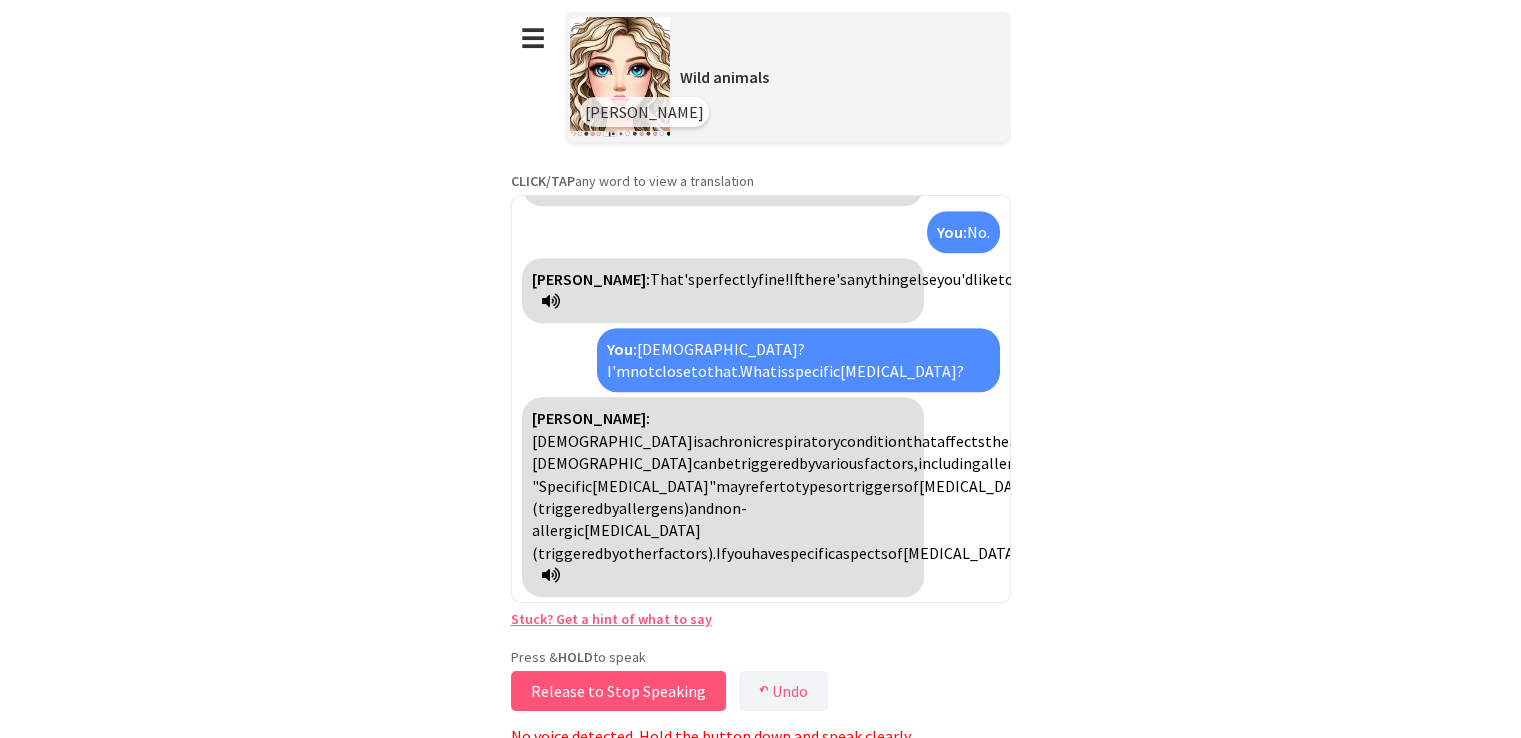 click on "Release to Stop Speaking" at bounding box center [618, 691] 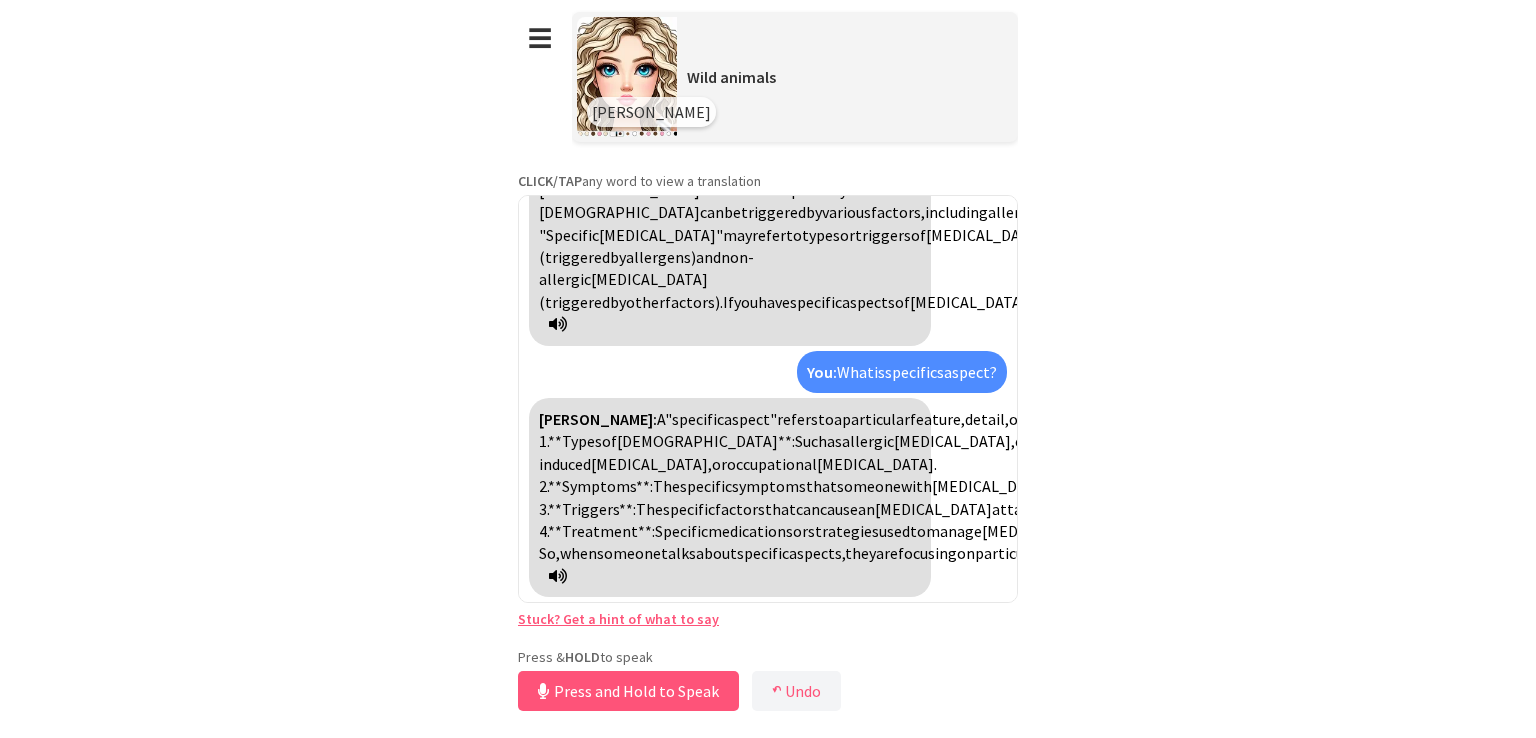 scroll, scrollTop: 2004, scrollLeft: 0, axis: vertical 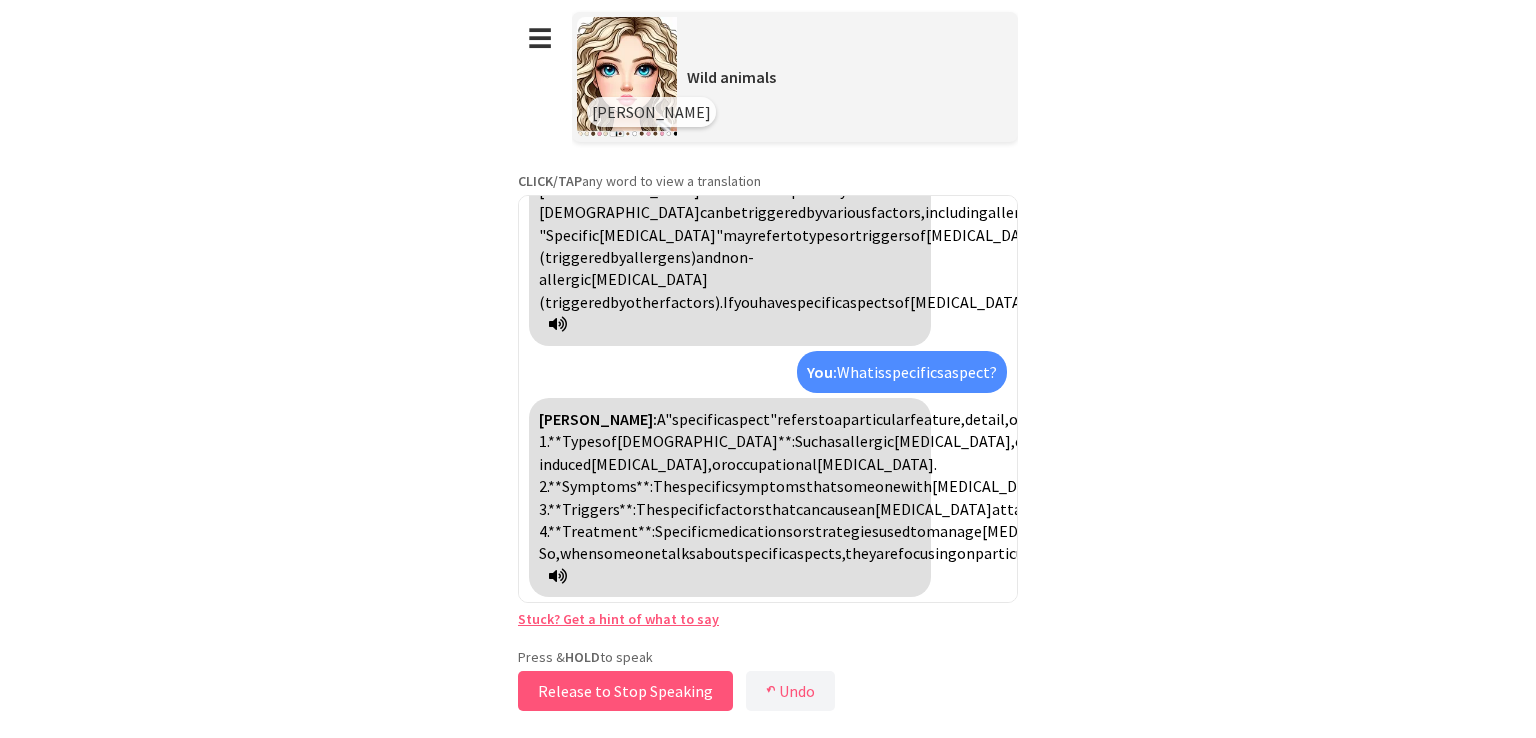 click on "Release to Stop Speaking" at bounding box center (625, 691) 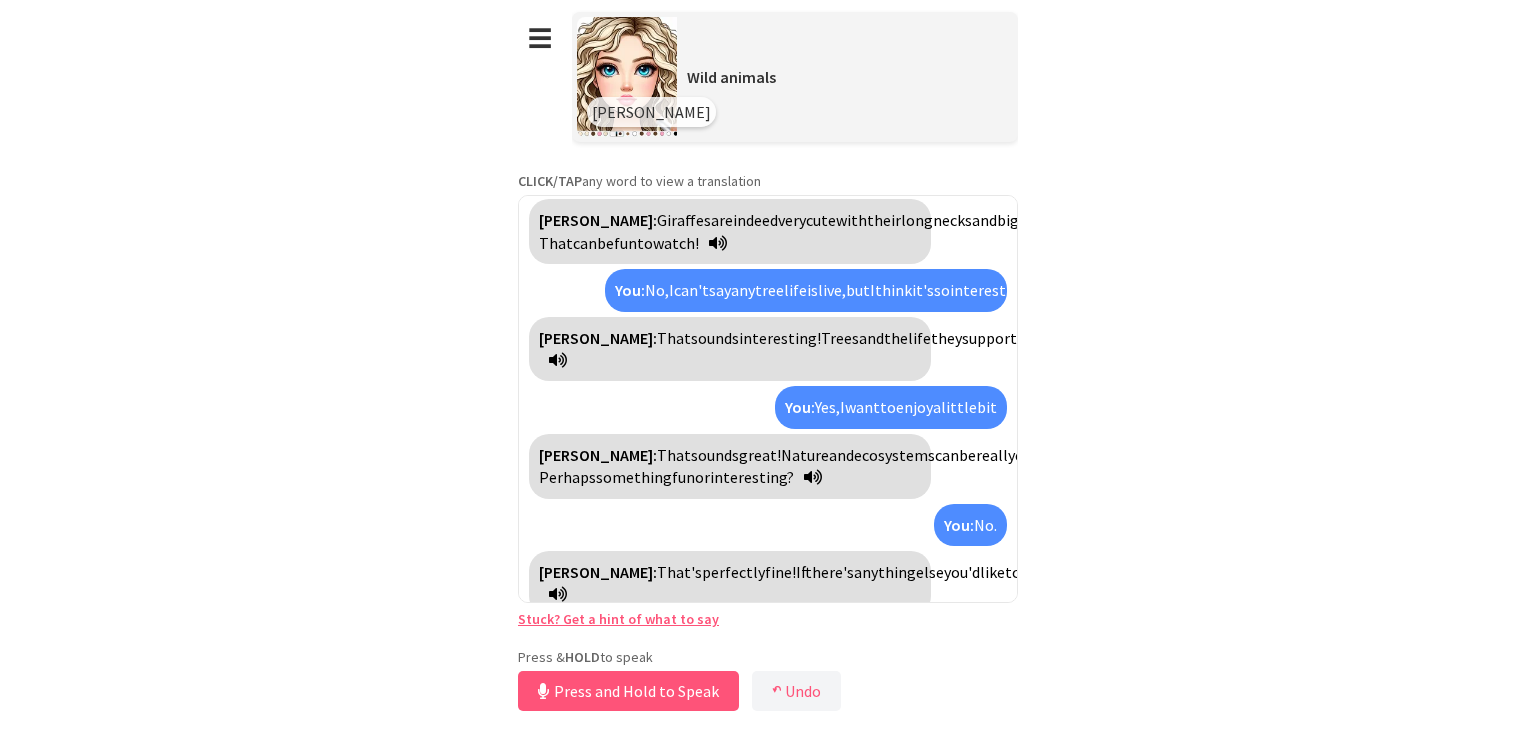 scroll, scrollTop: 0, scrollLeft: 0, axis: both 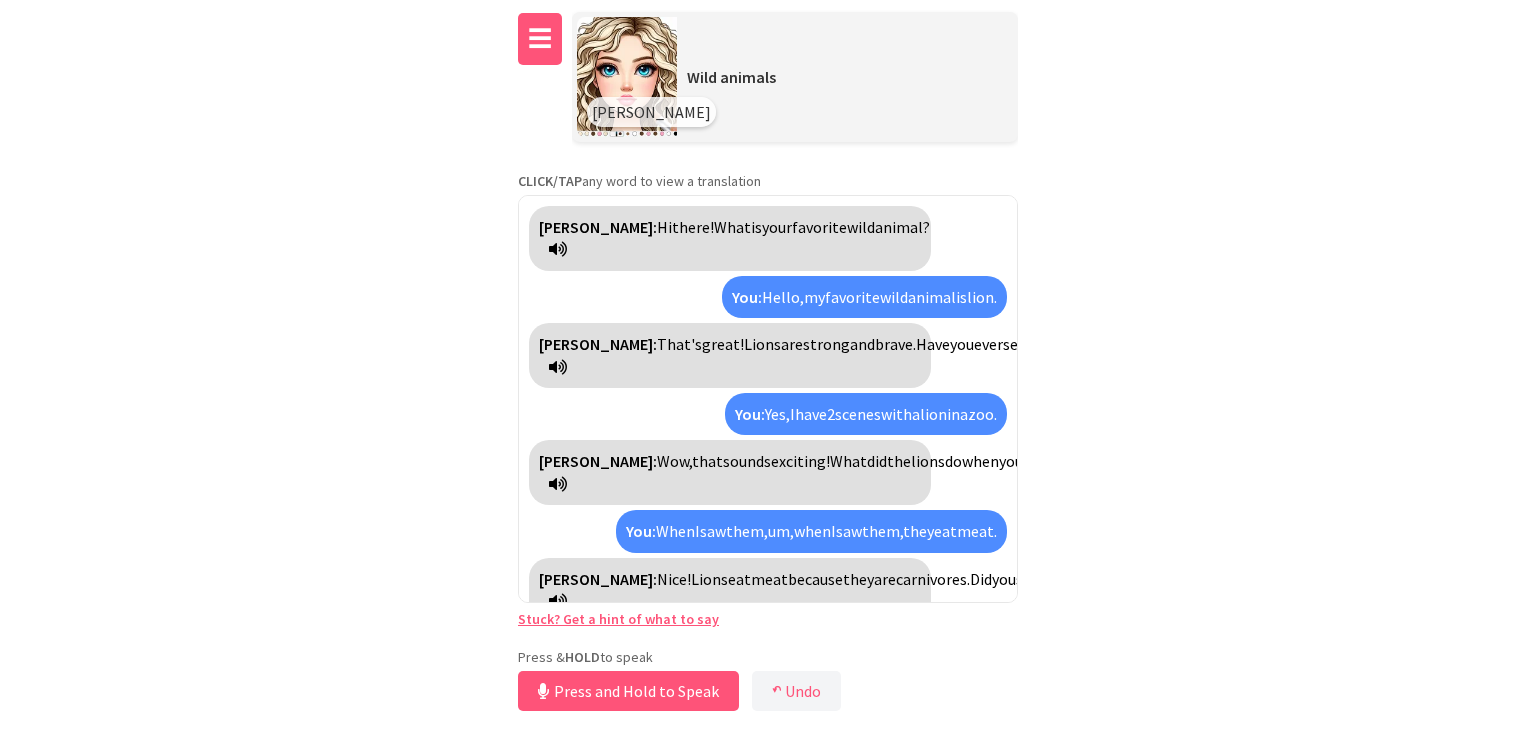 click on "☰" at bounding box center [540, 39] 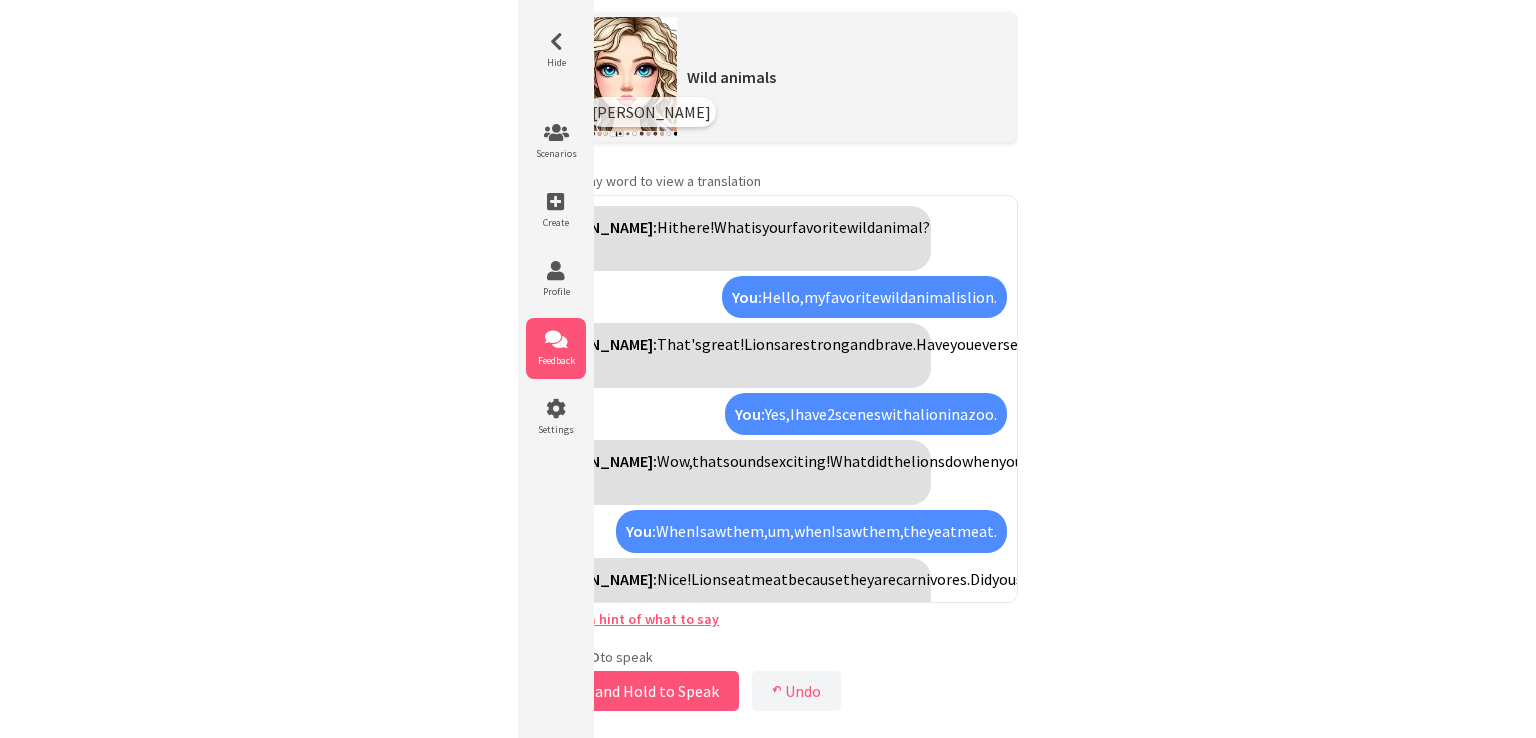 click at bounding box center (556, 340) 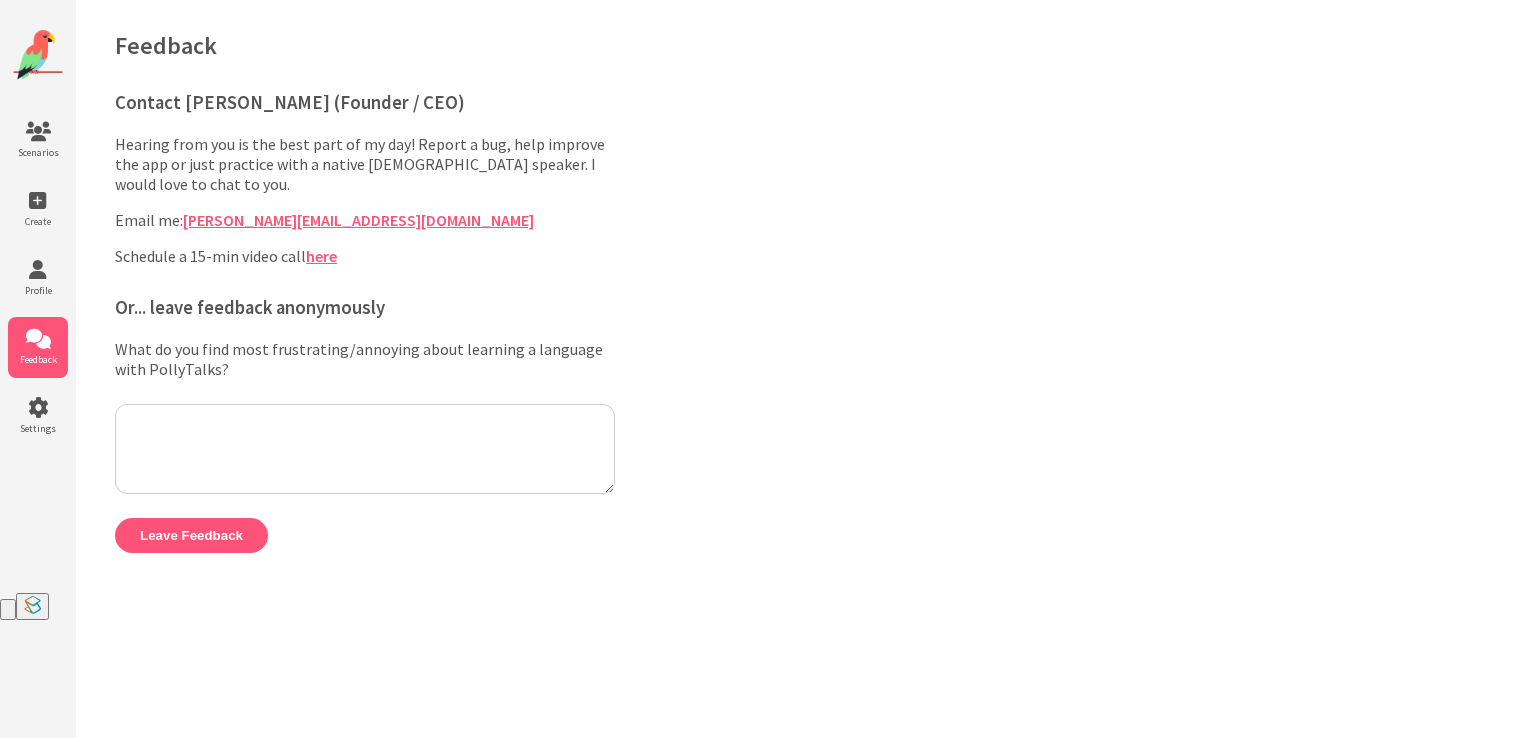 scroll, scrollTop: 0, scrollLeft: 0, axis: both 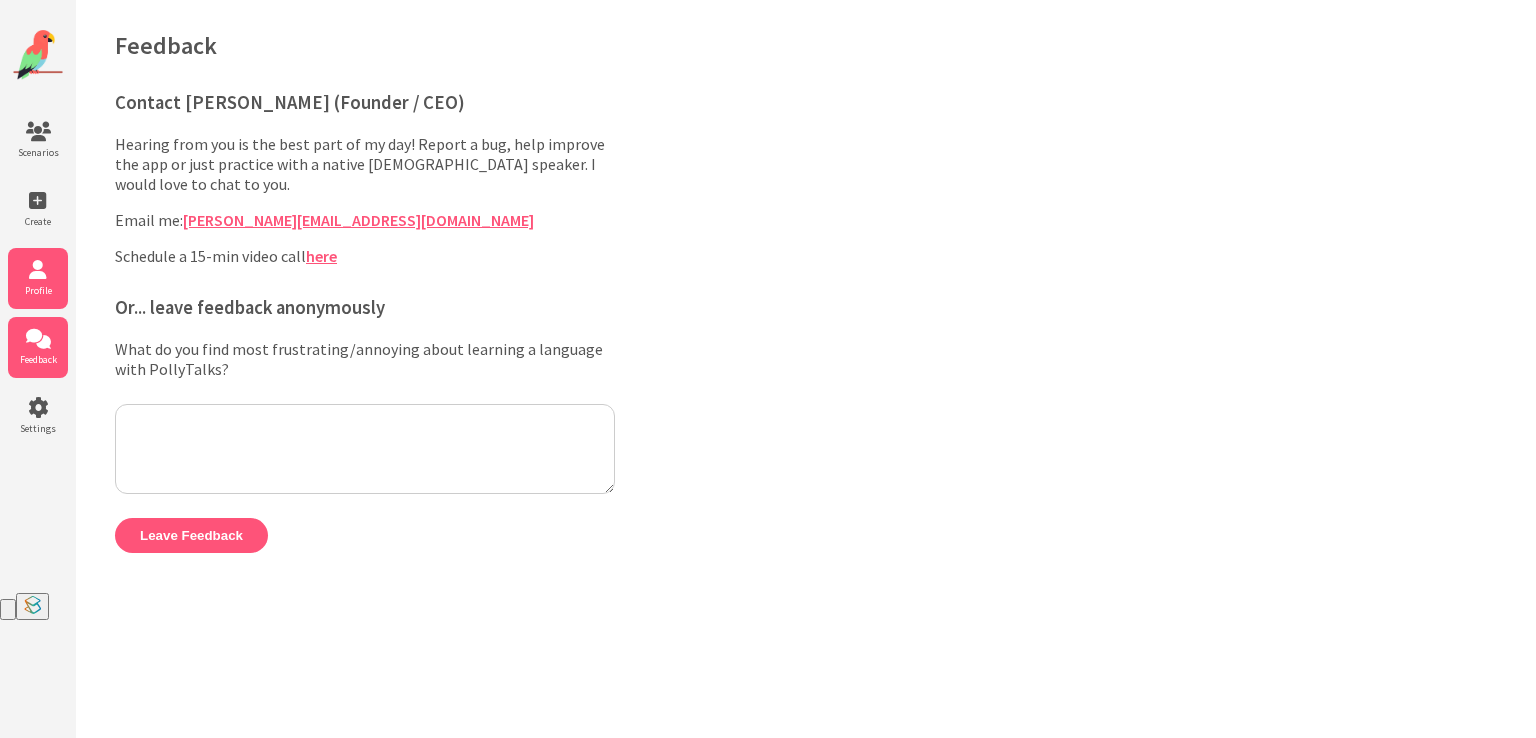 click on "Profile" at bounding box center (38, 278) 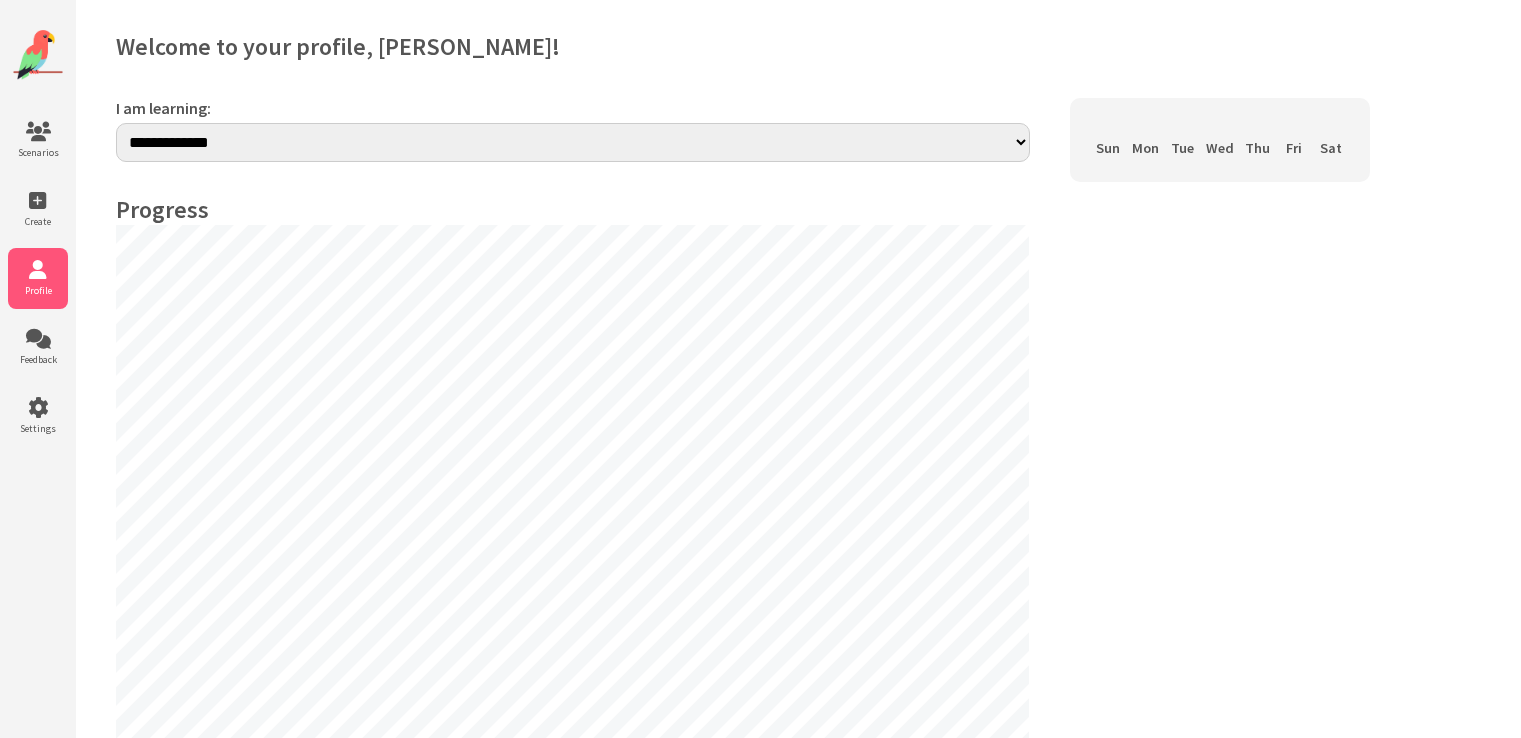 scroll, scrollTop: 0, scrollLeft: 0, axis: both 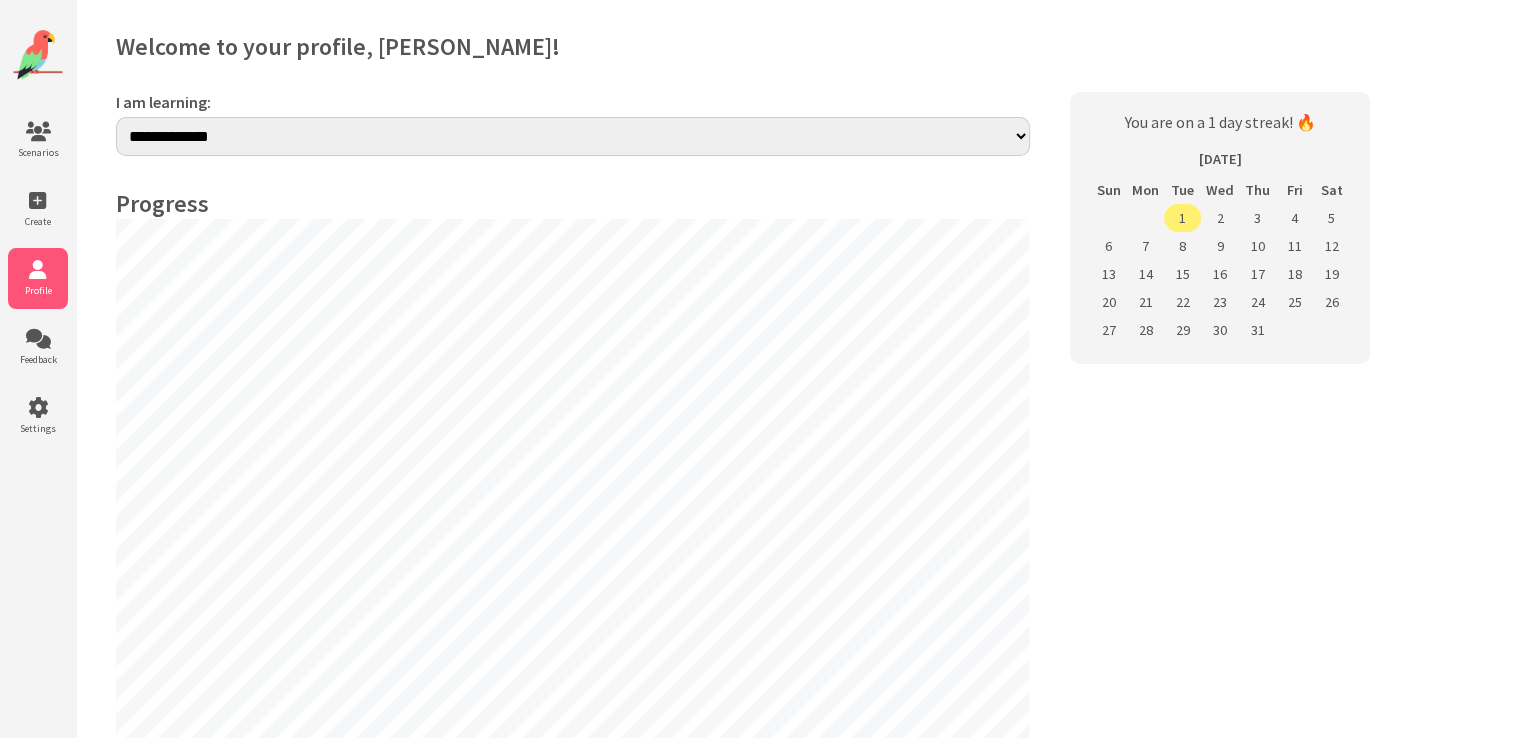 select on "**" 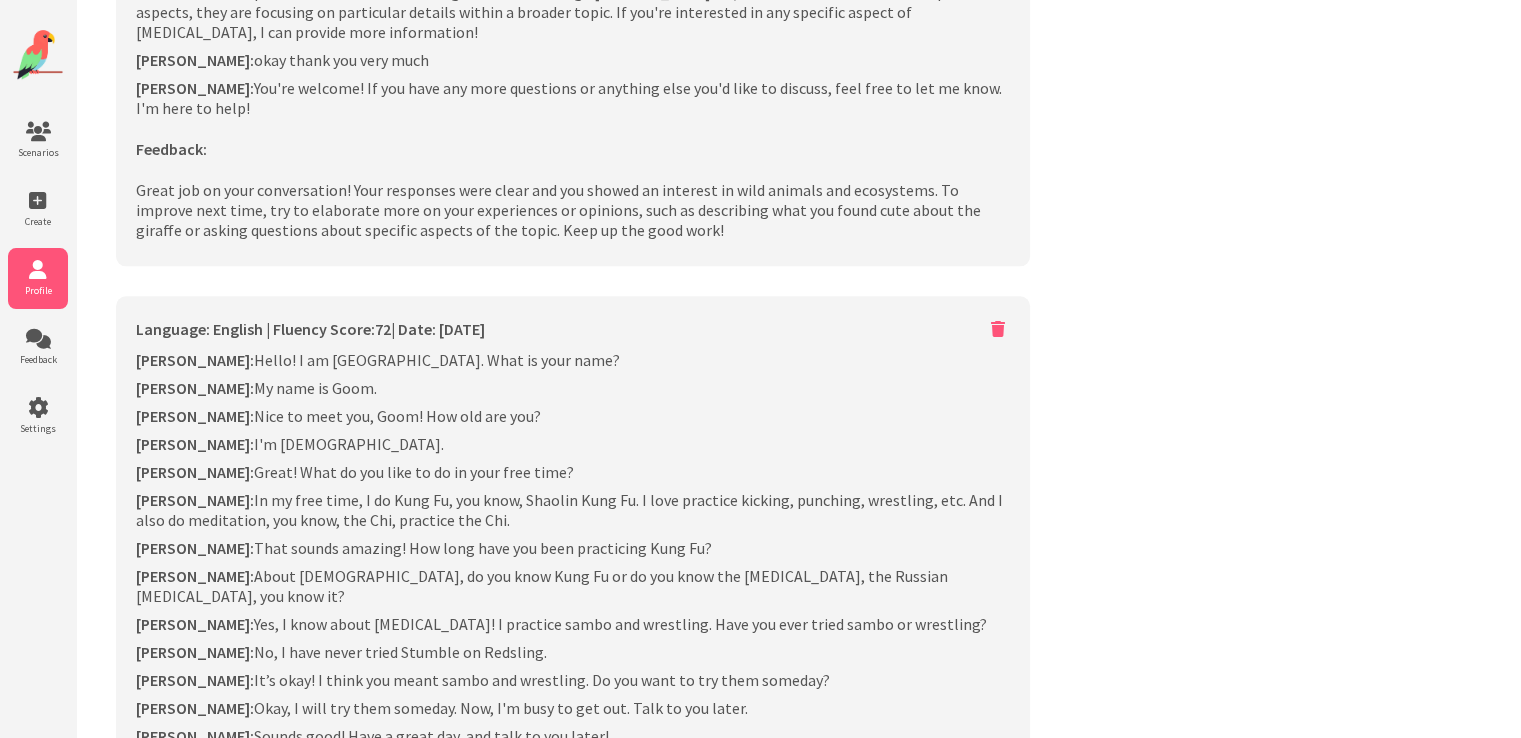 scroll, scrollTop: 1975, scrollLeft: 0, axis: vertical 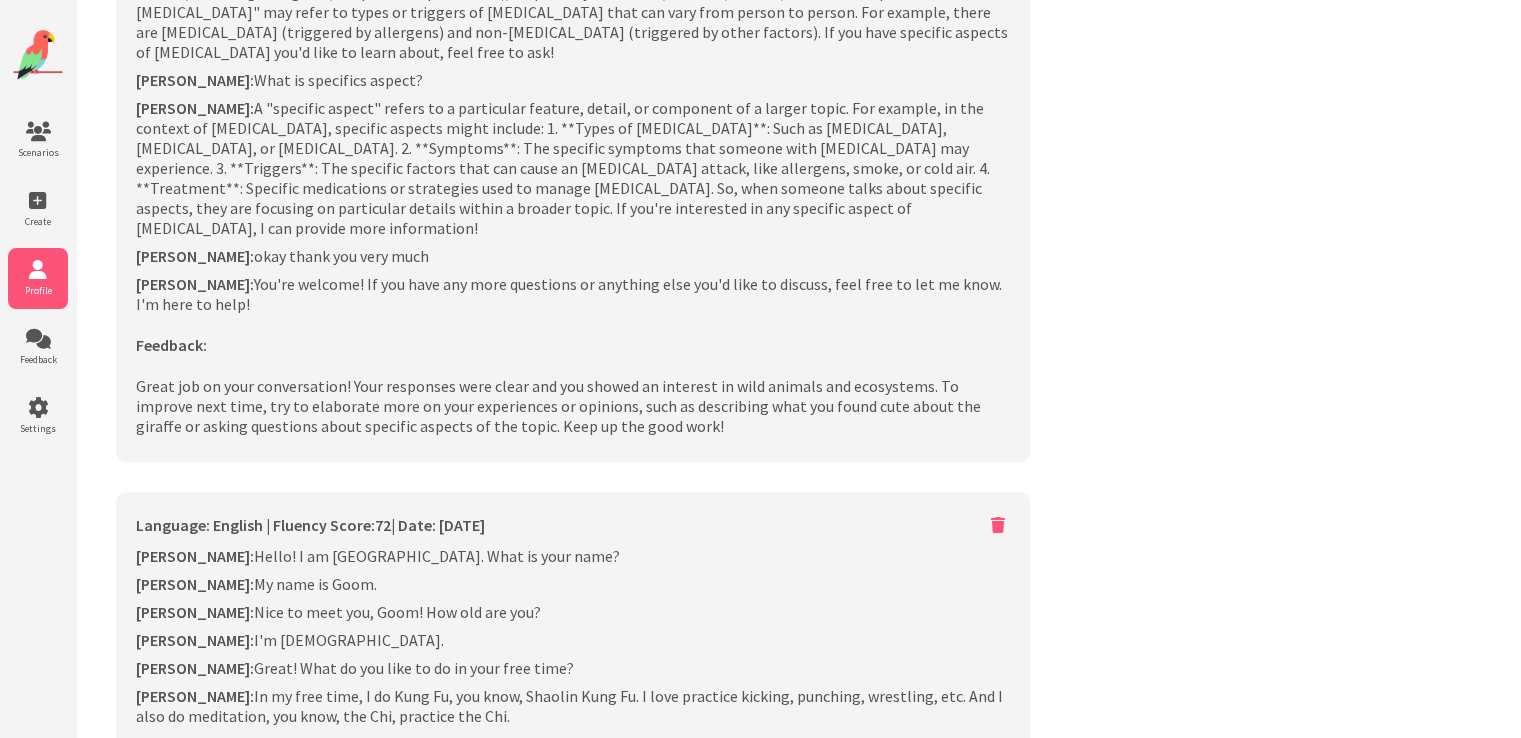 click at bounding box center (998, 525) 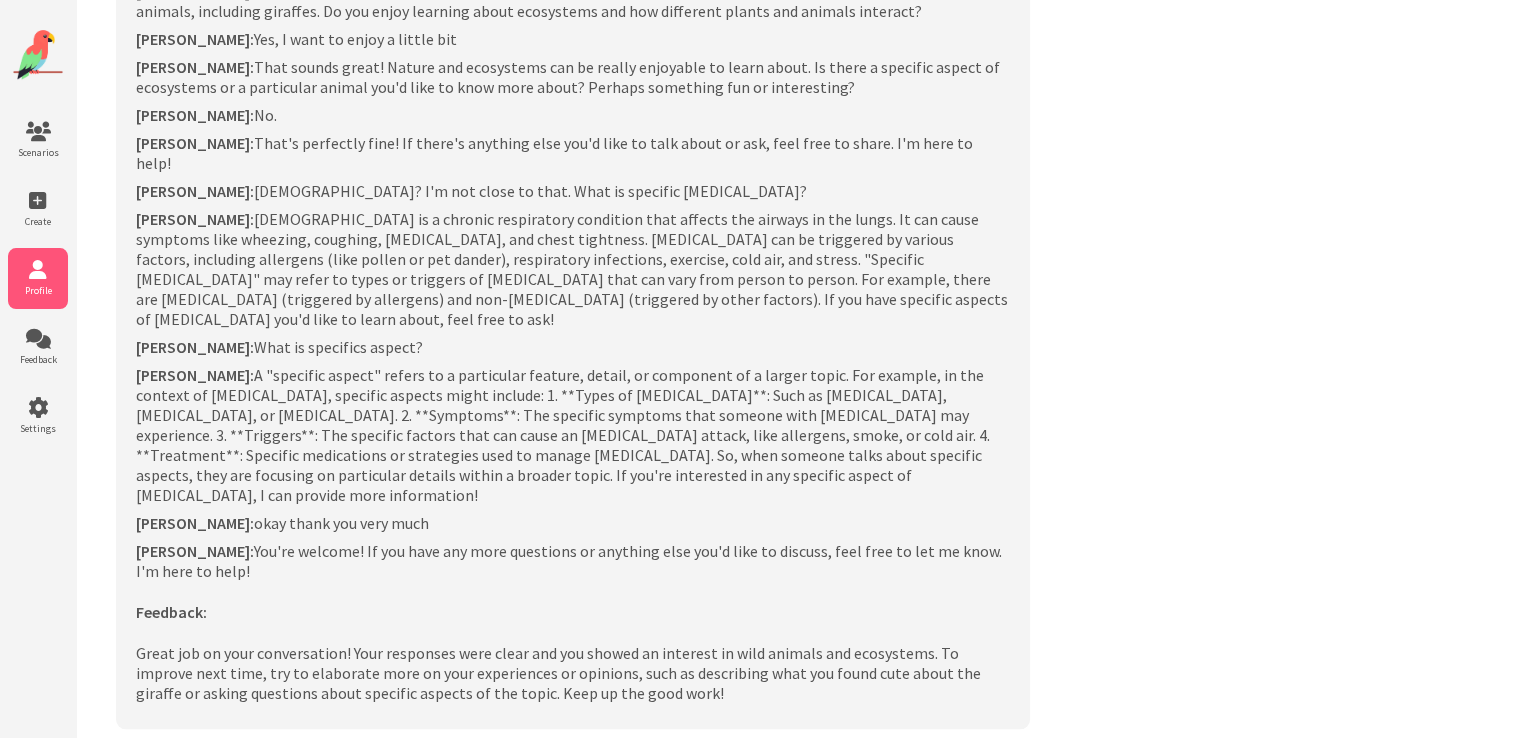 select on "**" 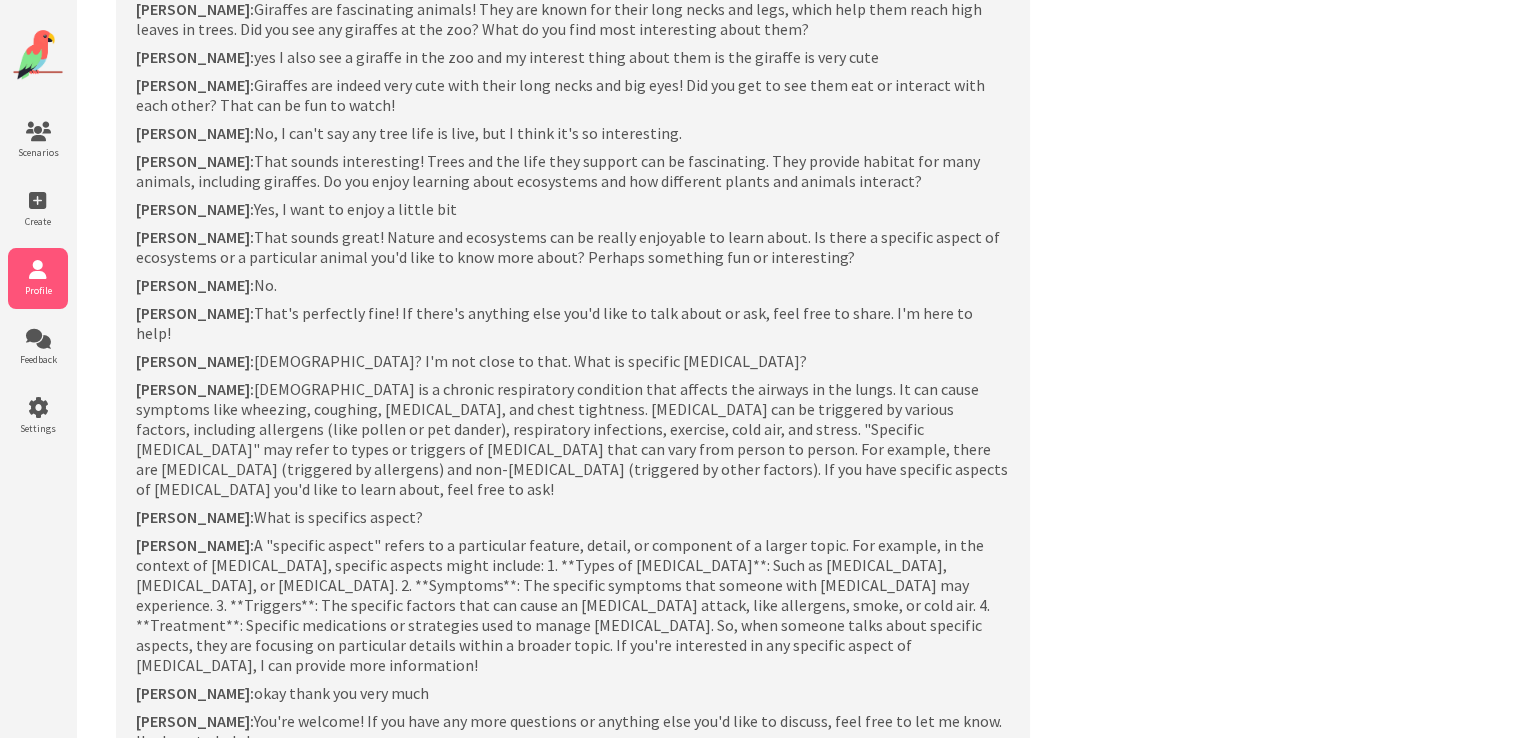scroll, scrollTop: 1710, scrollLeft: 0, axis: vertical 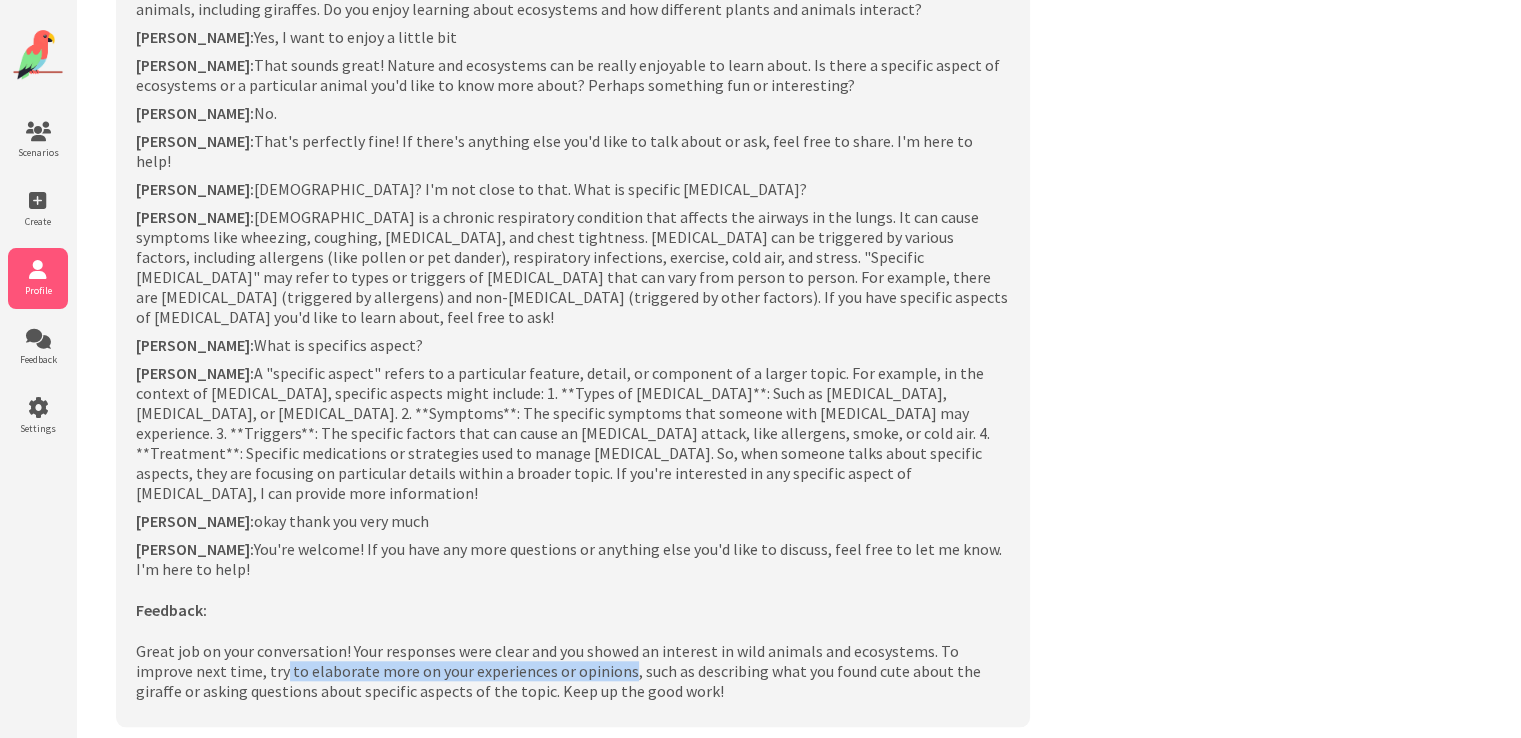 drag, startPoint x: 220, startPoint y: 611, endPoint x: 563, endPoint y: 611, distance: 343 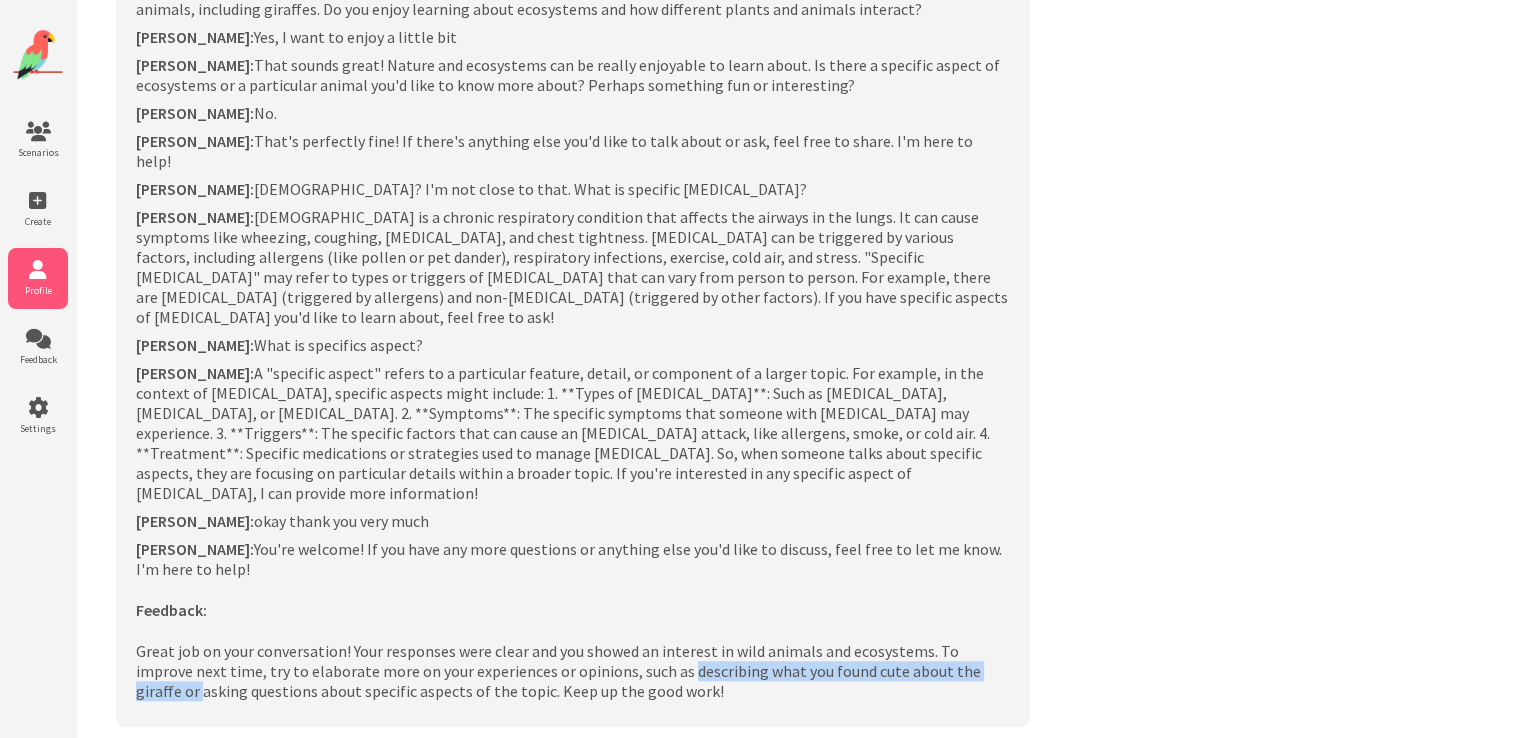 drag, startPoint x: 622, startPoint y: 609, endPoint x: 968, endPoint y: 609, distance: 346 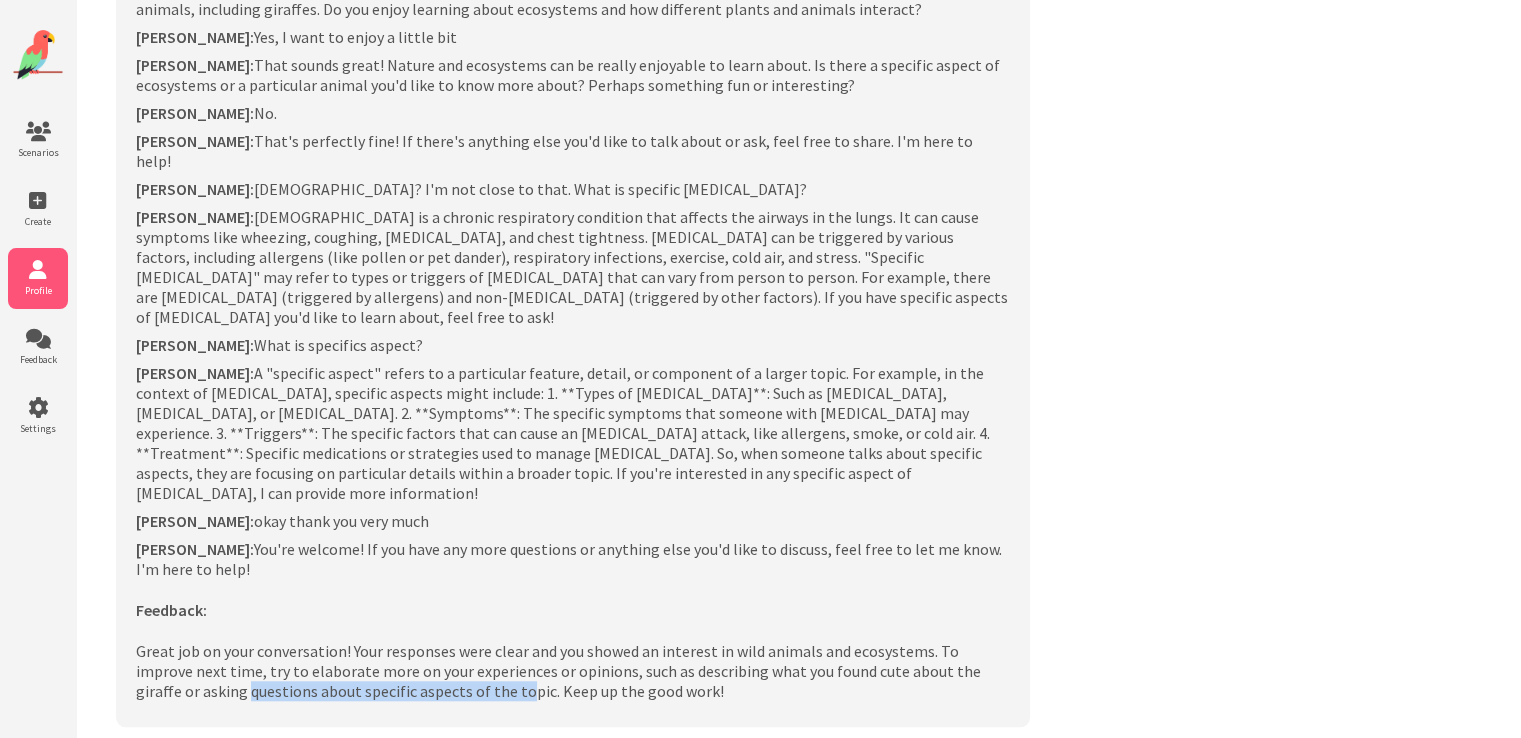 drag, startPoint x: 133, startPoint y: 629, endPoint x: 412, endPoint y: 639, distance: 279.17917 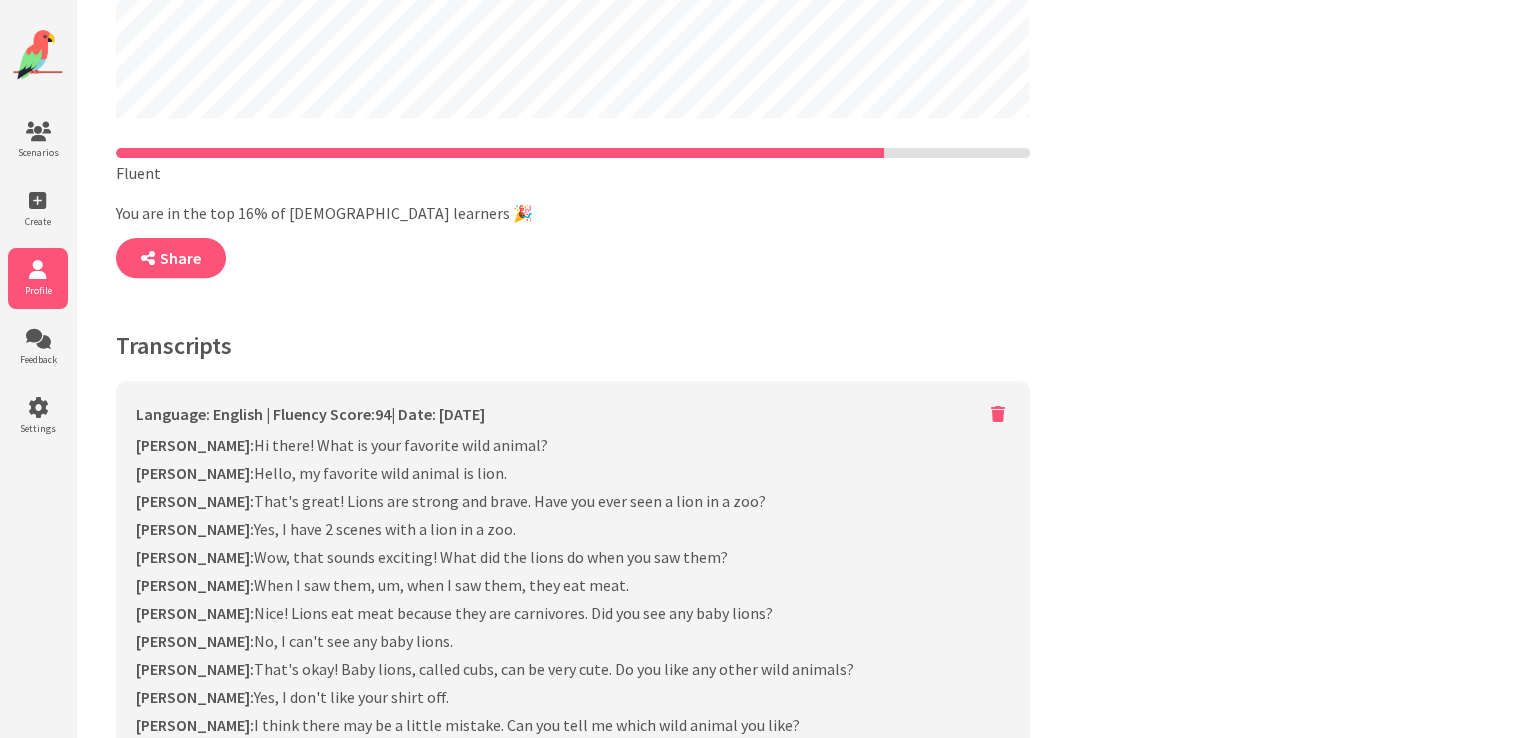 scroll, scrollTop: 510, scrollLeft: 0, axis: vertical 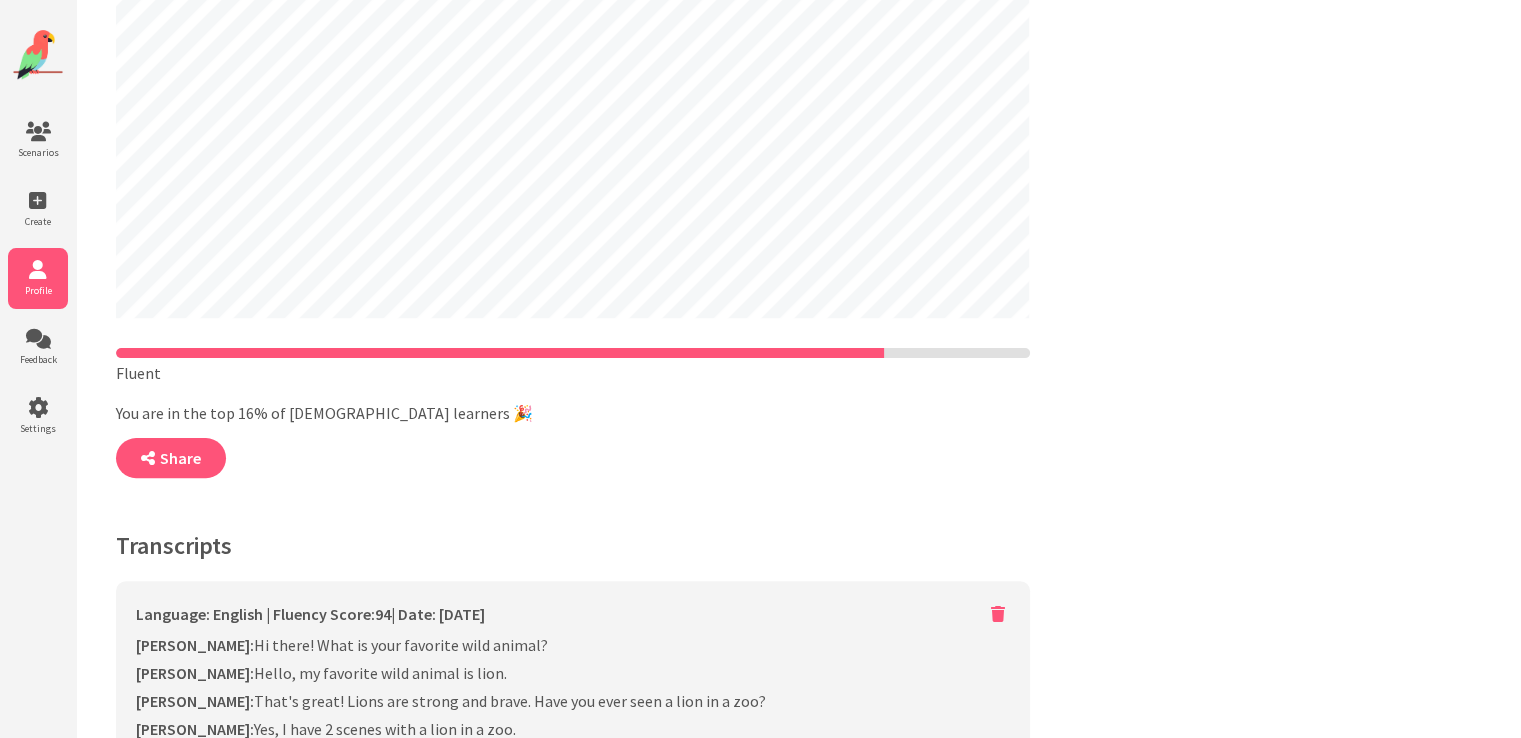 click at bounding box center [500, 353] 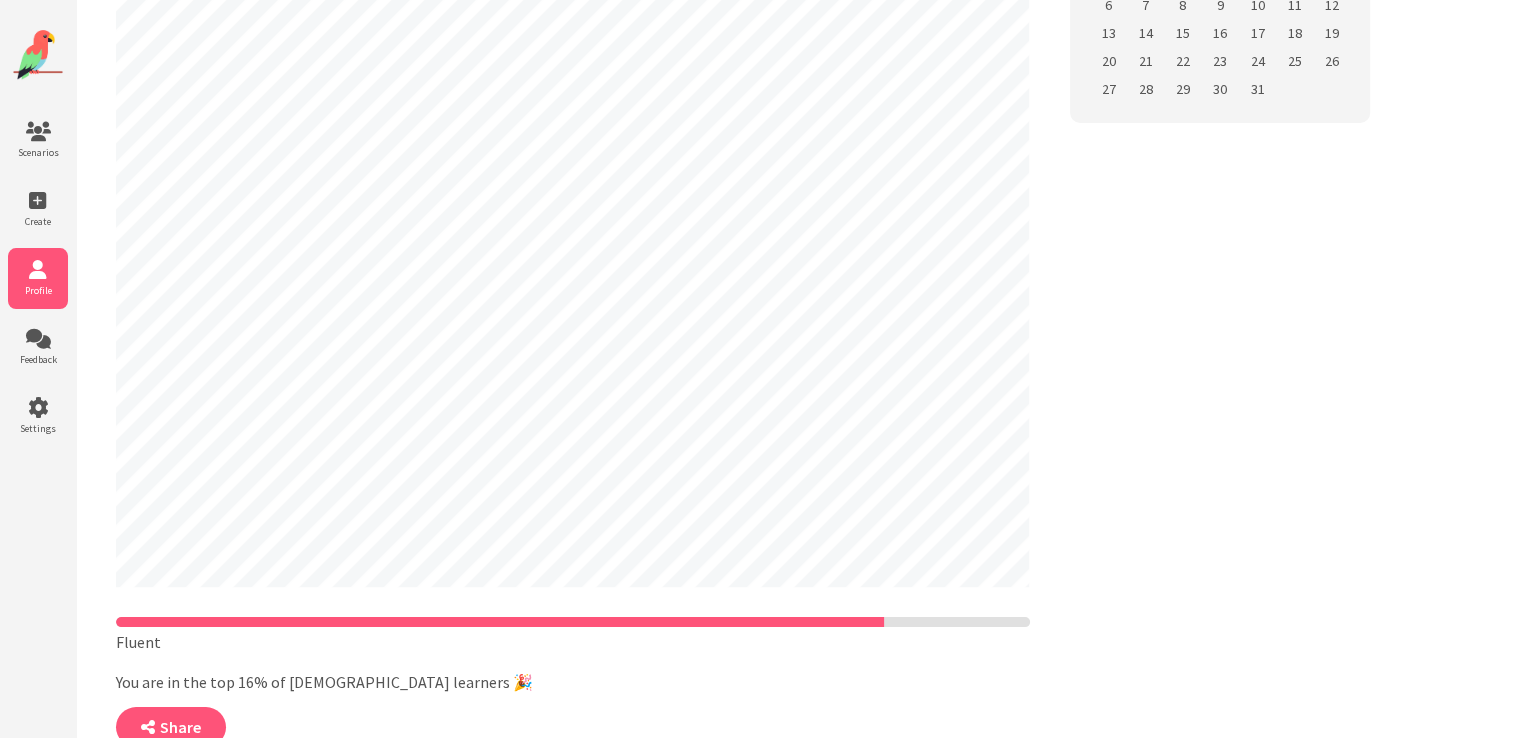 scroll, scrollTop: 0, scrollLeft: 0, axis: both 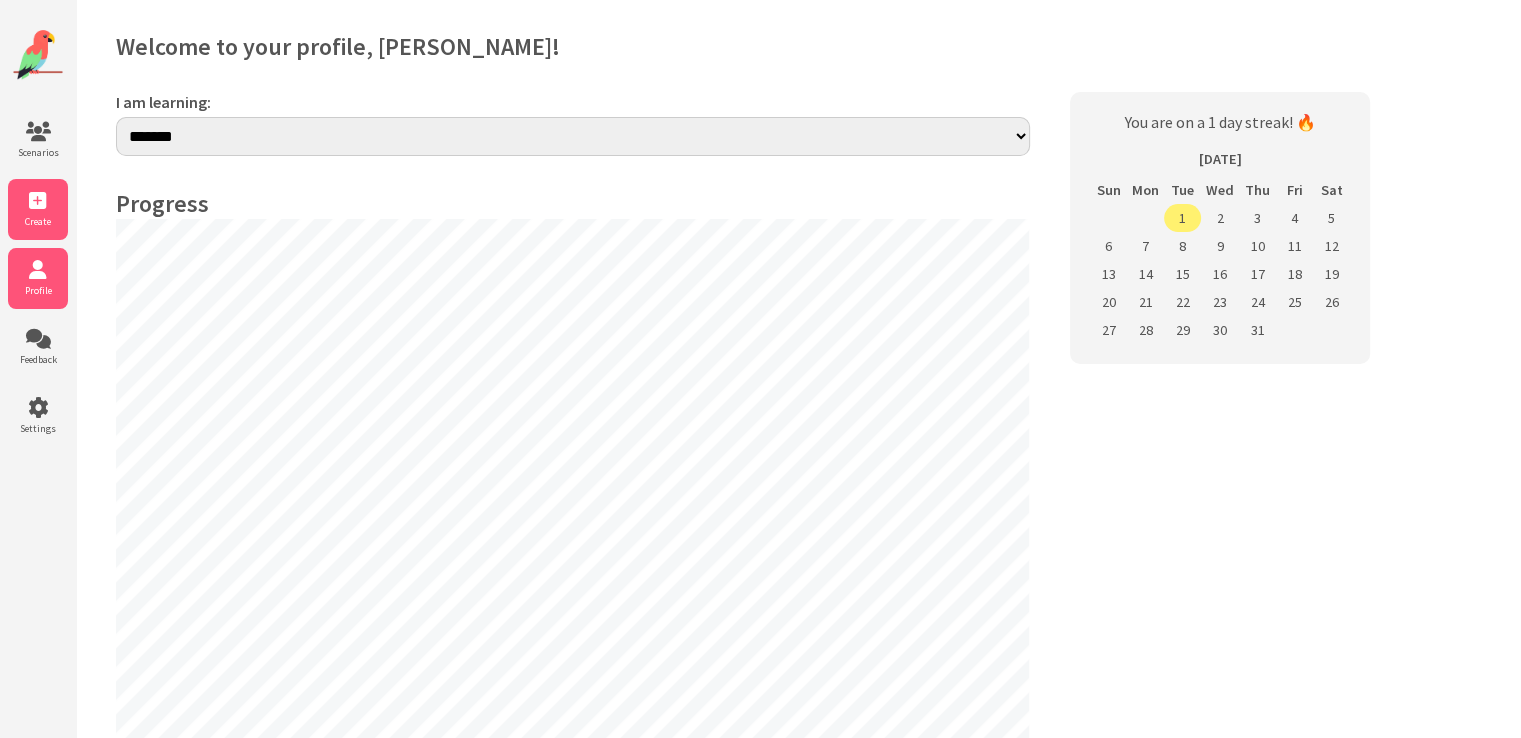 click at bounding box center [38, 201] 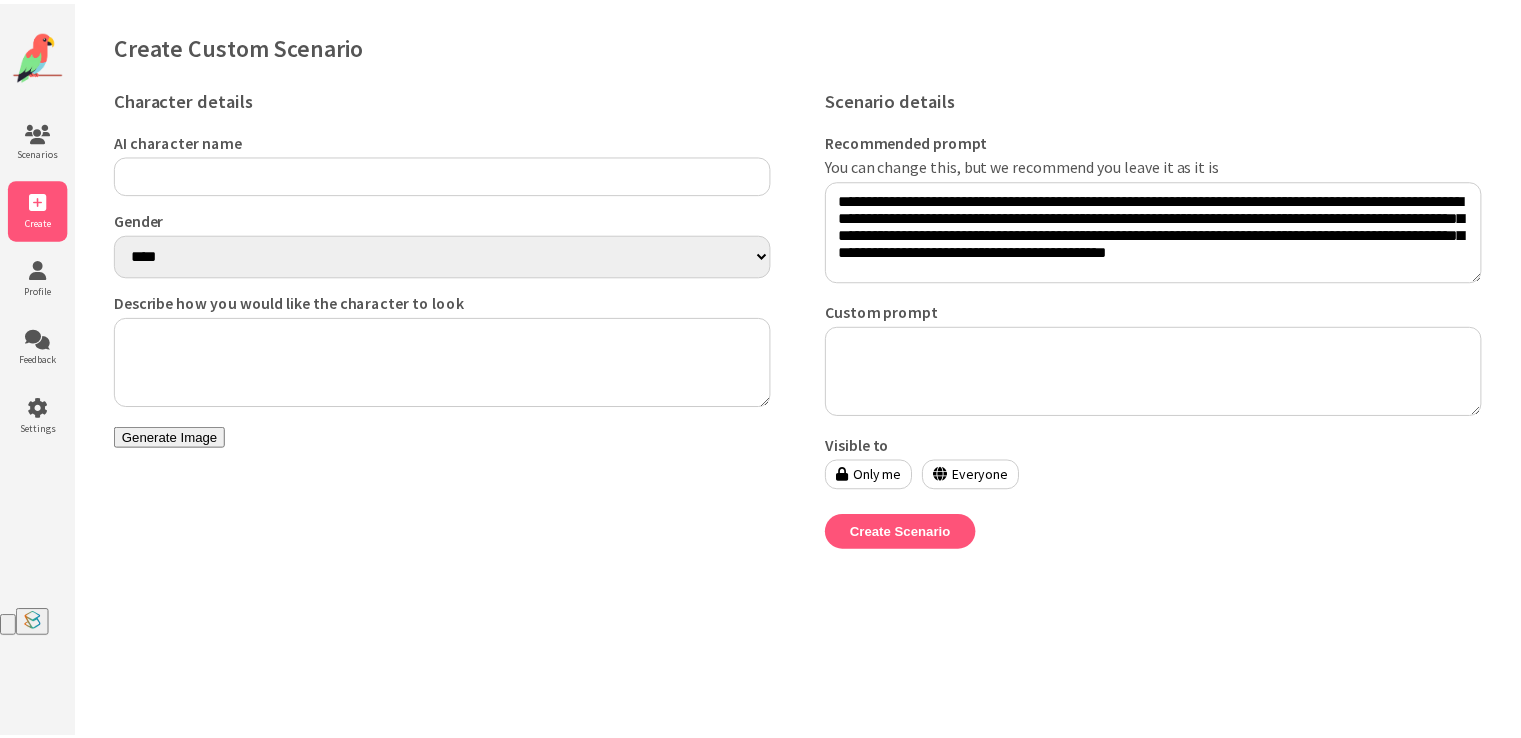 scroll, scrollTop: 0, scrollLeft: 0, axis: both 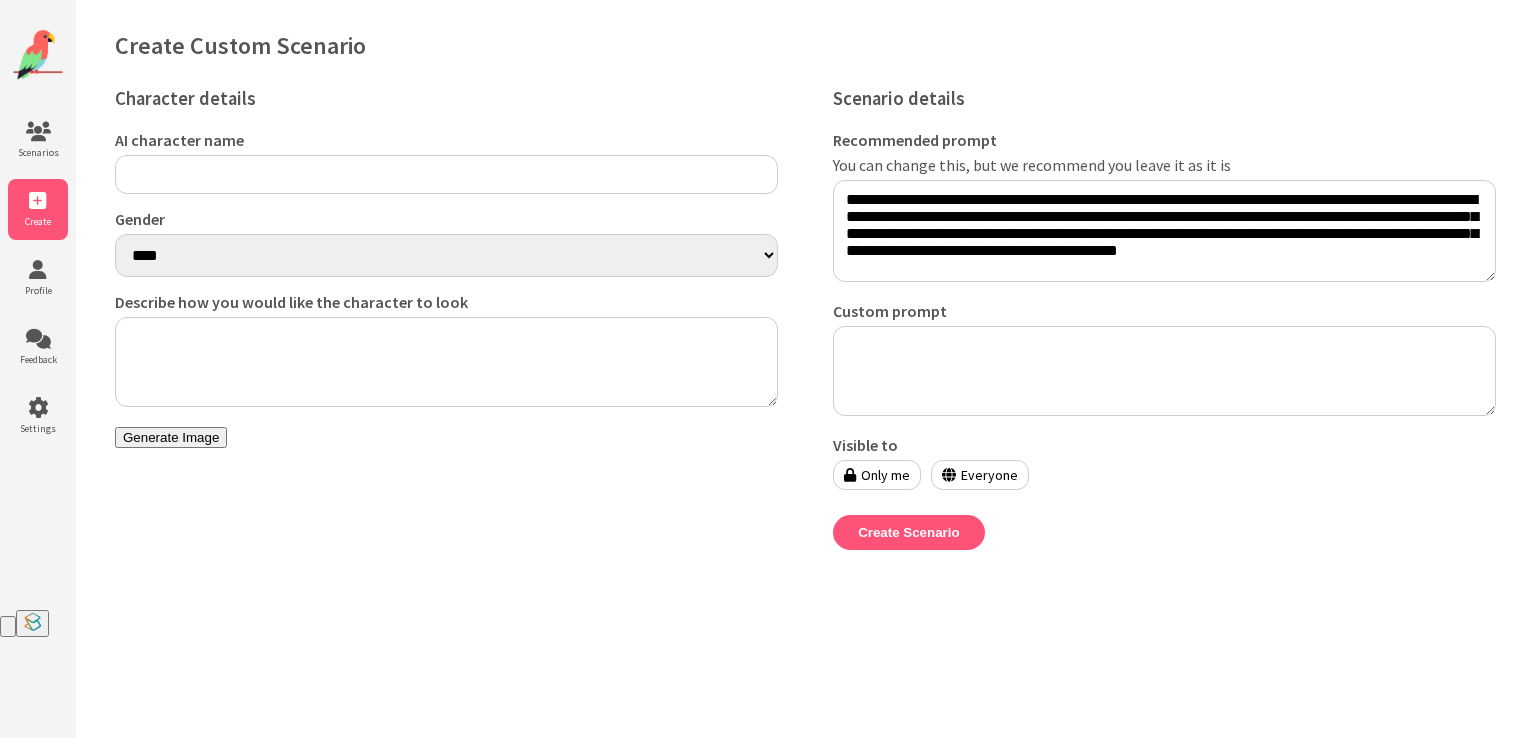 click on "AI character name" at bounding box center (446, 174) 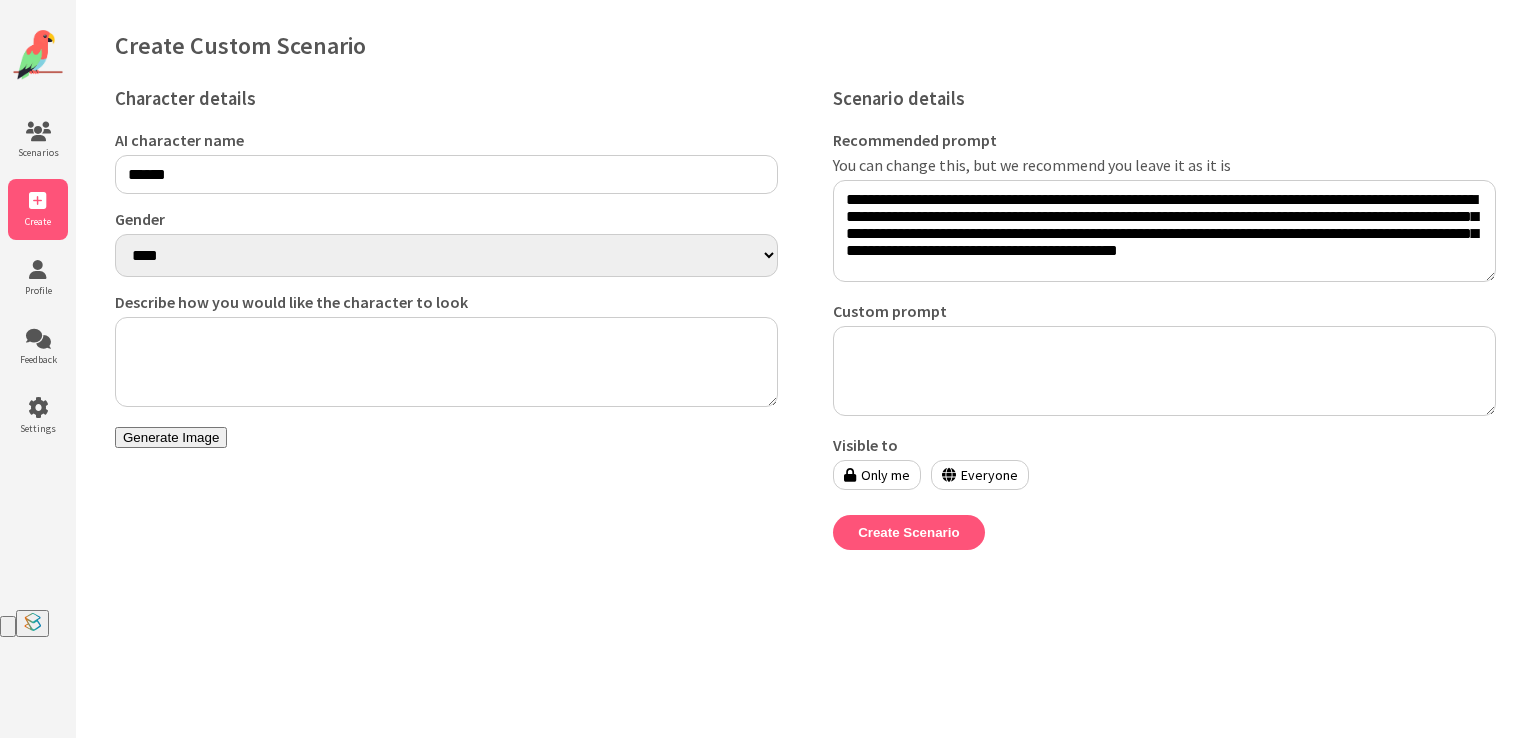 type on "******" 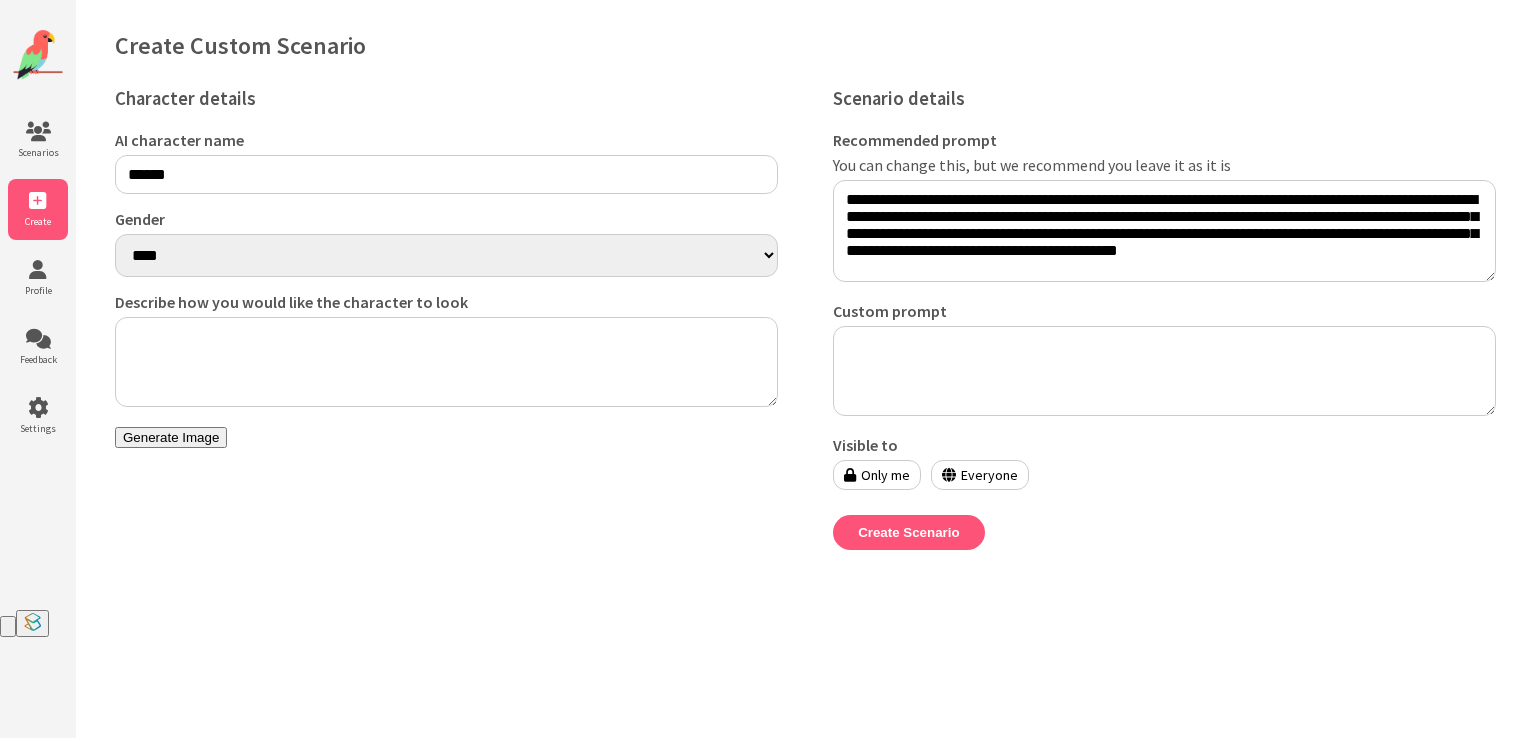 click on "****
******" at bounding box center [446, 255] 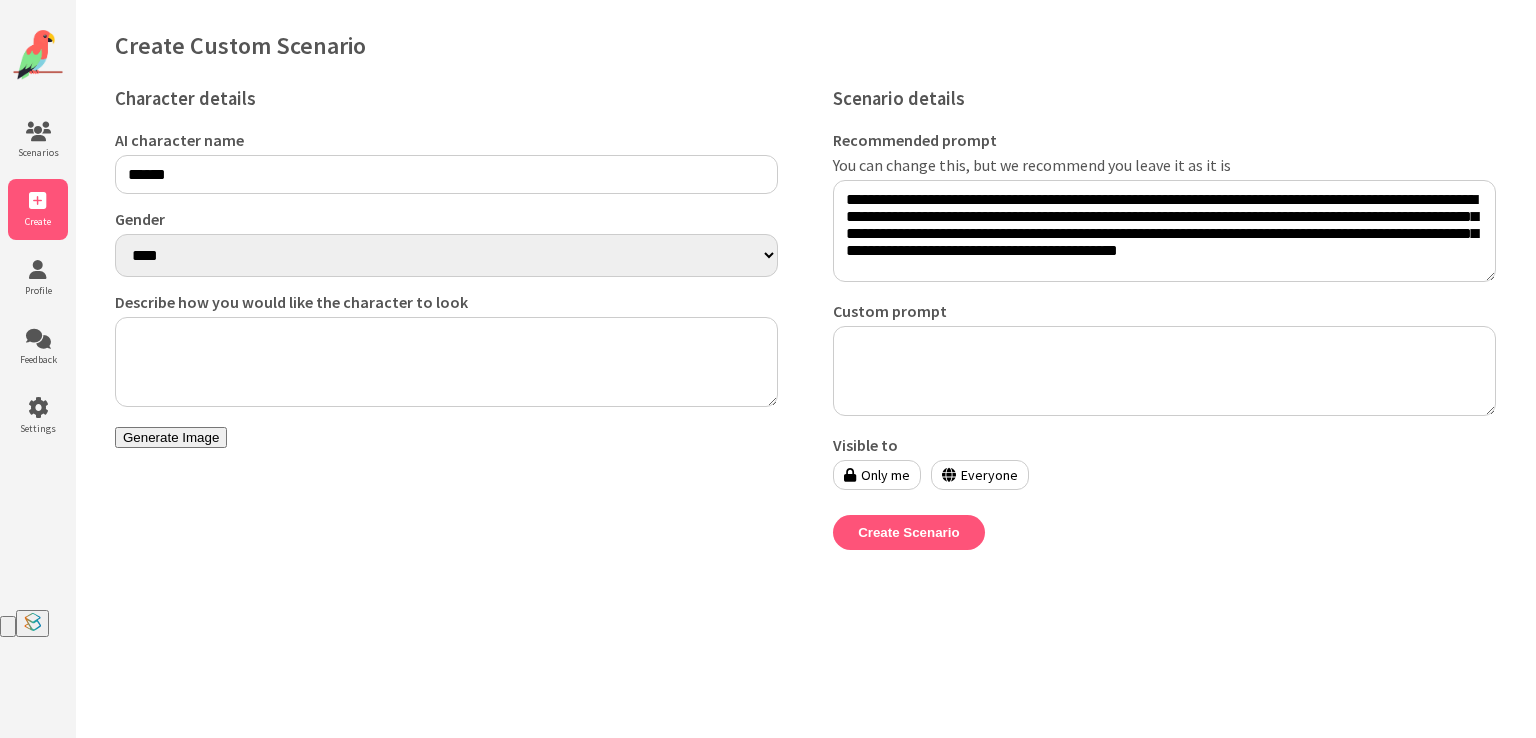 select on "******" 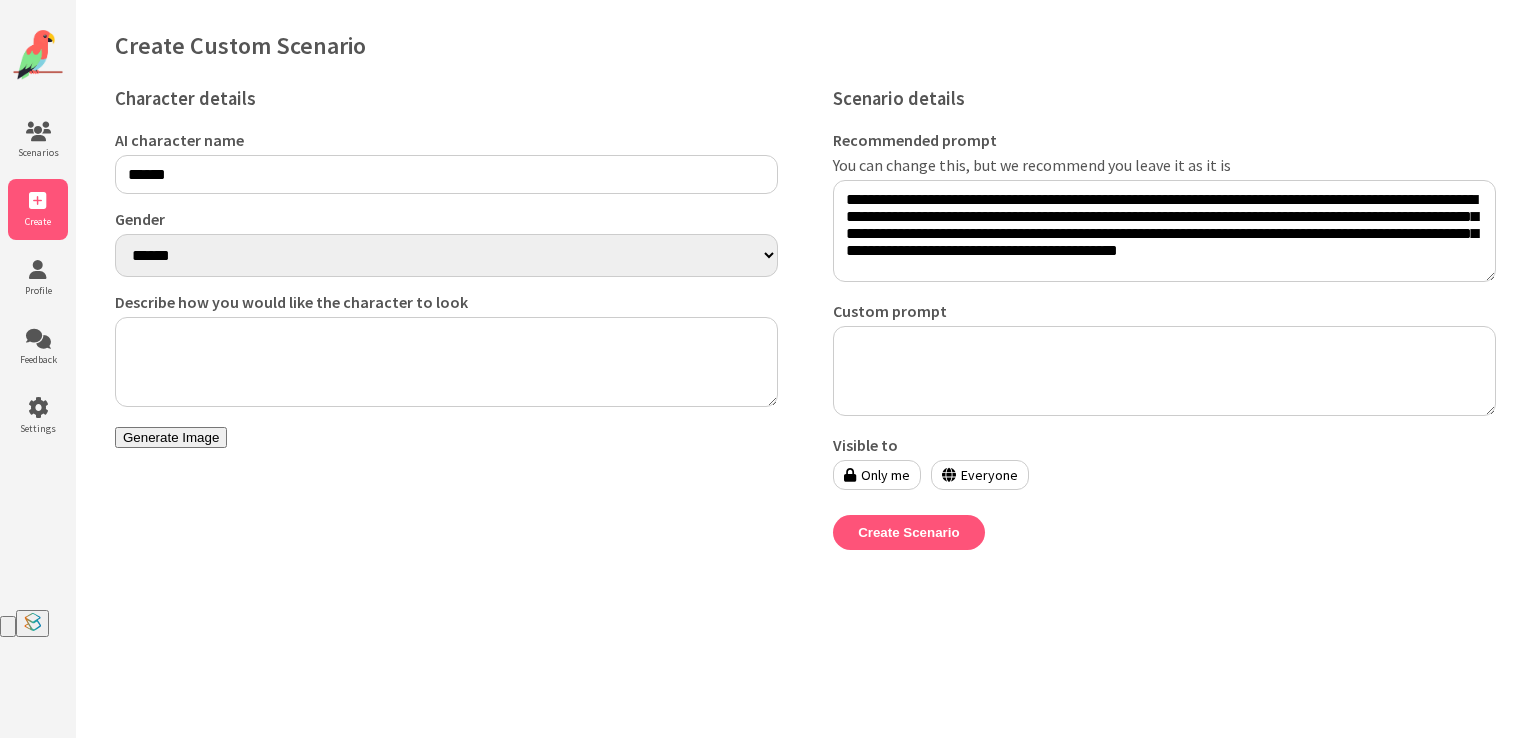 click on "****
******" at bounding box center (446, 255) 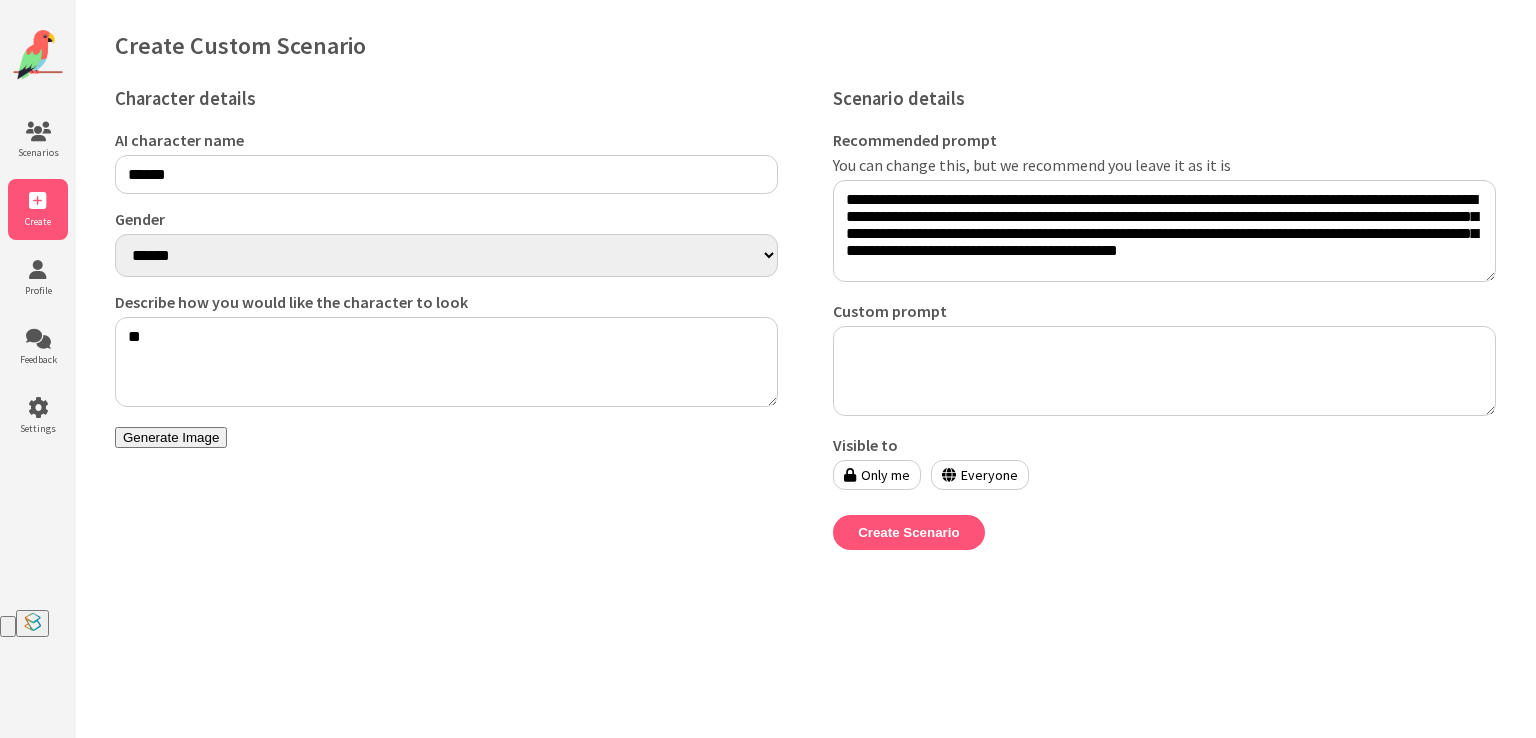 type on "*" 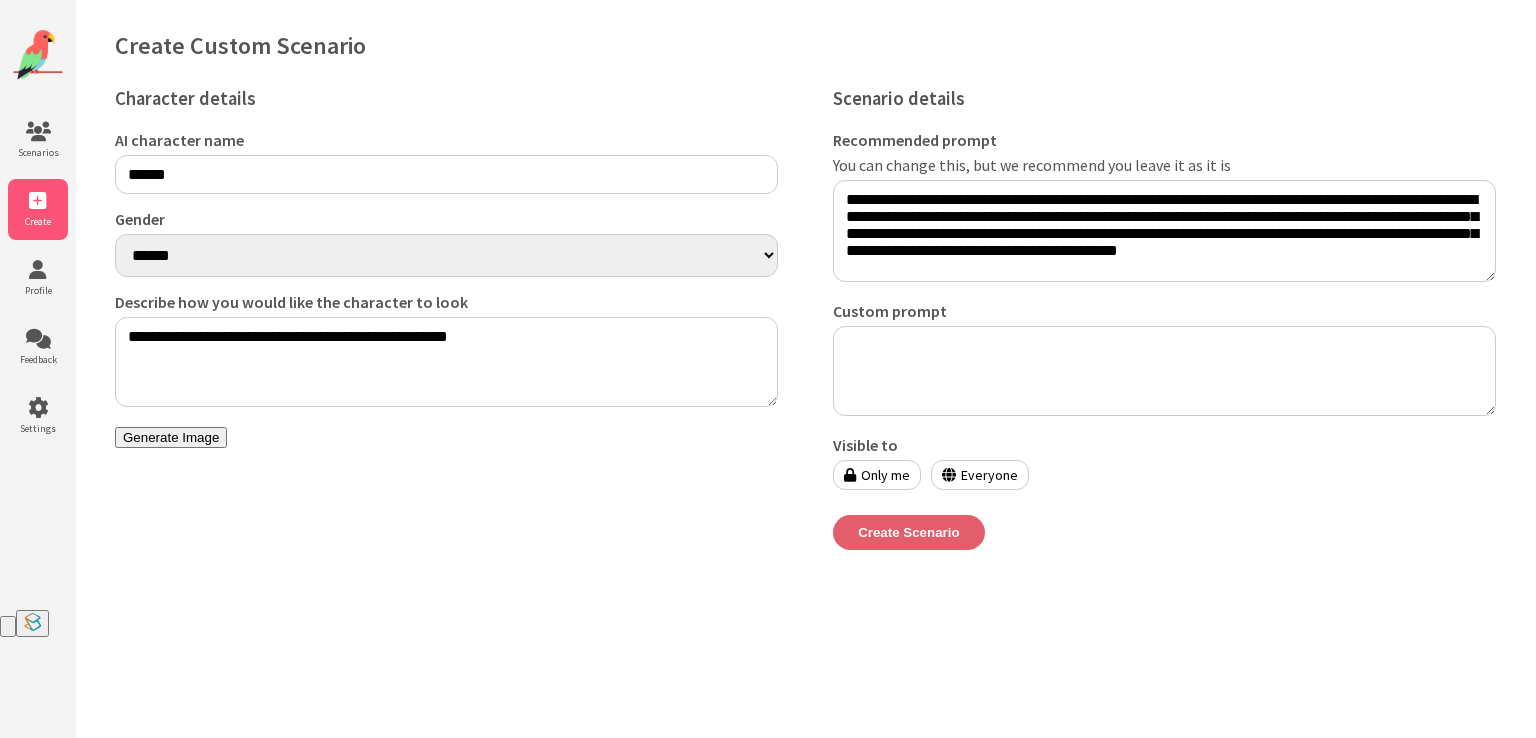 click on "Create Scenario" at bounding box center (909, 532) 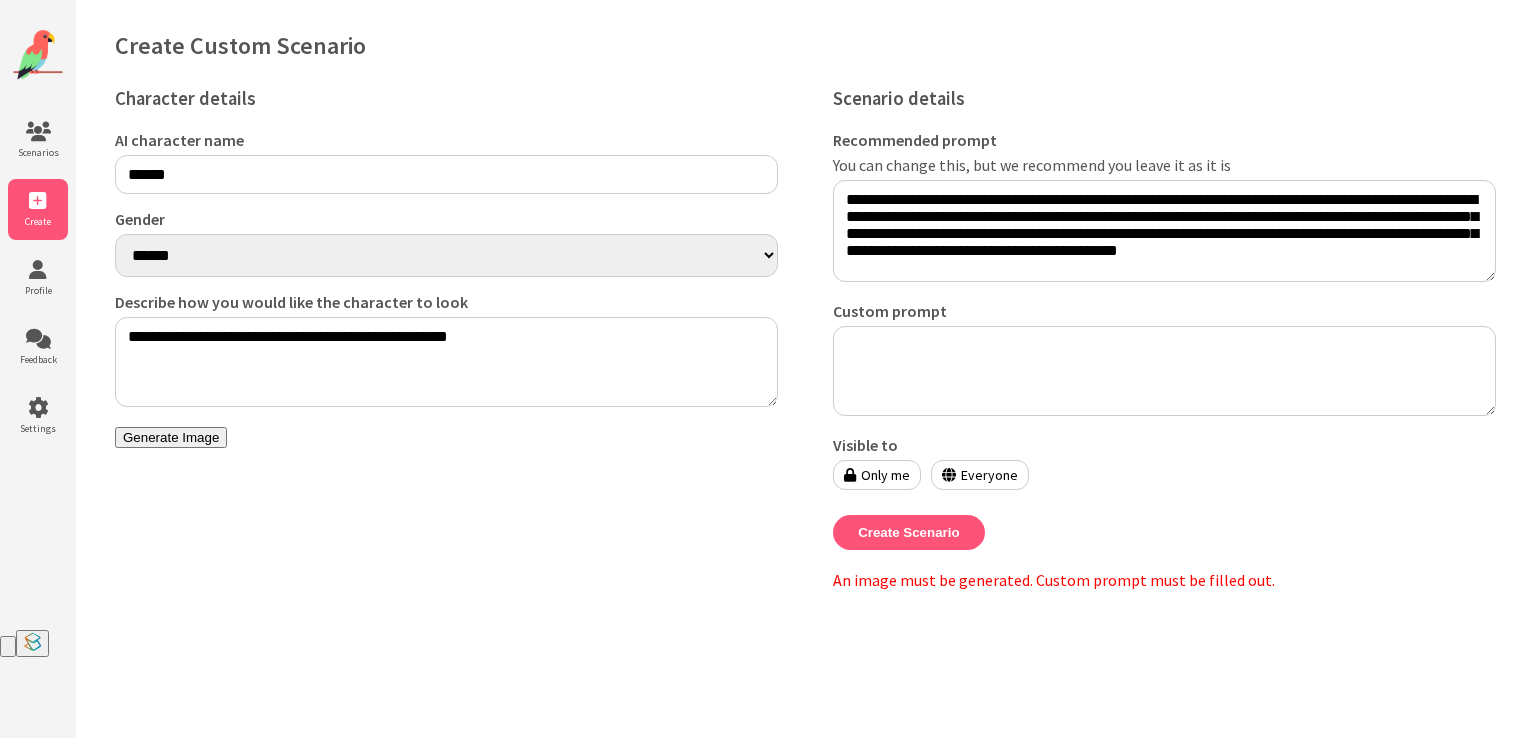 click on "**********" at bounding box center (446, 362) 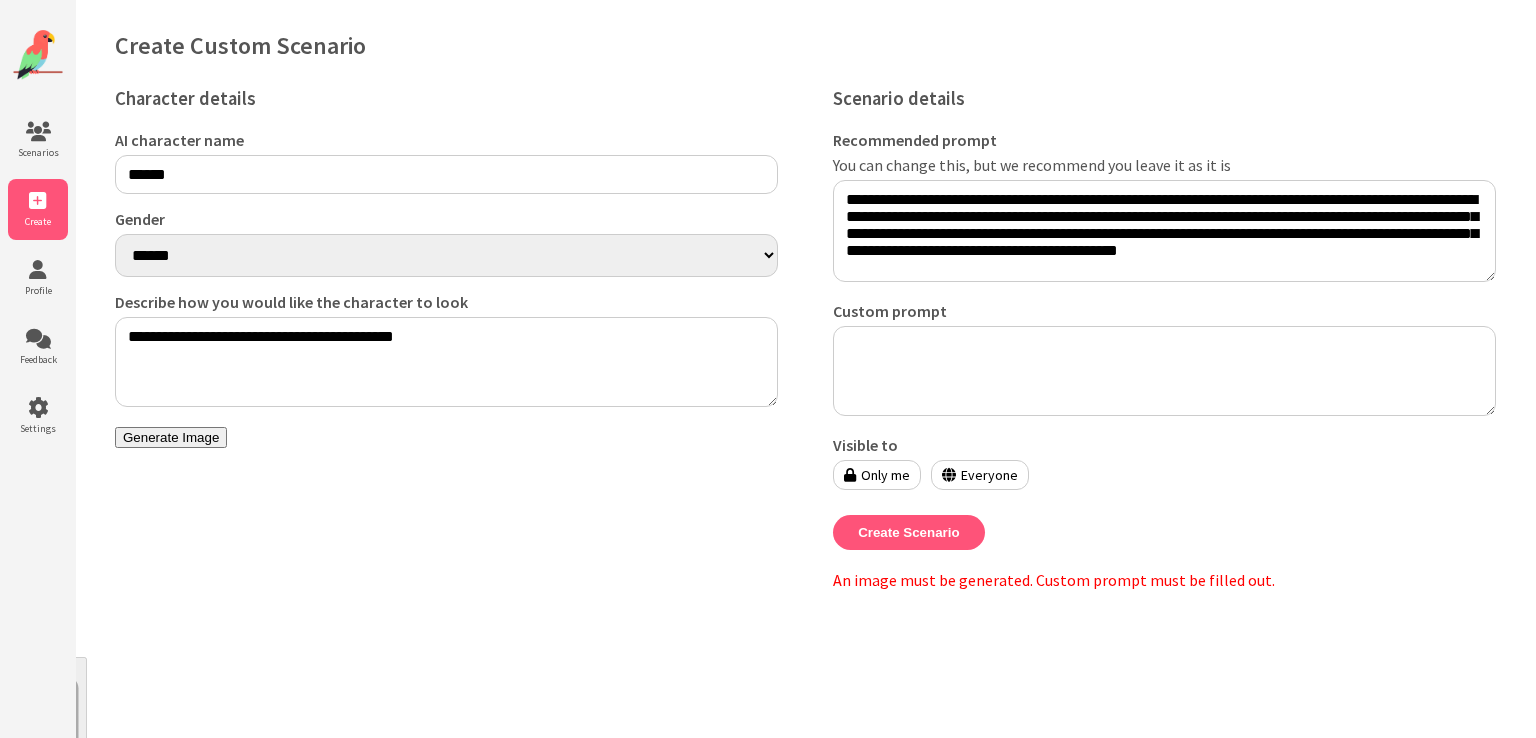 click on "**********" at bounding box center (446, 362) 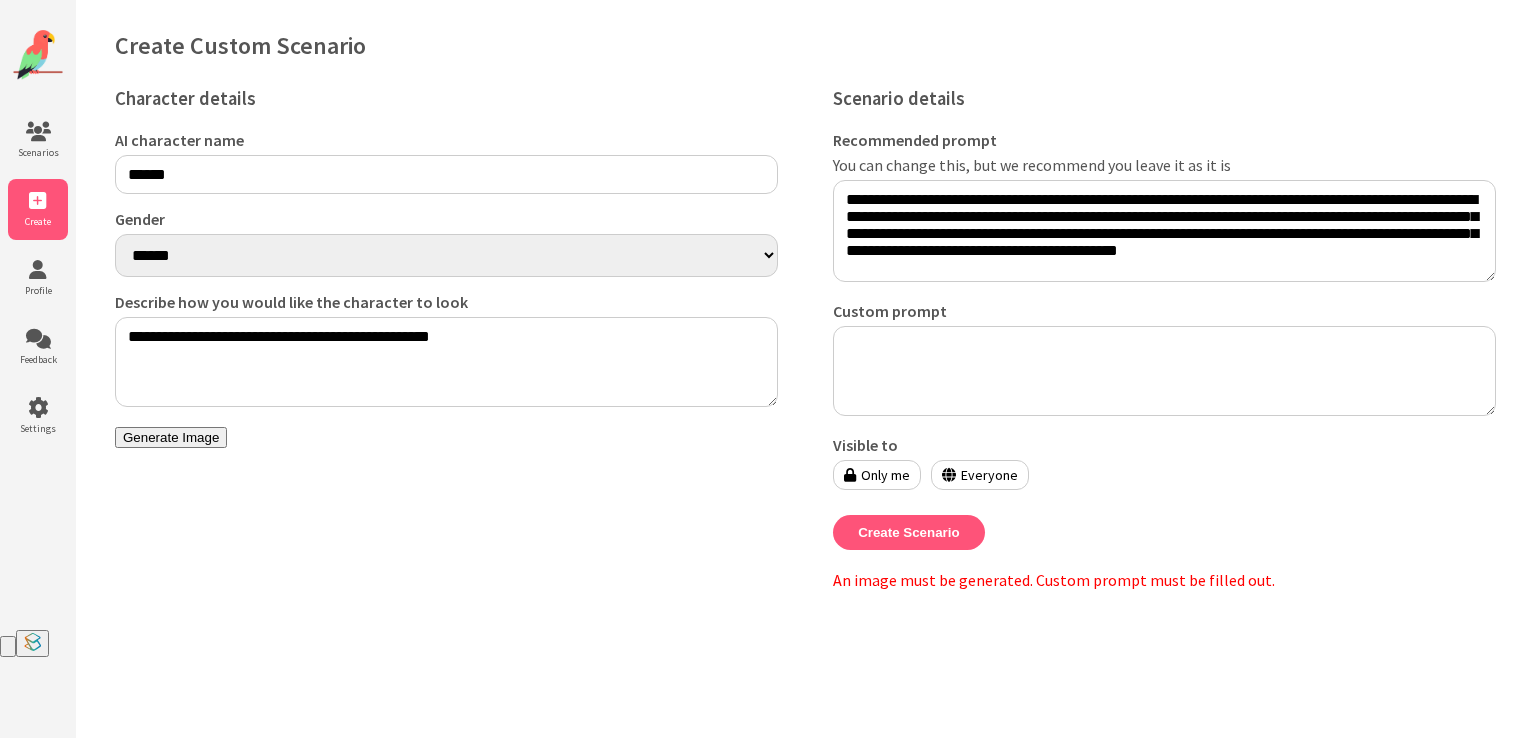 click on "**********" at bounding box center [446, 362] 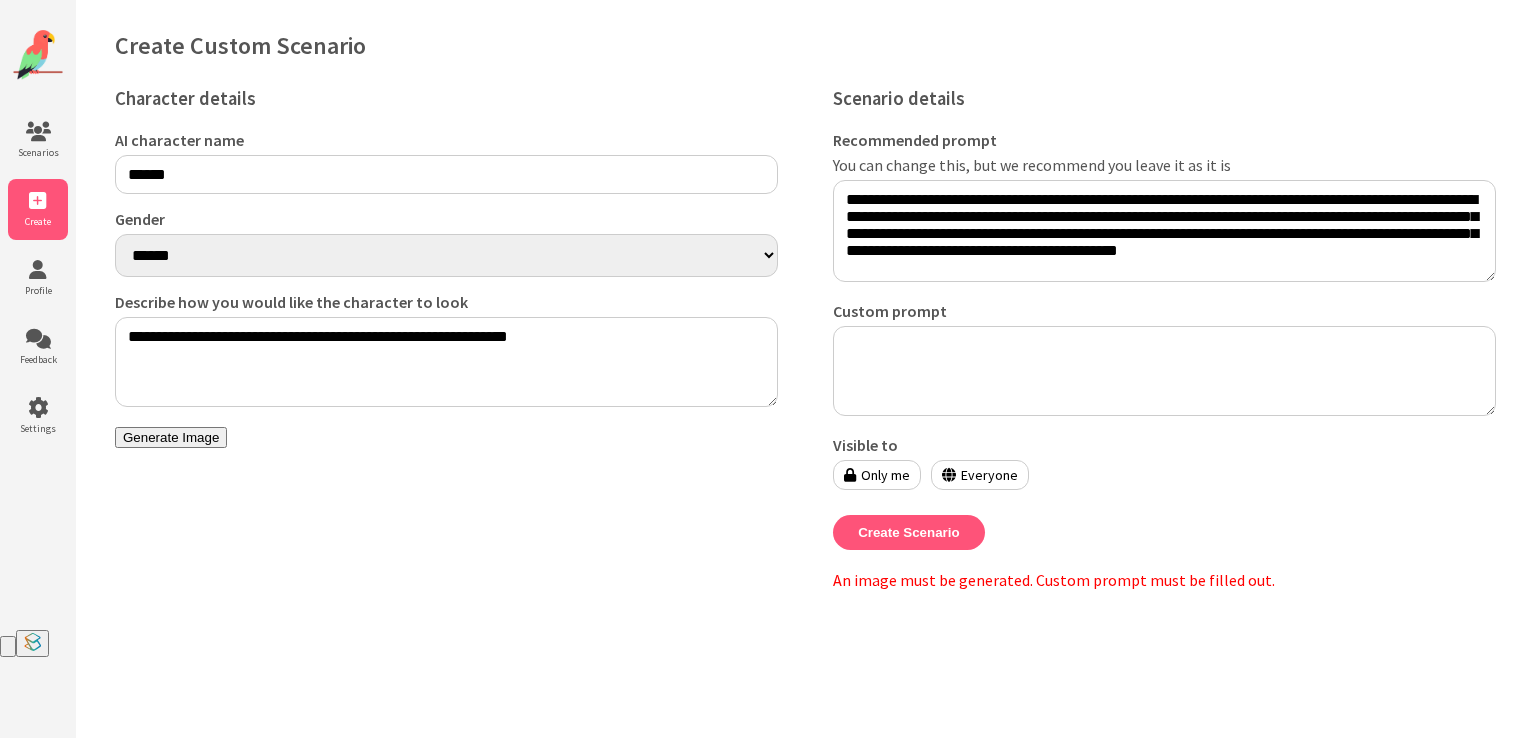 type on "**********" 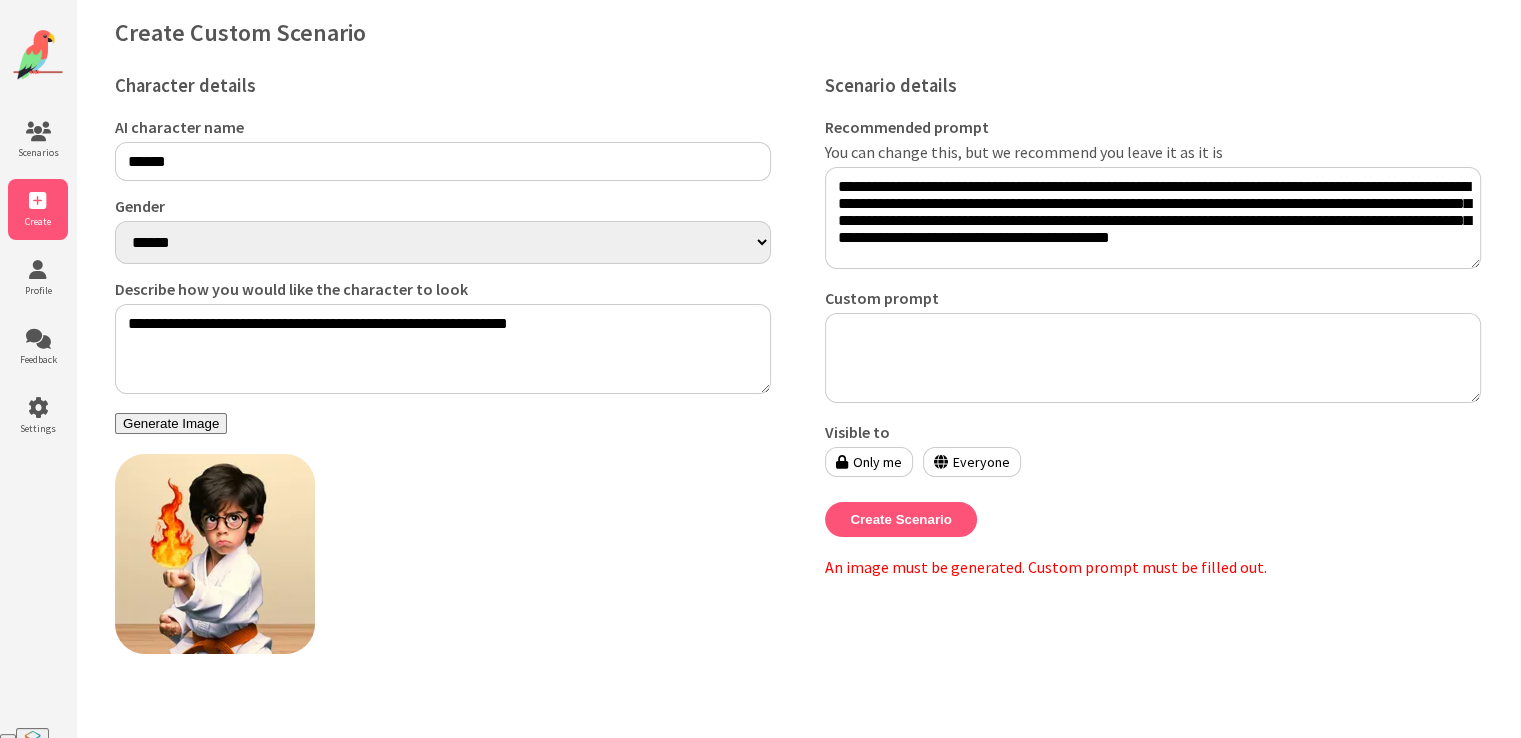 scroll, scrollTop: 17, scrollLeft: 0, axis: vertical 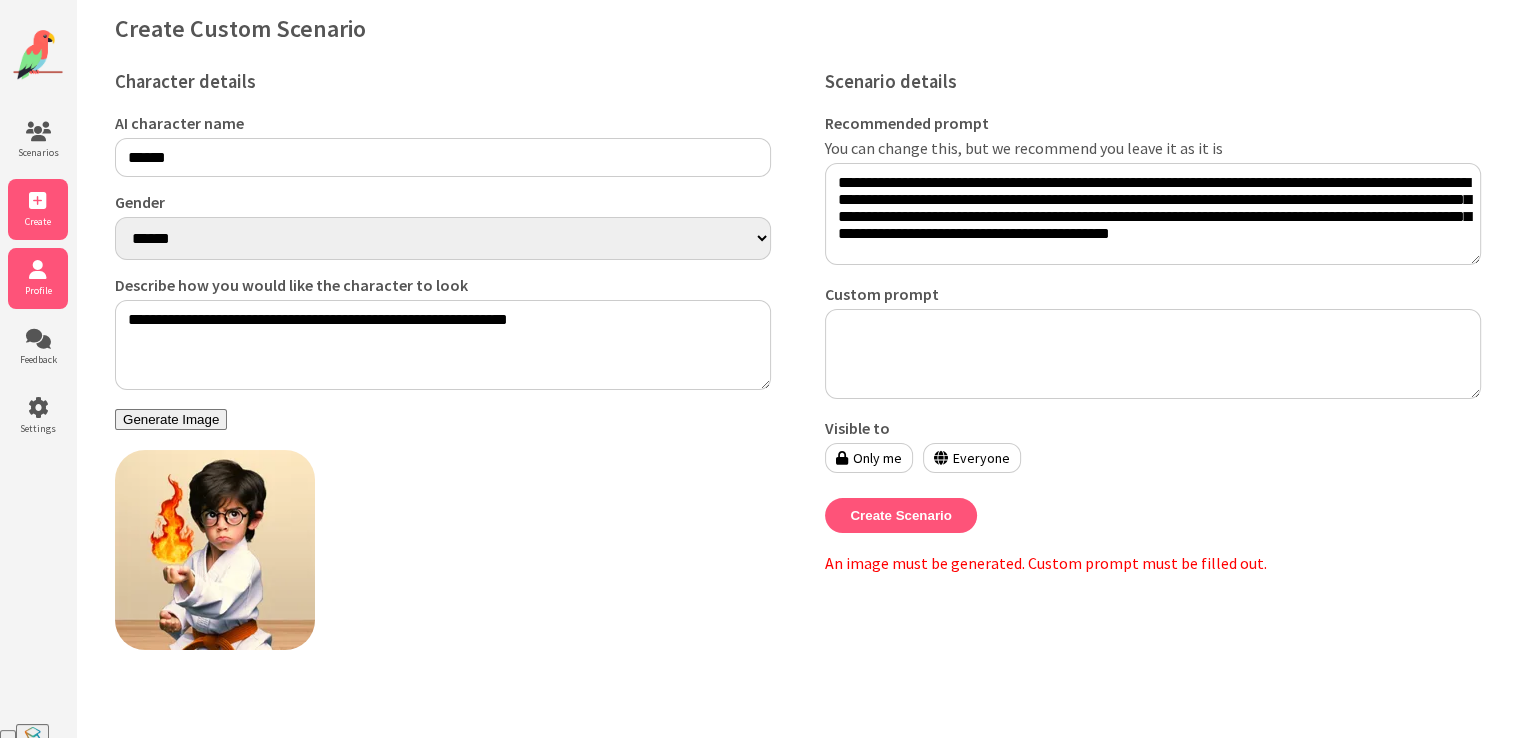 click on "Profile" at bounding box center [38, 278] 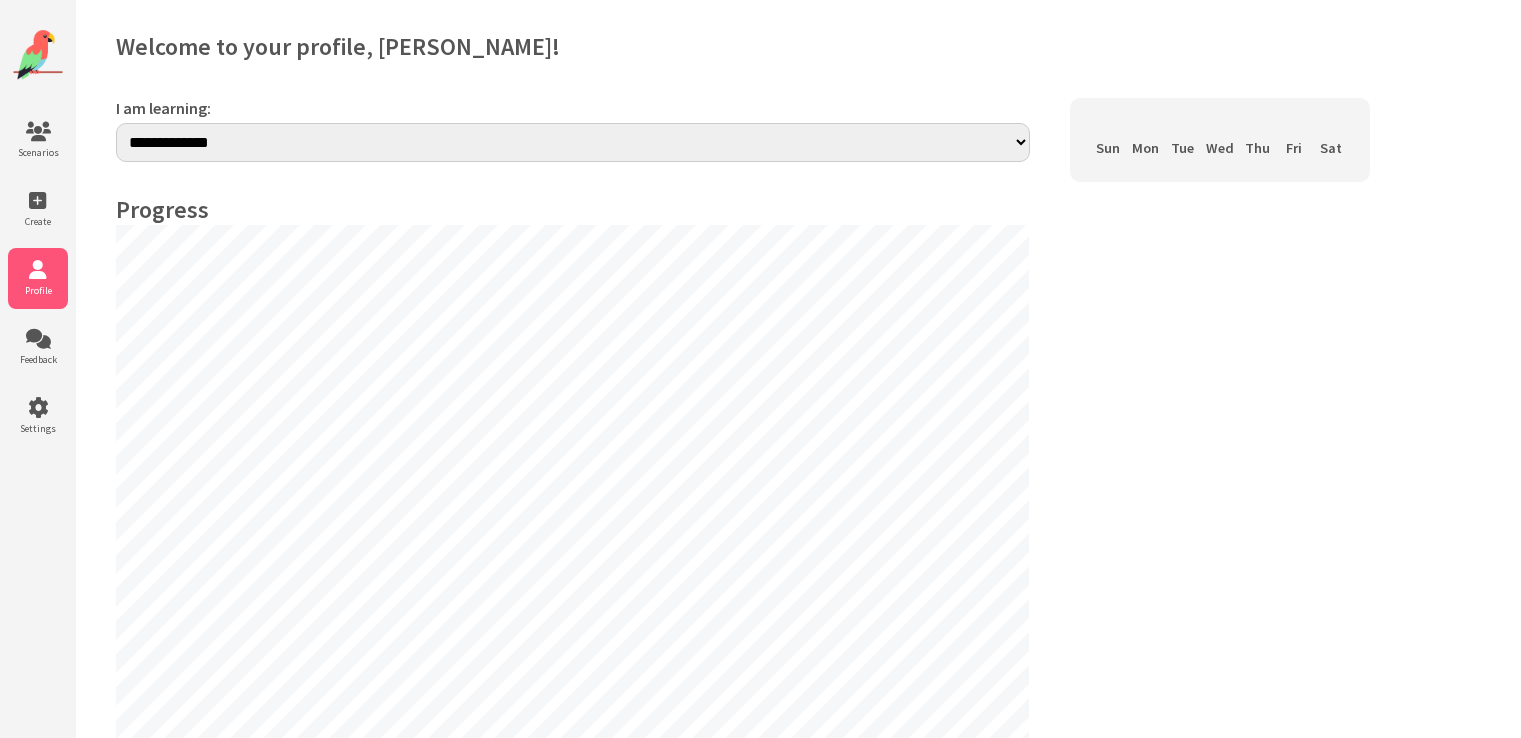 scroll, scrollTop: 0, scrollLeft: 0, axis: both 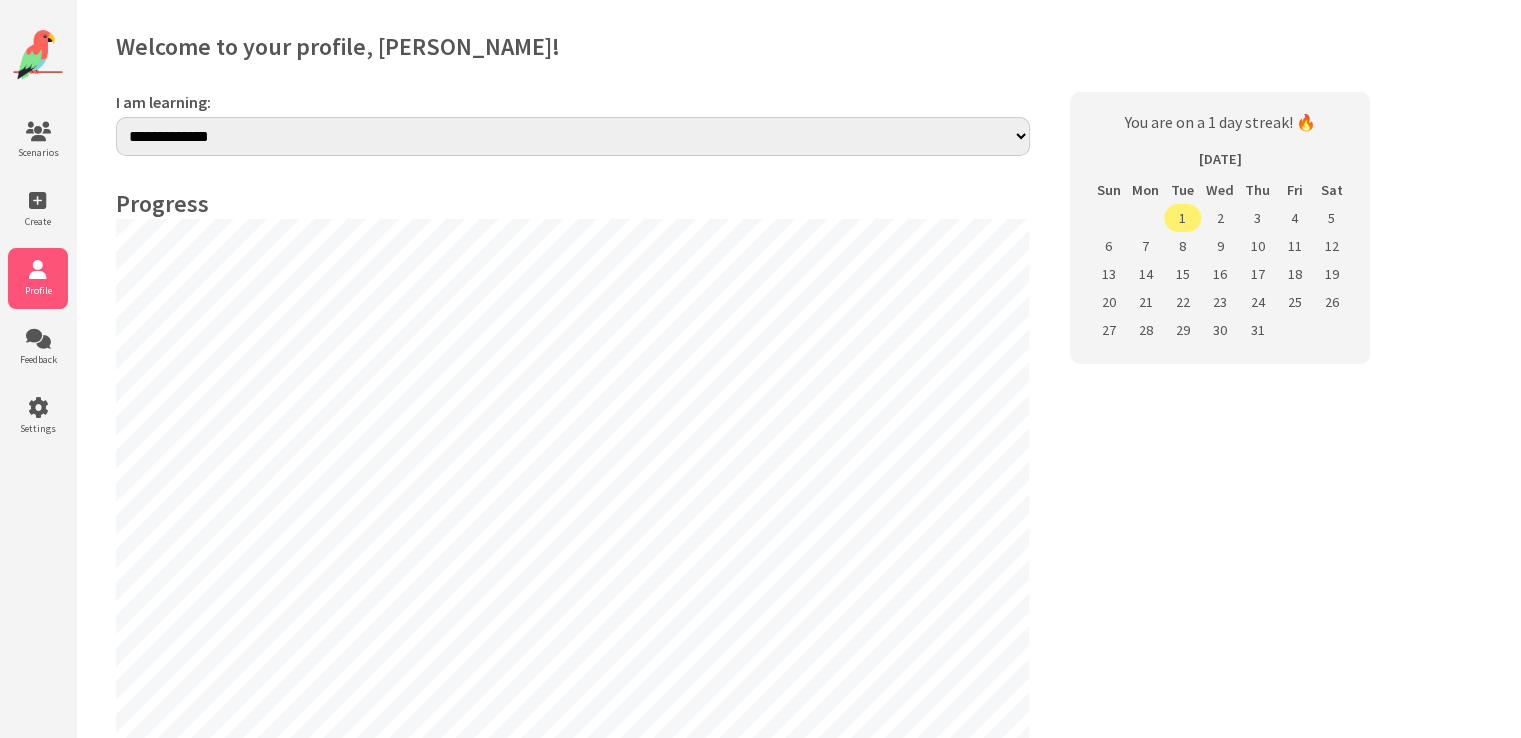 select on "**" 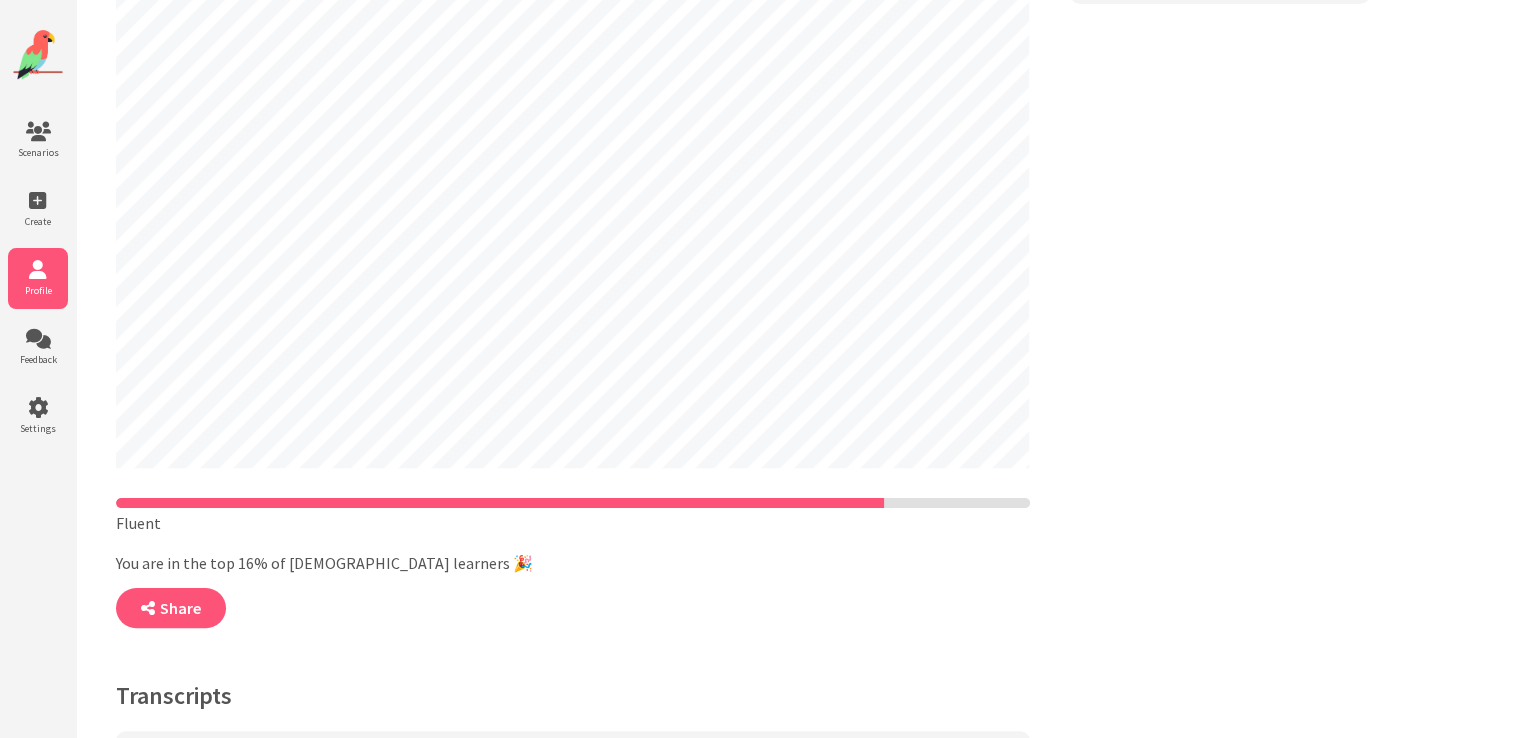 scroll, scrollTop: 0, scrollLeft: 0, axis: both 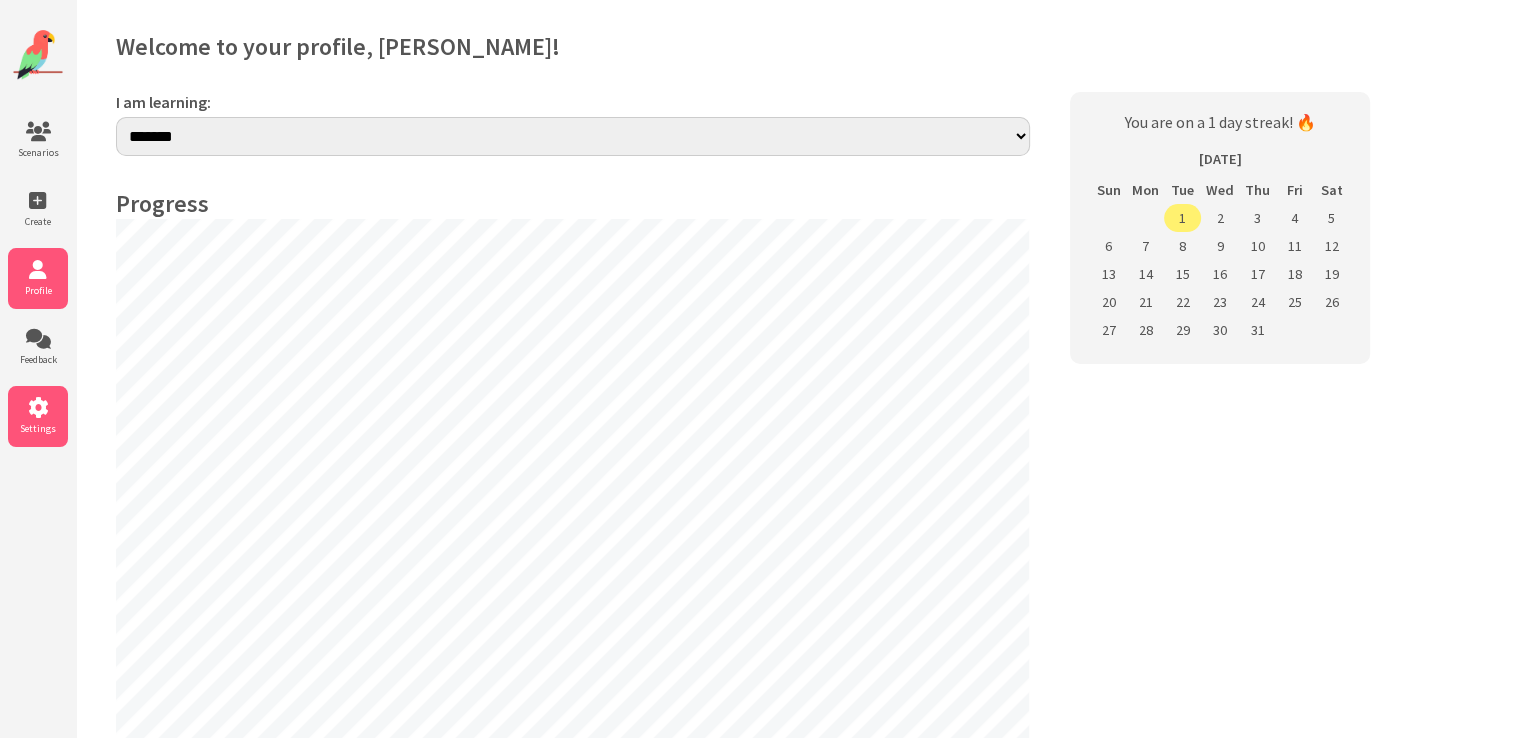click at bounding box center (38, 408) 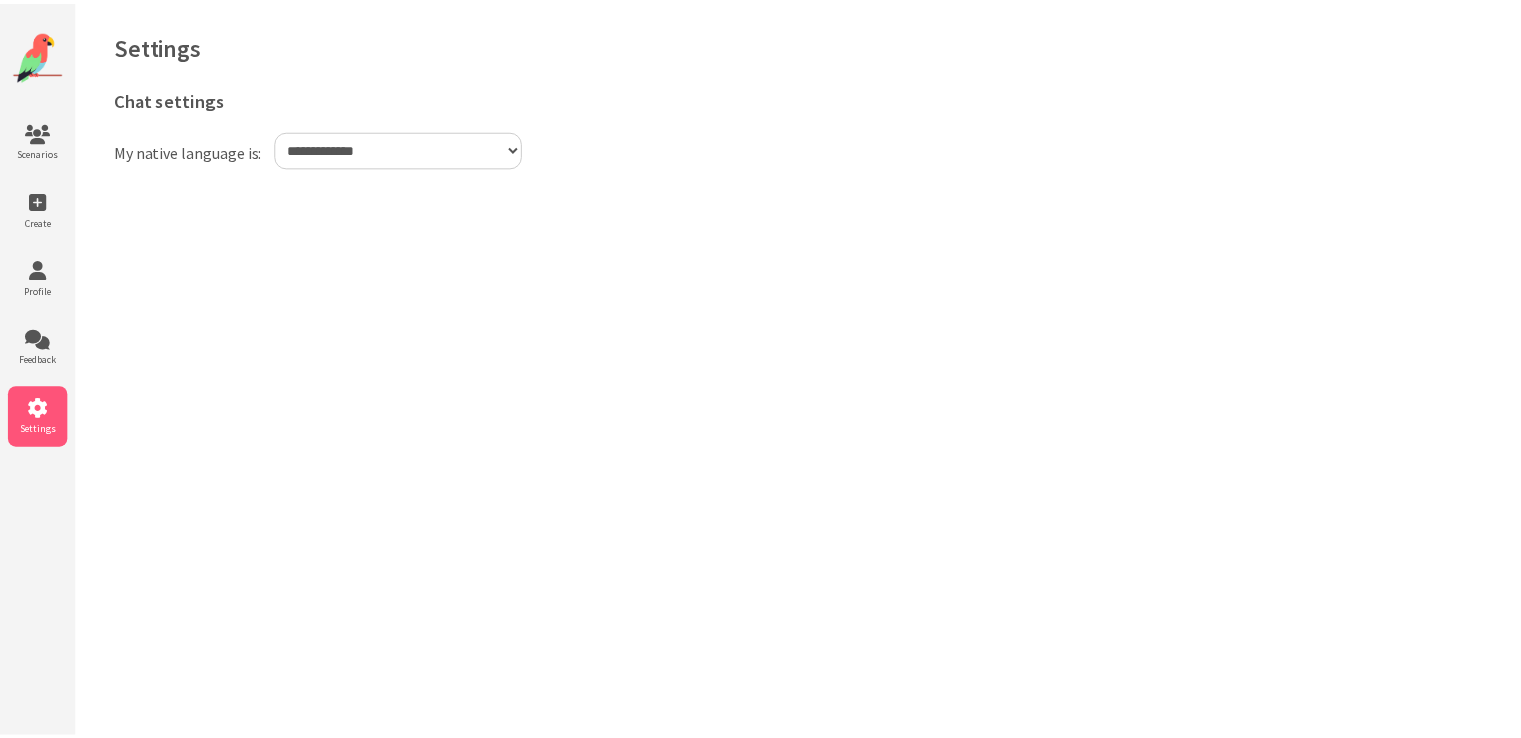 scroll, scrollTop: 0, scrollLeft: 0, axis: both 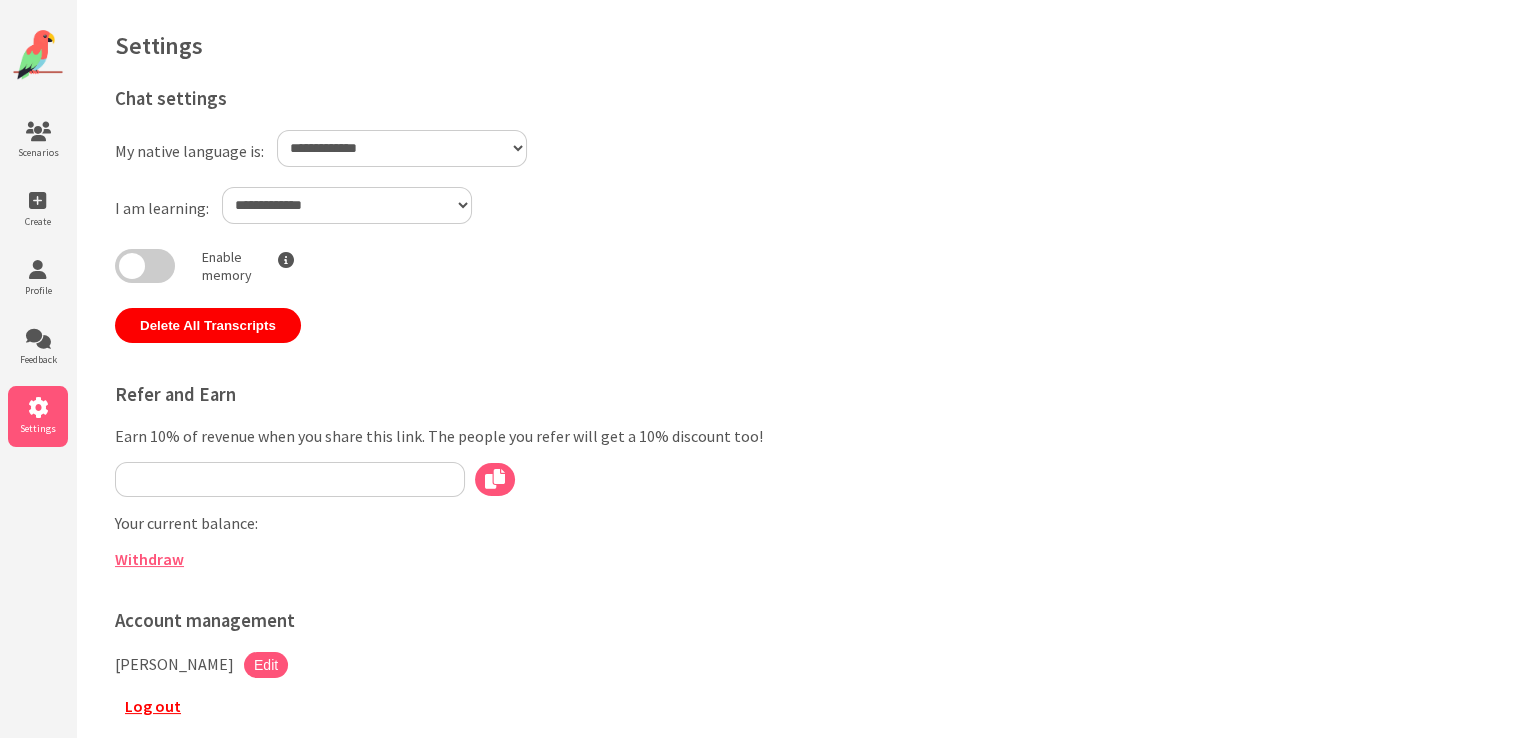 type on "**********" 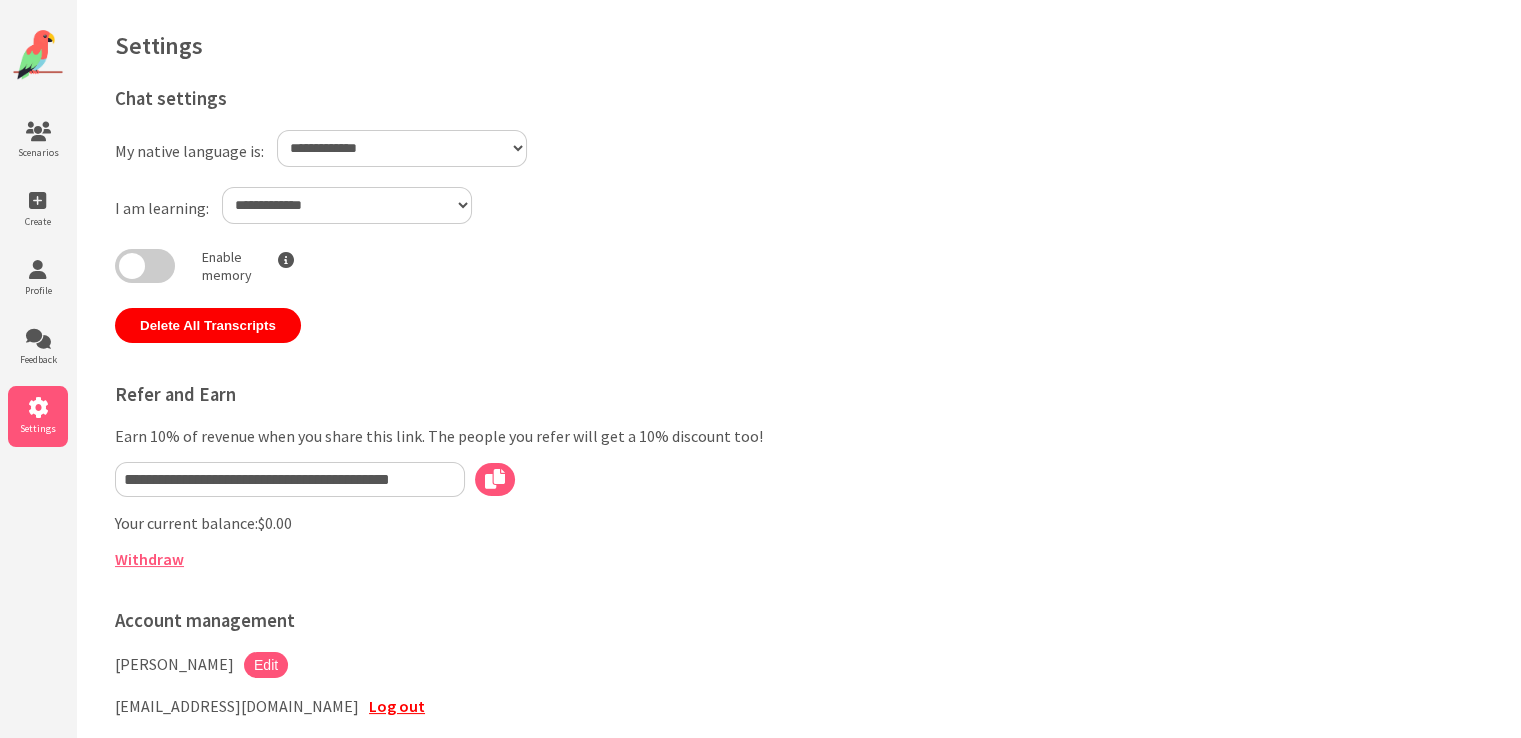 select on "**" 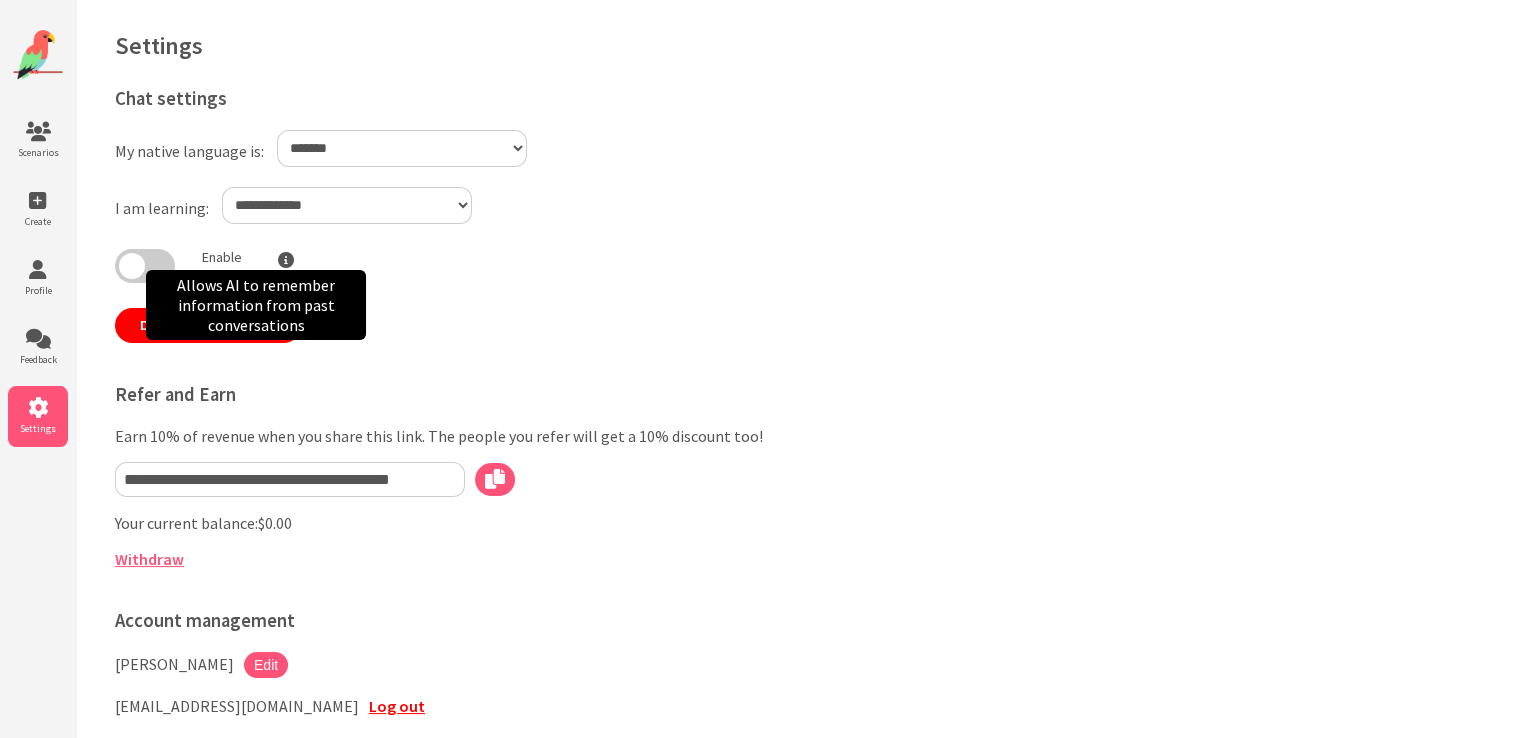 select on "**" 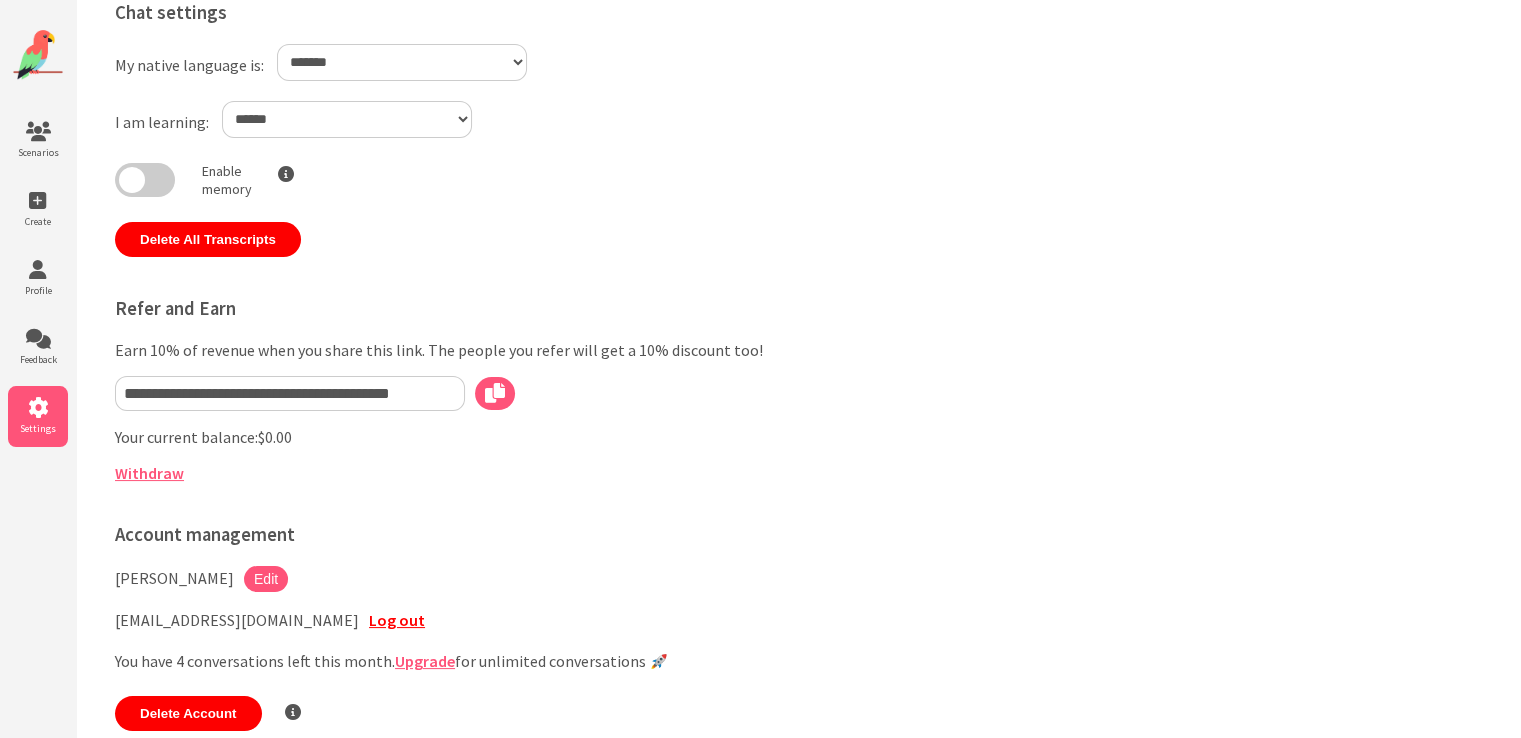 scroll, scrollTop: 124, scrollLeft: 0, axis: vertical 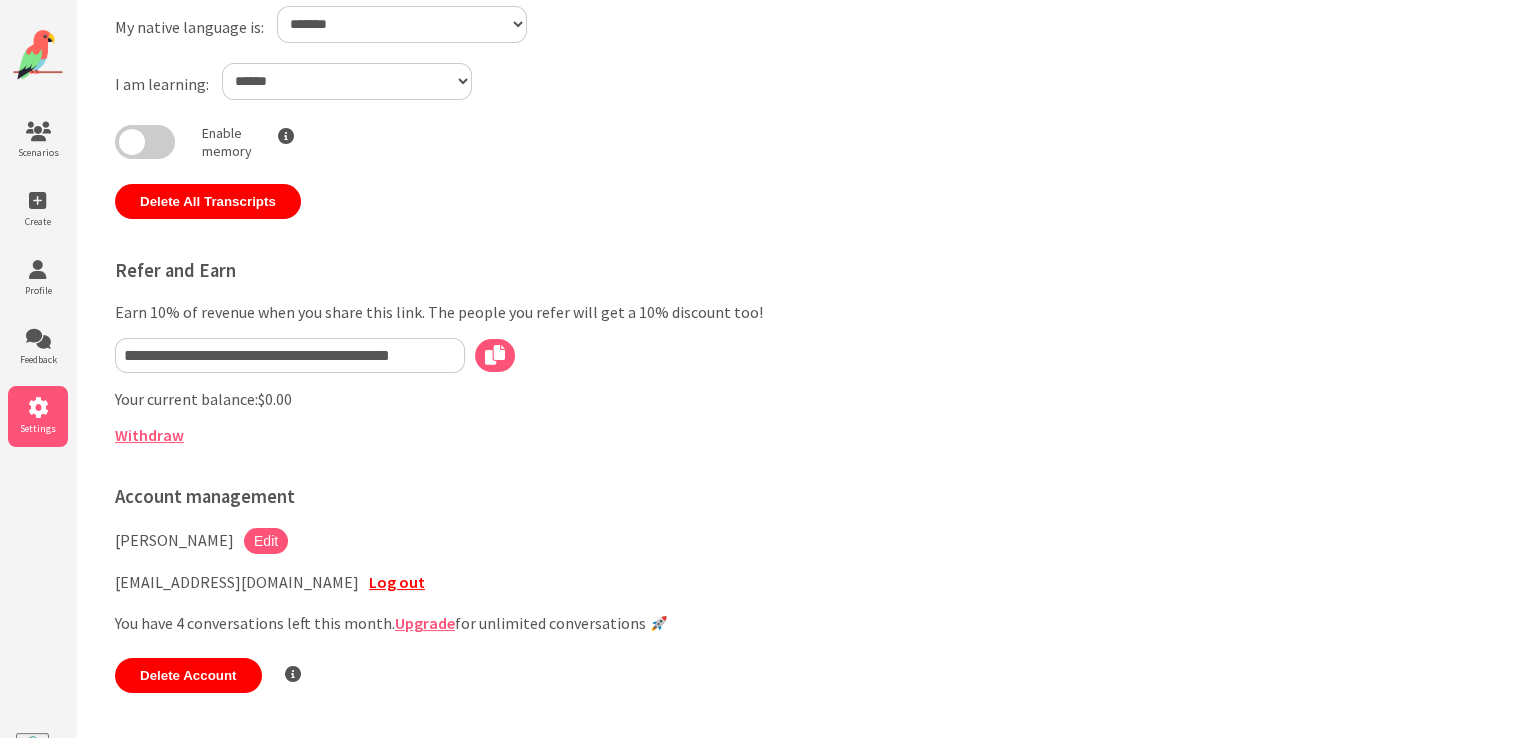 click on "[PERSON_NAME]" at bounding box center (174, 541) 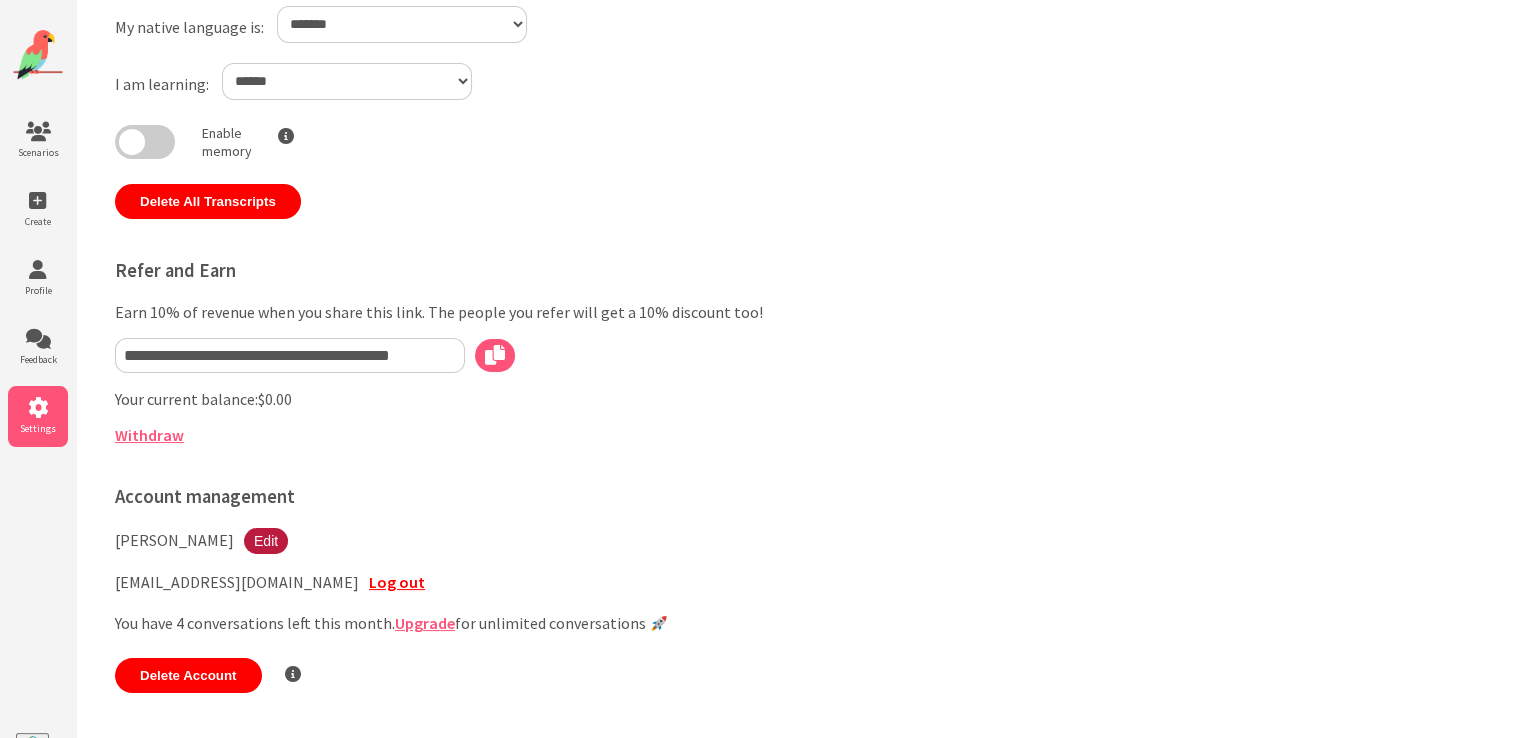click on "Edit" at bounding box center [266, 541] 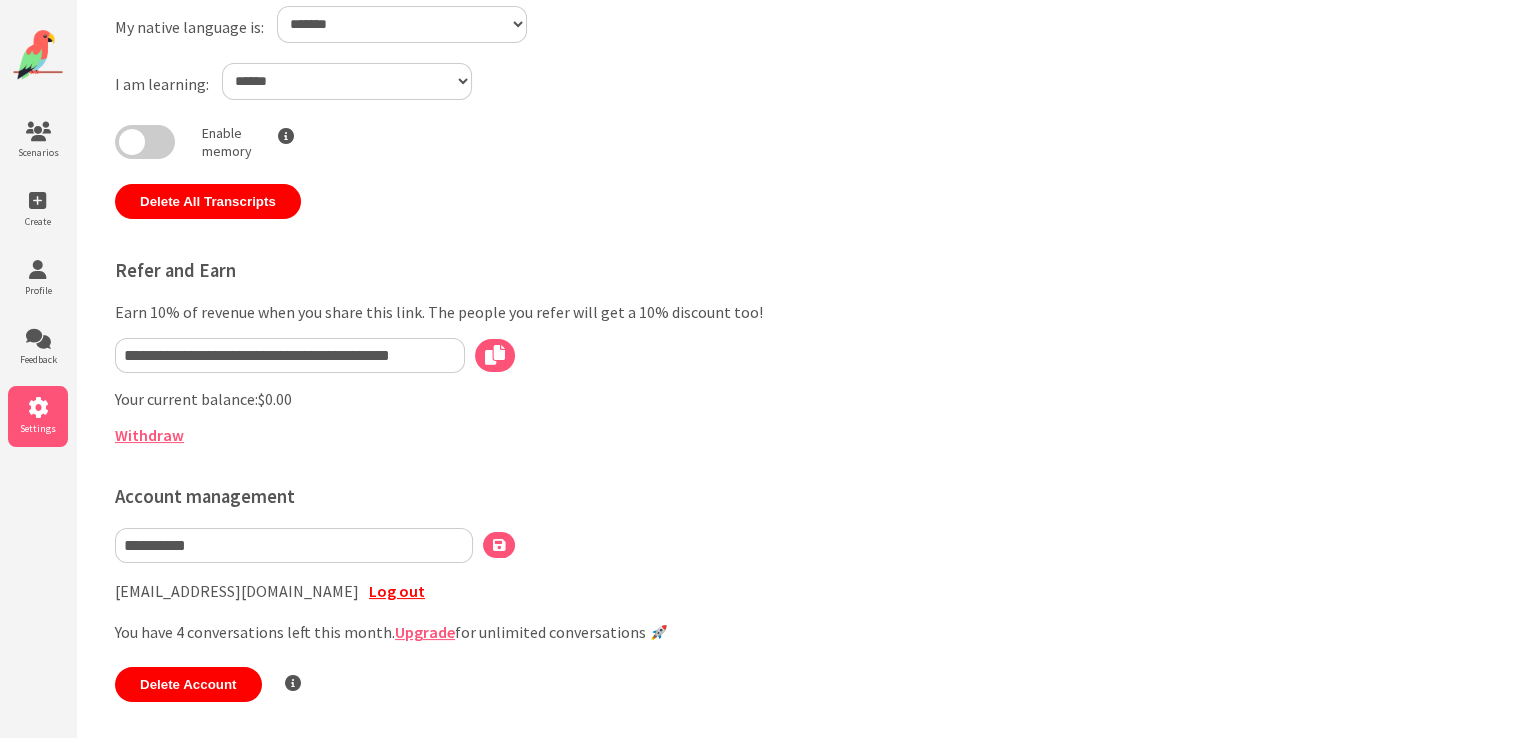 drag, startPoint x: 216, startPoint y: 549, endPoint x: 107, endPoint y: 549, distance: 109 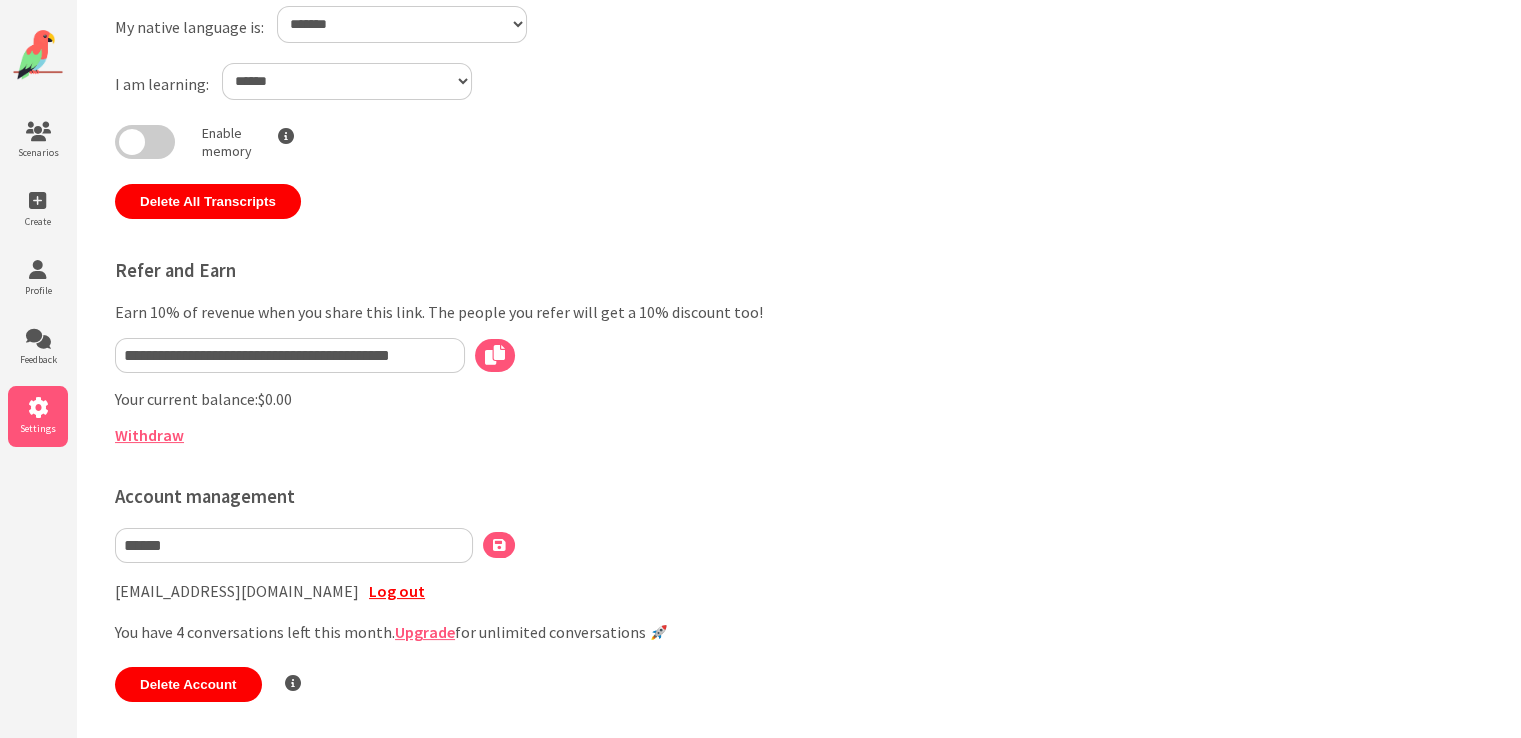 type on "******" 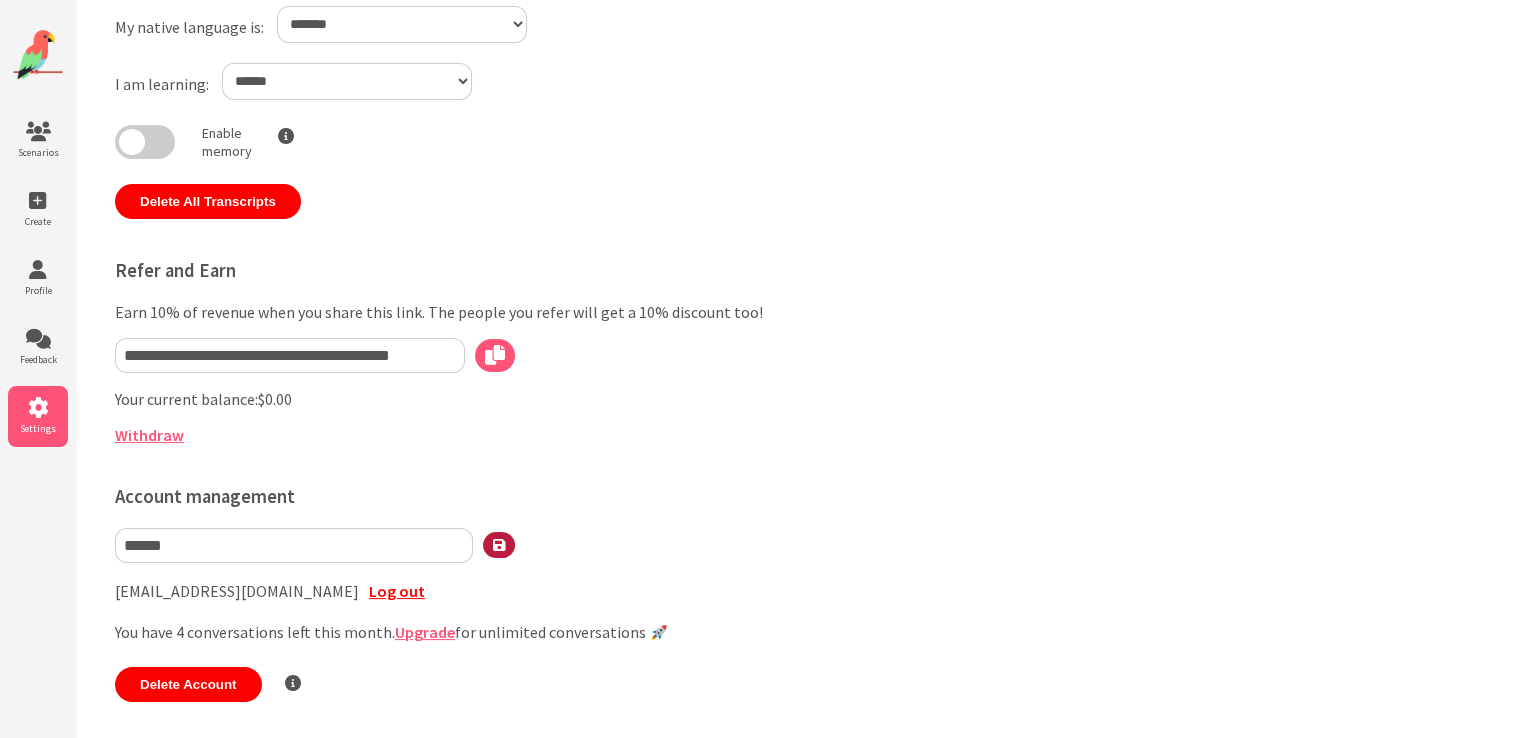 click at bounding box center (499, 545) 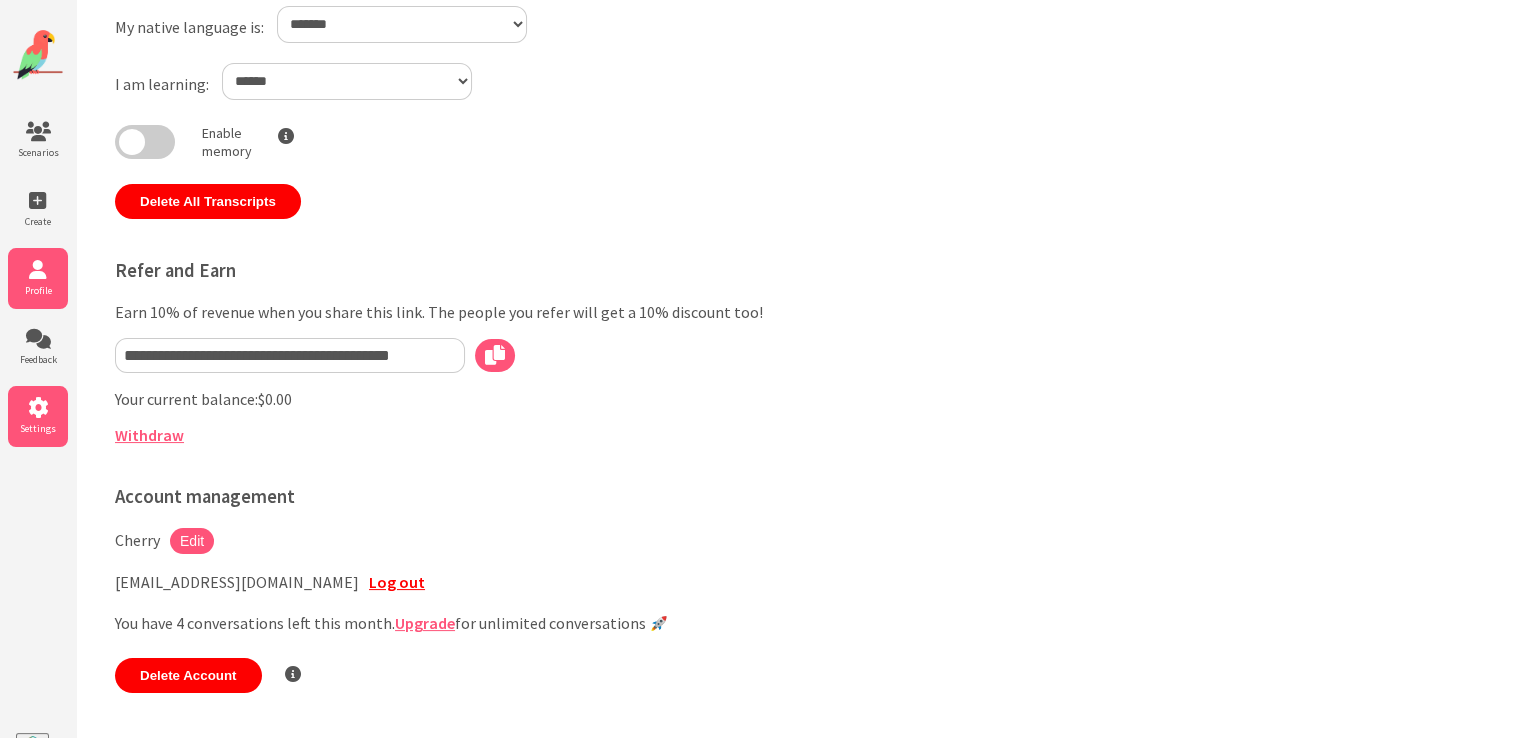 click on "Profile" at bounding box center [38, 290] 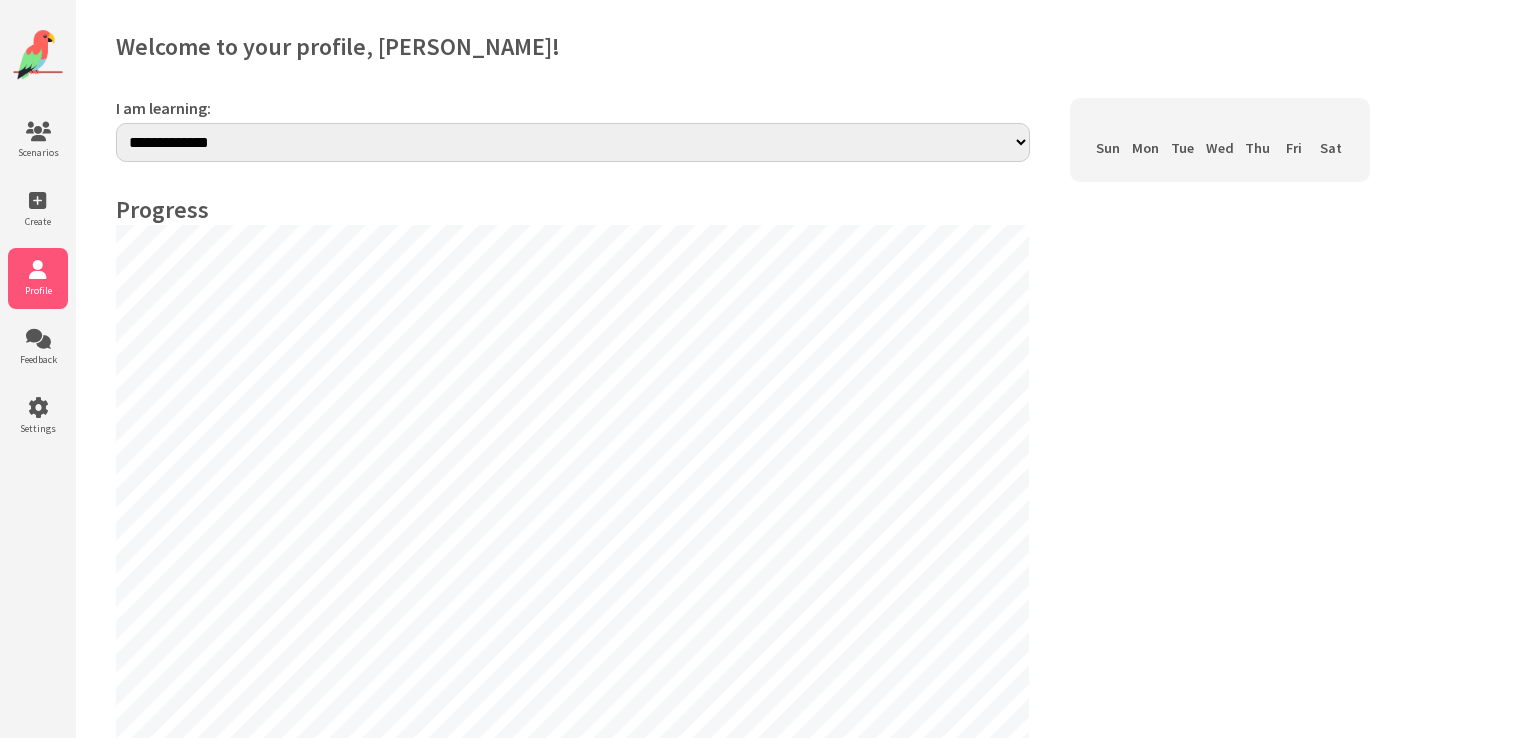 scroll, scrollTop: 0, scrollLeft: 0, axis: both 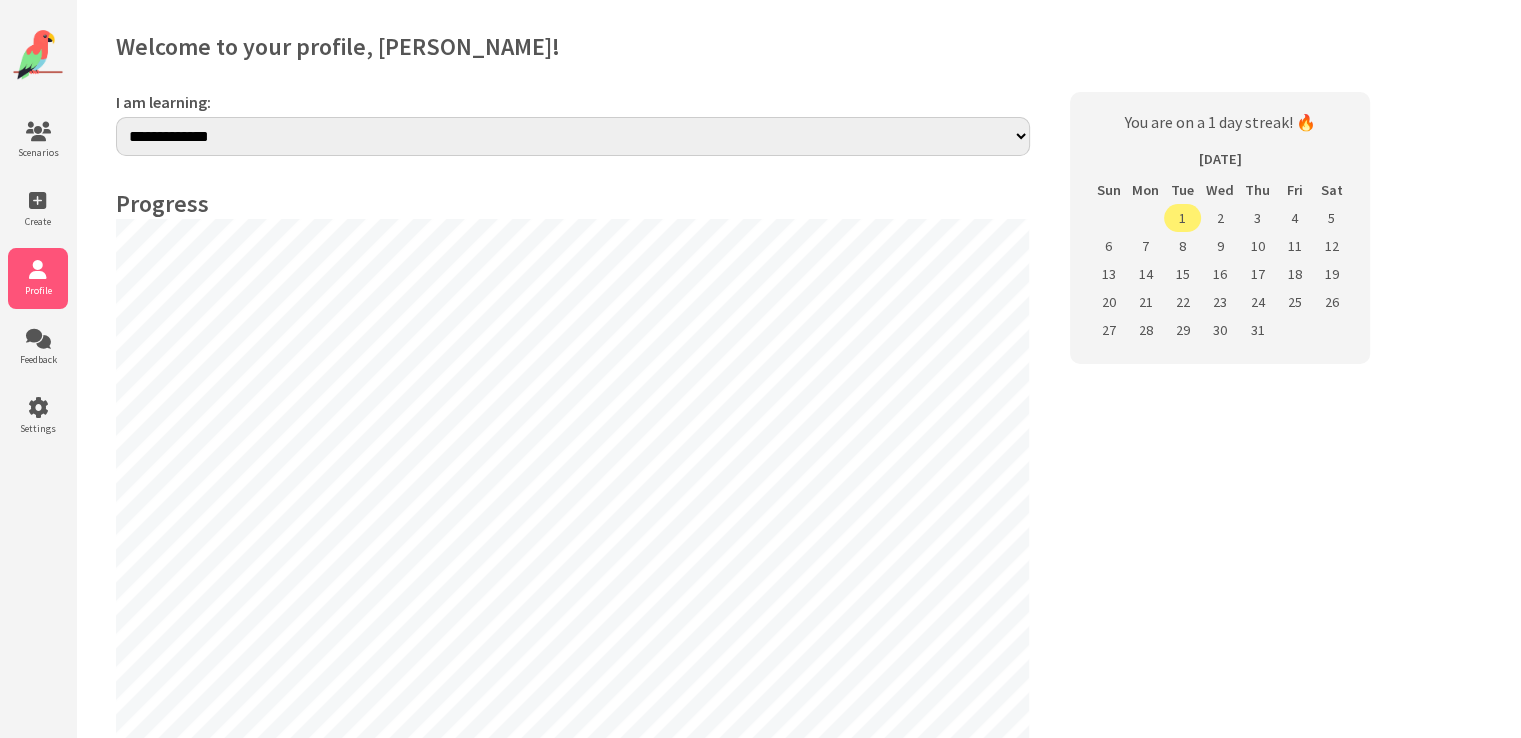 select on "**" 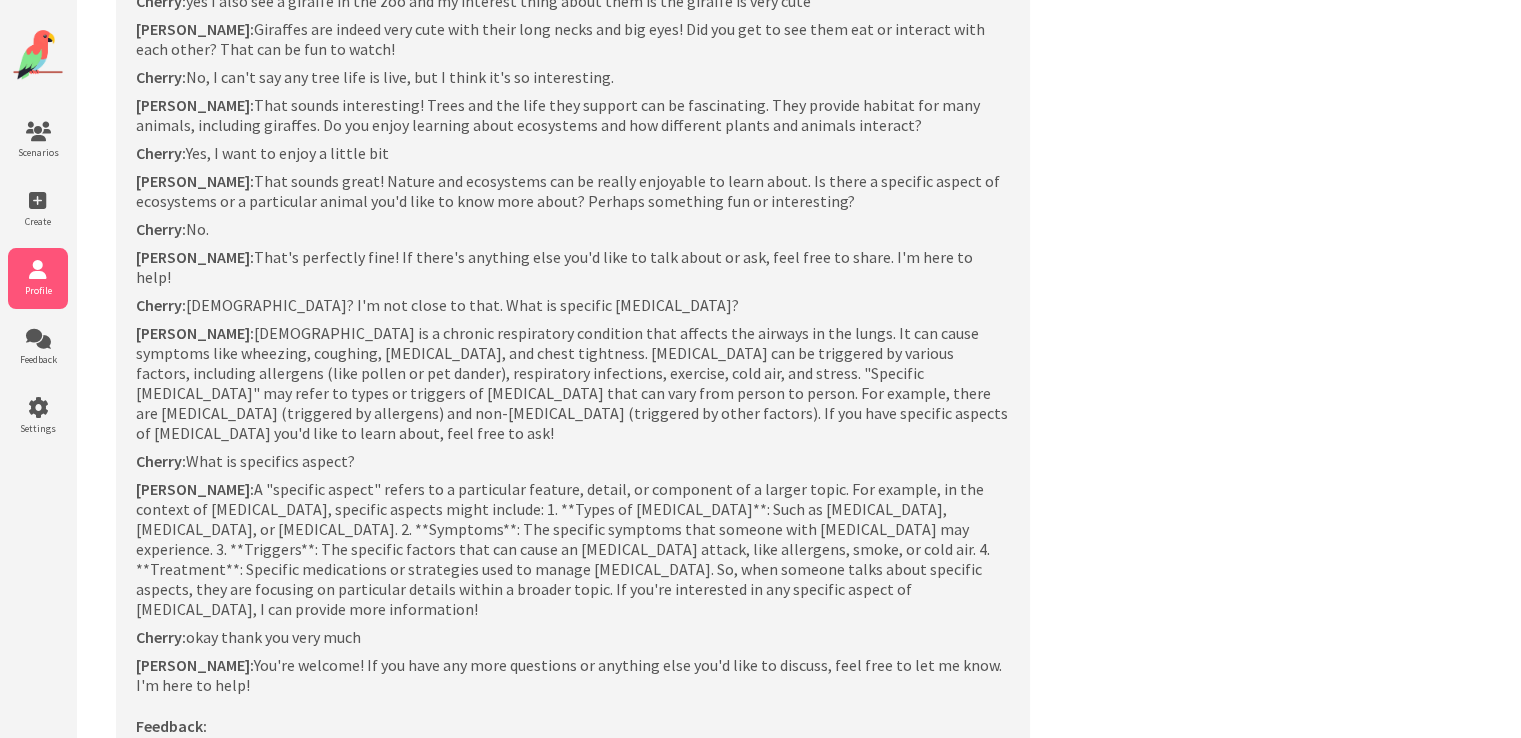 scroll, scrollTop: 1710, scrollLeft: 0, axis: vertical 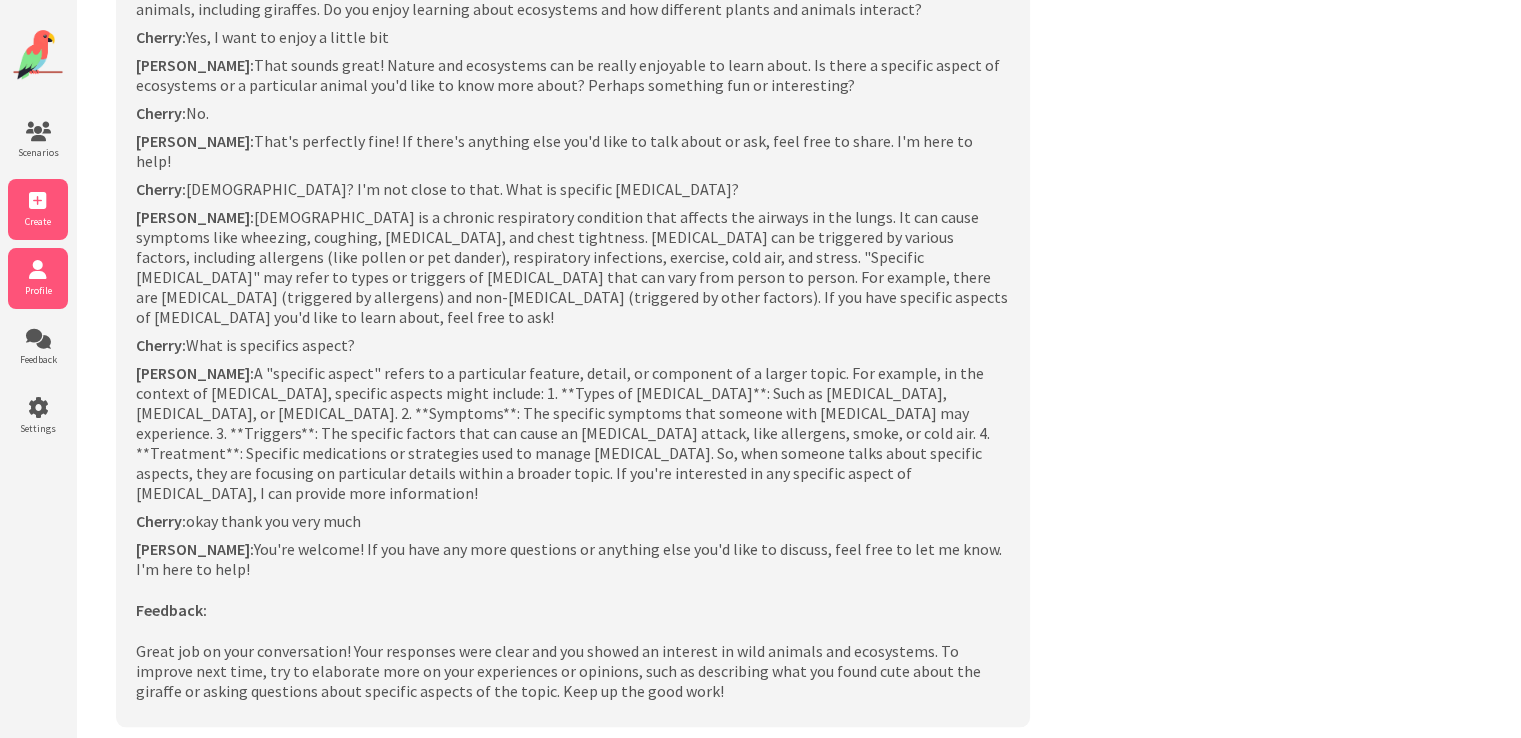 click at bounding box center [38, 201] 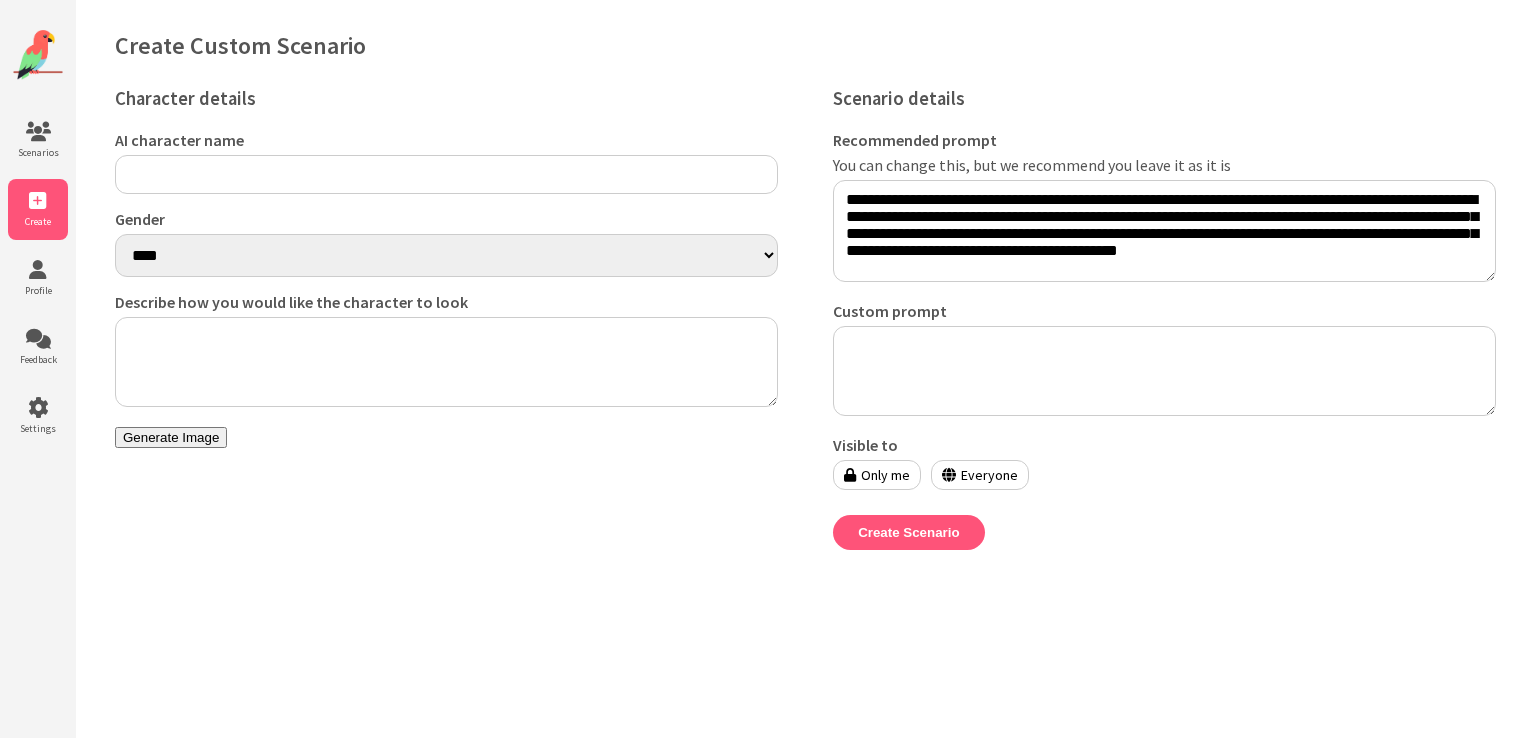 scroll, scrollTop: 0, scrollLeft: 0, axis: both 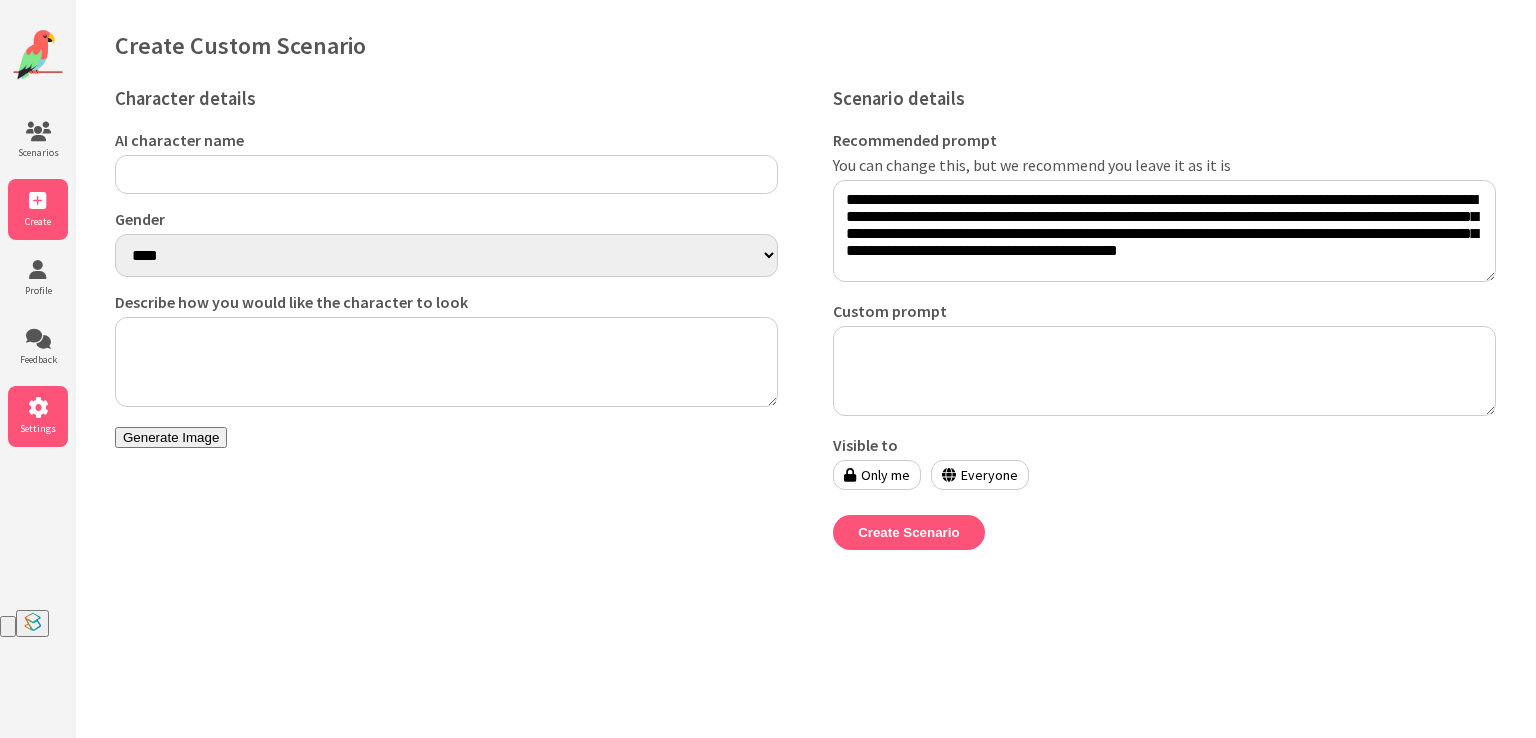click on "Settings" at bounding box center (38, 428) 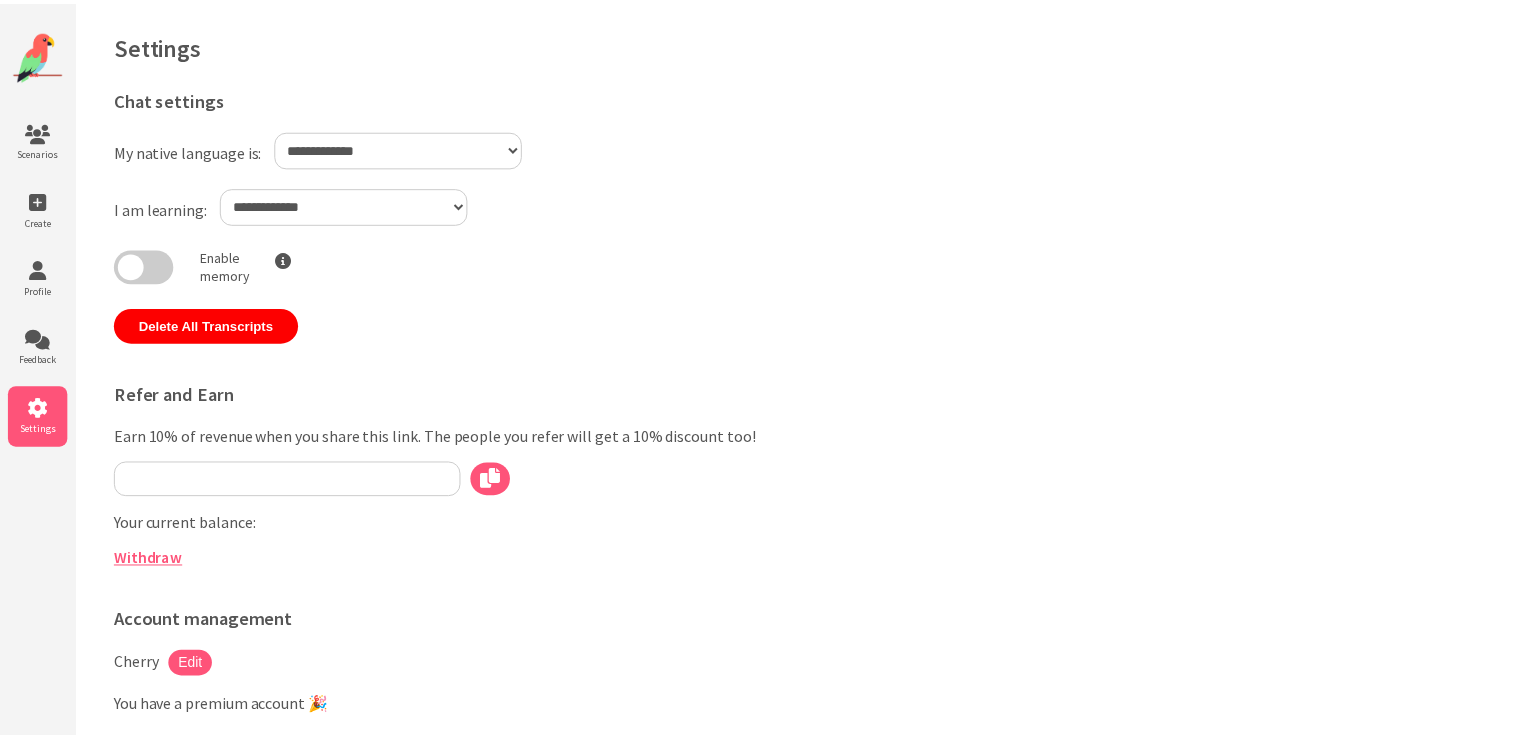 scroll, scrollTop: 0, scrollLeft: 0, axis: both 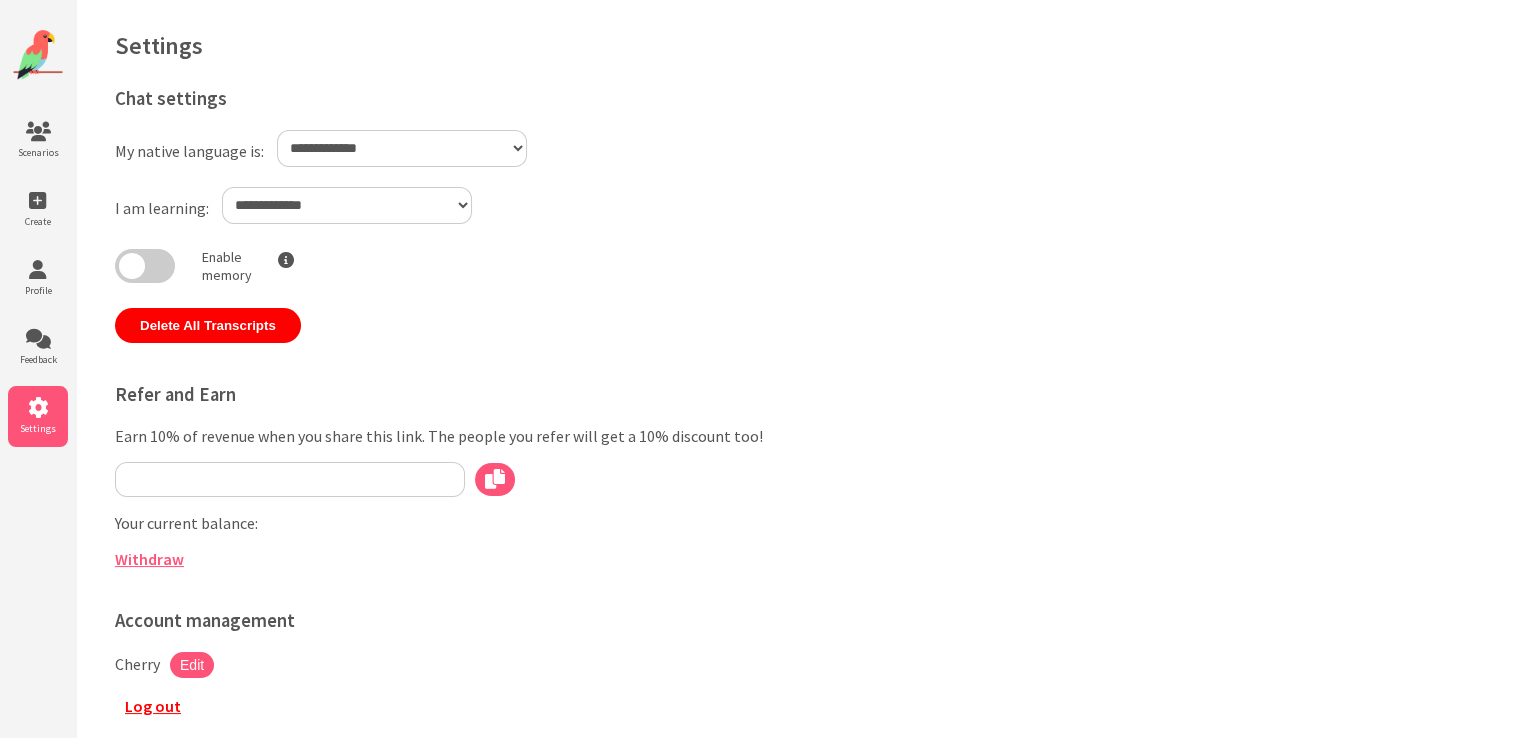 type on "**********" 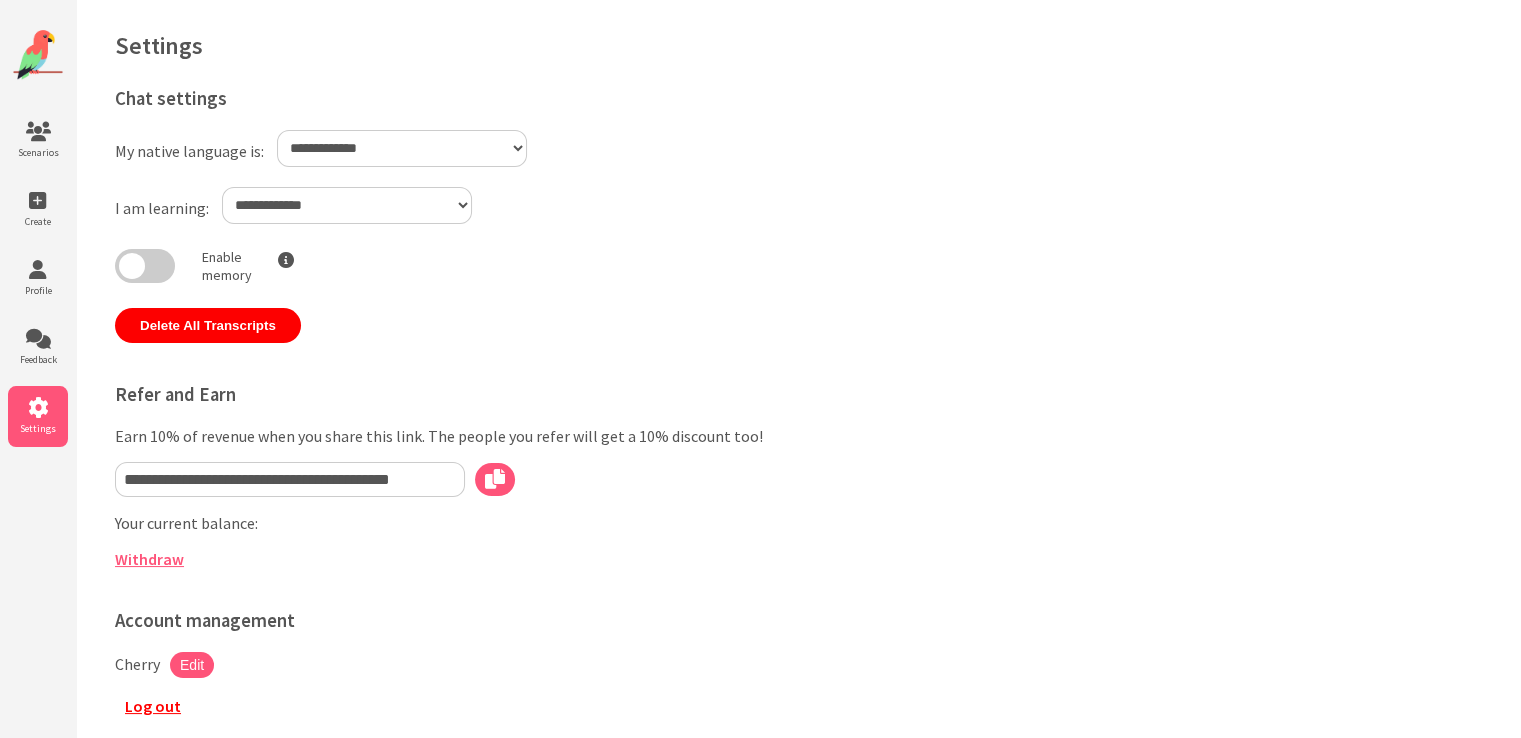 select on "**" 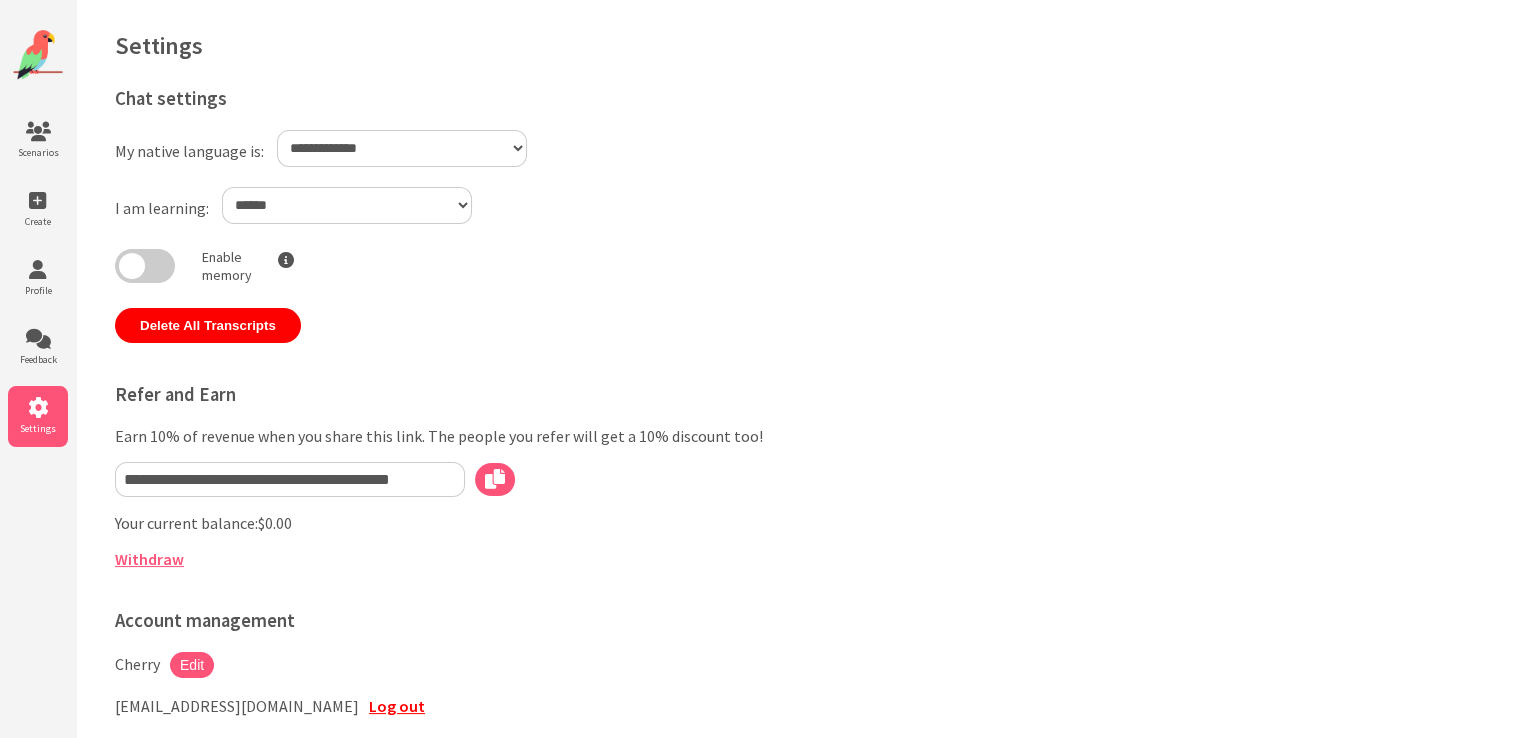 select on "**" 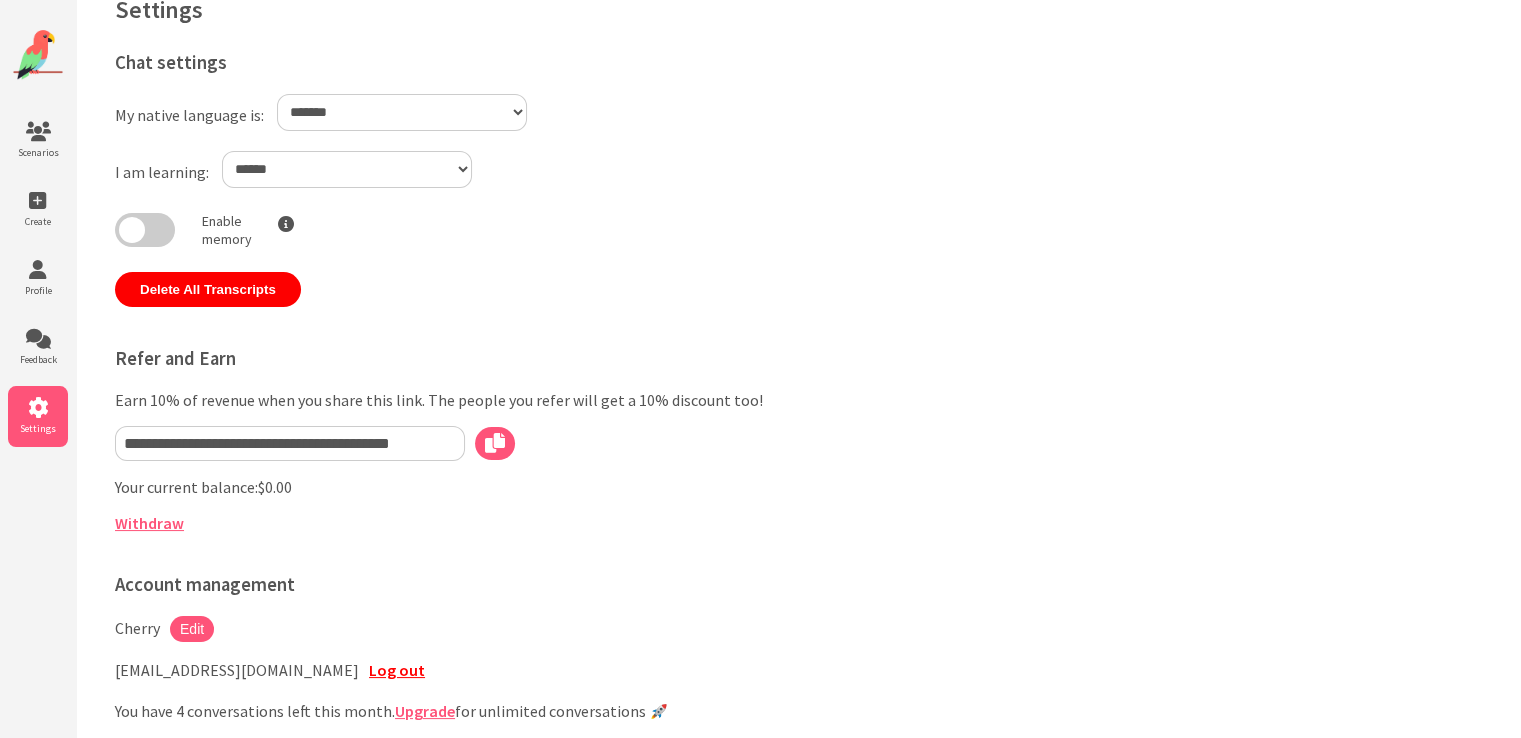scroll, scrollTop: 0, scrollLeft: 0, axis: both 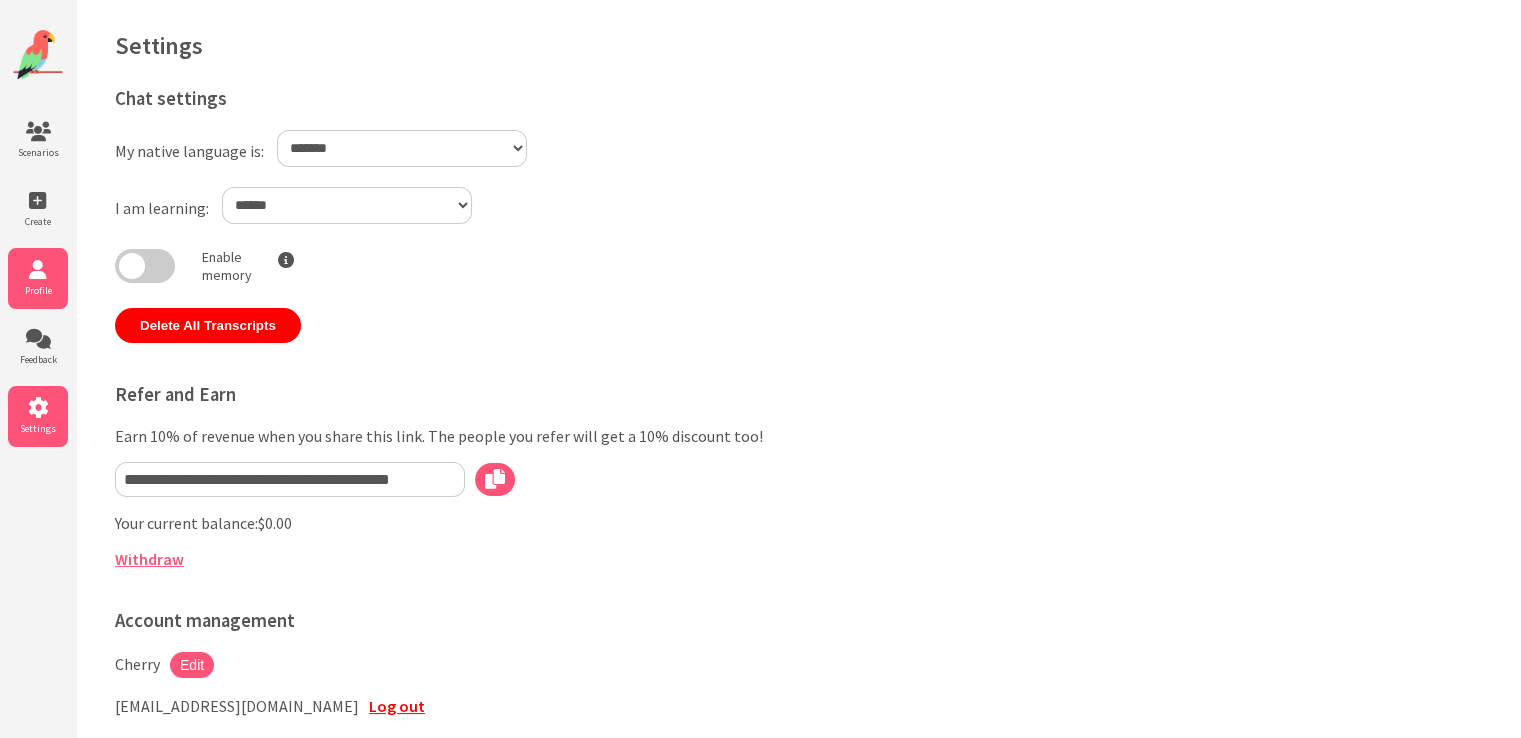 click on "Profile" at bounding box center [38, 278] 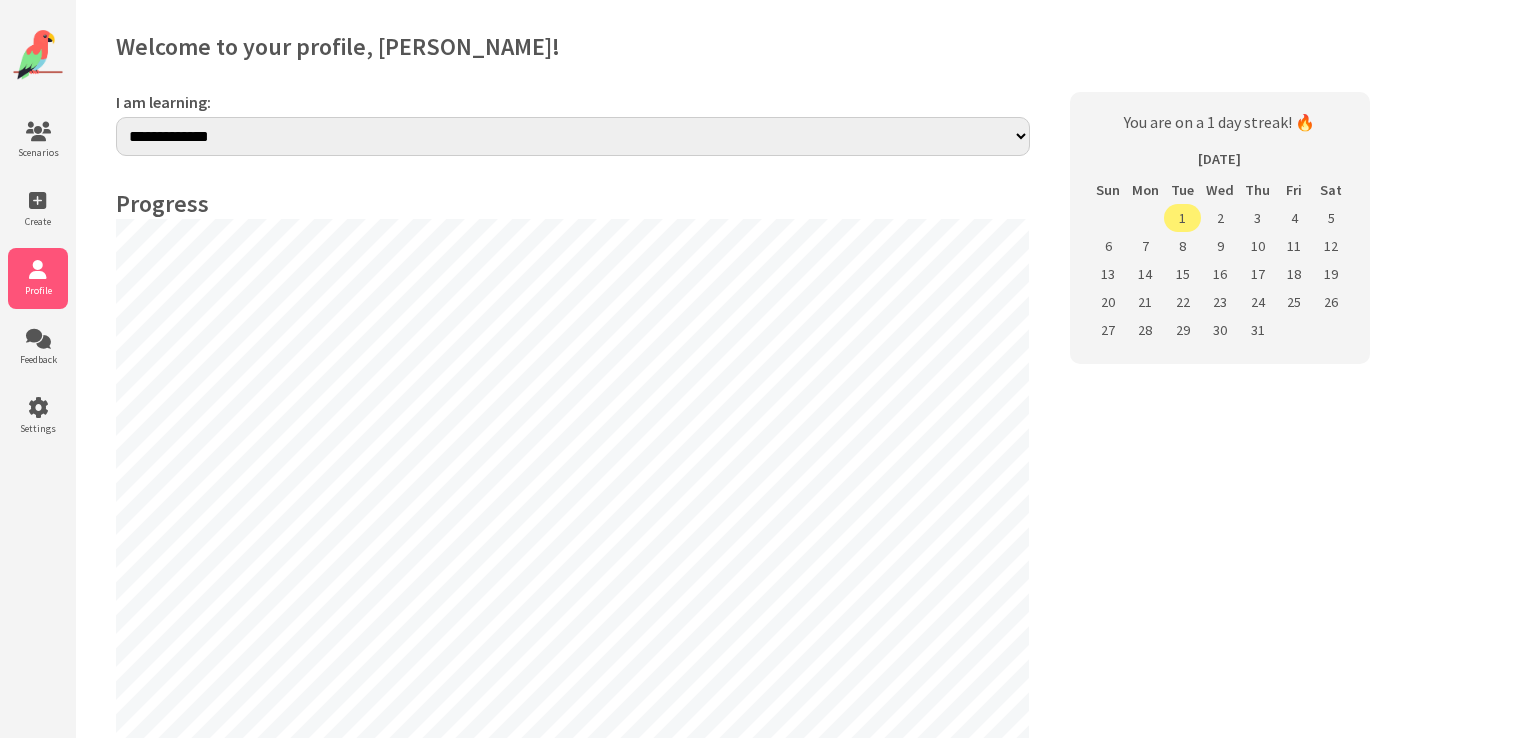 scroll, scrollTop: 0, scrollLeft: 0, axis: both 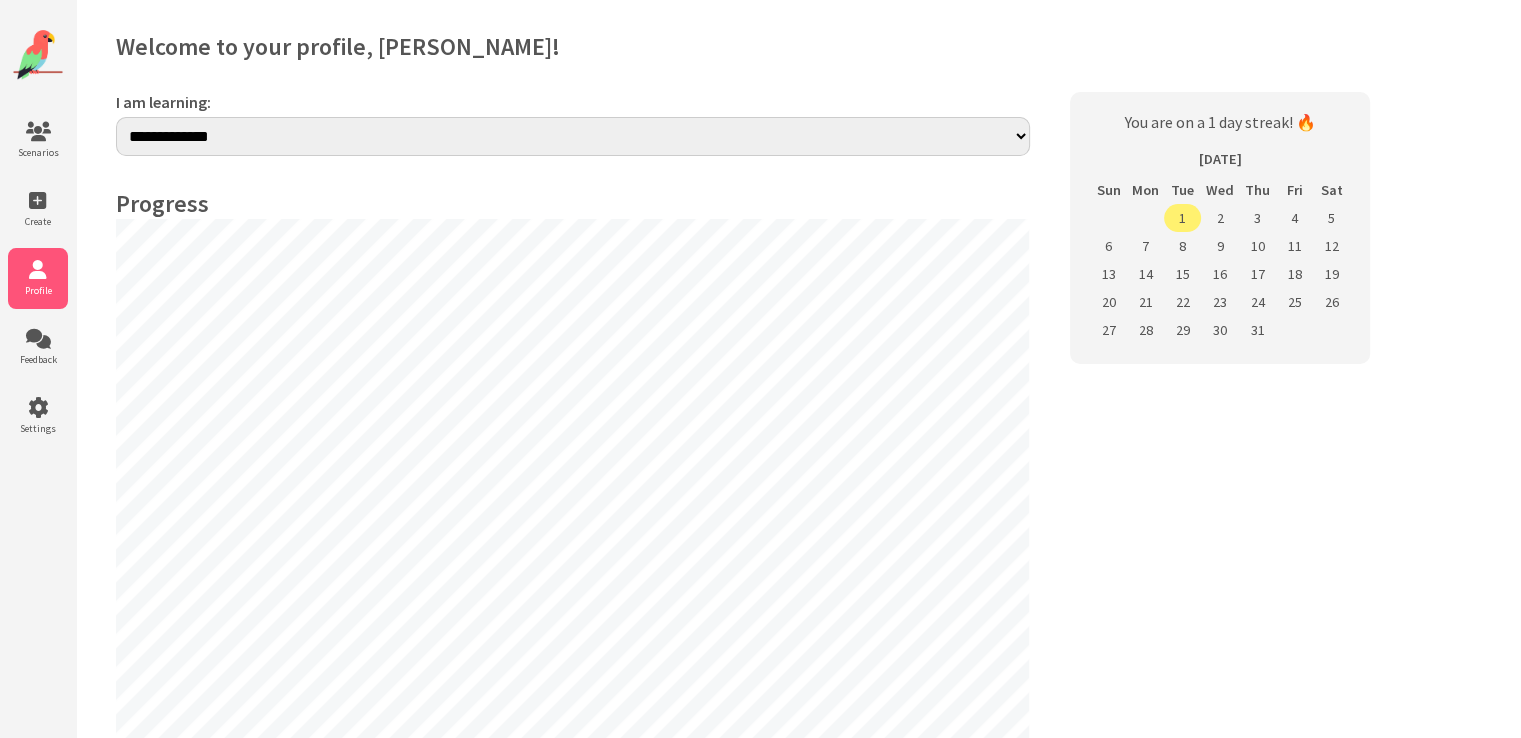 select on "**" 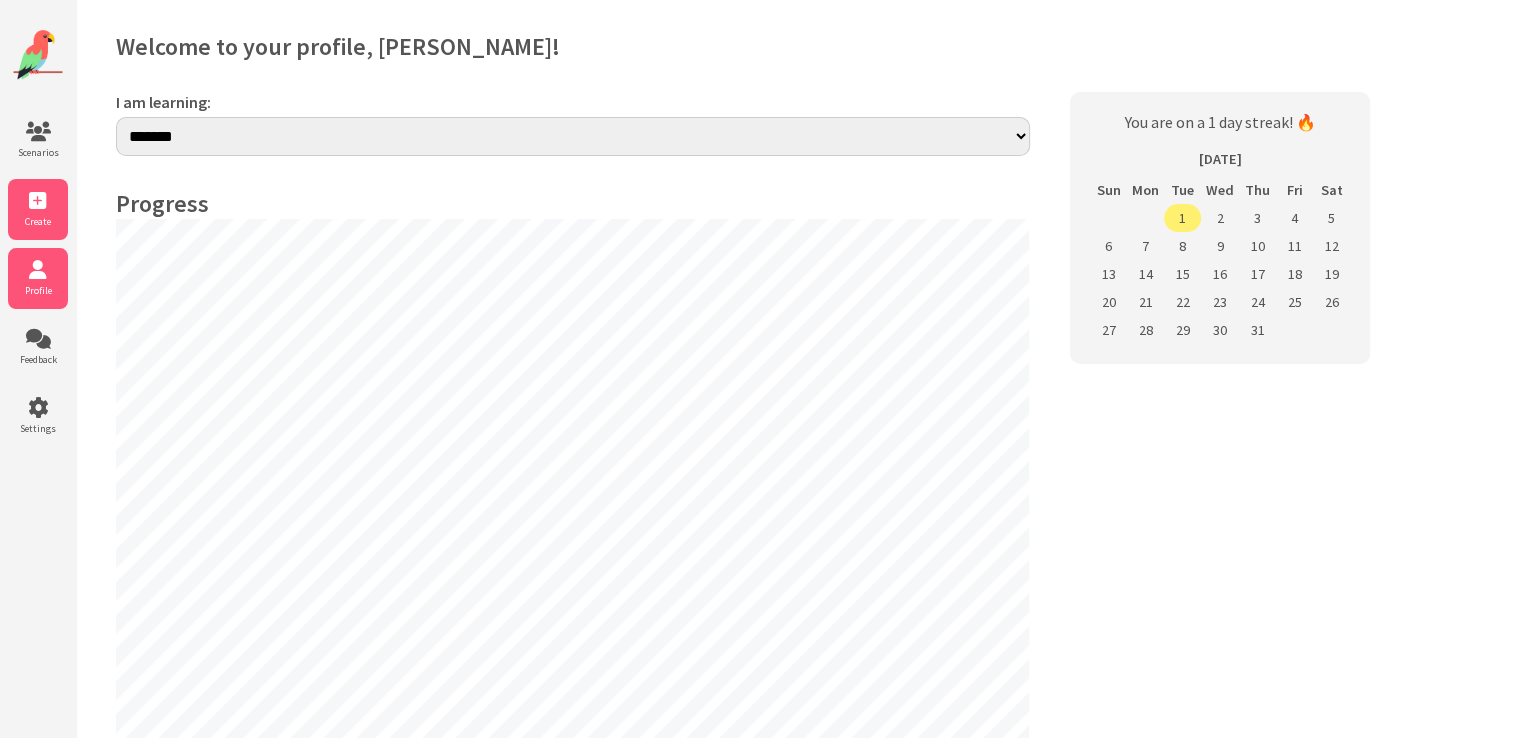click on "Create" at bounding box center [38, 209] 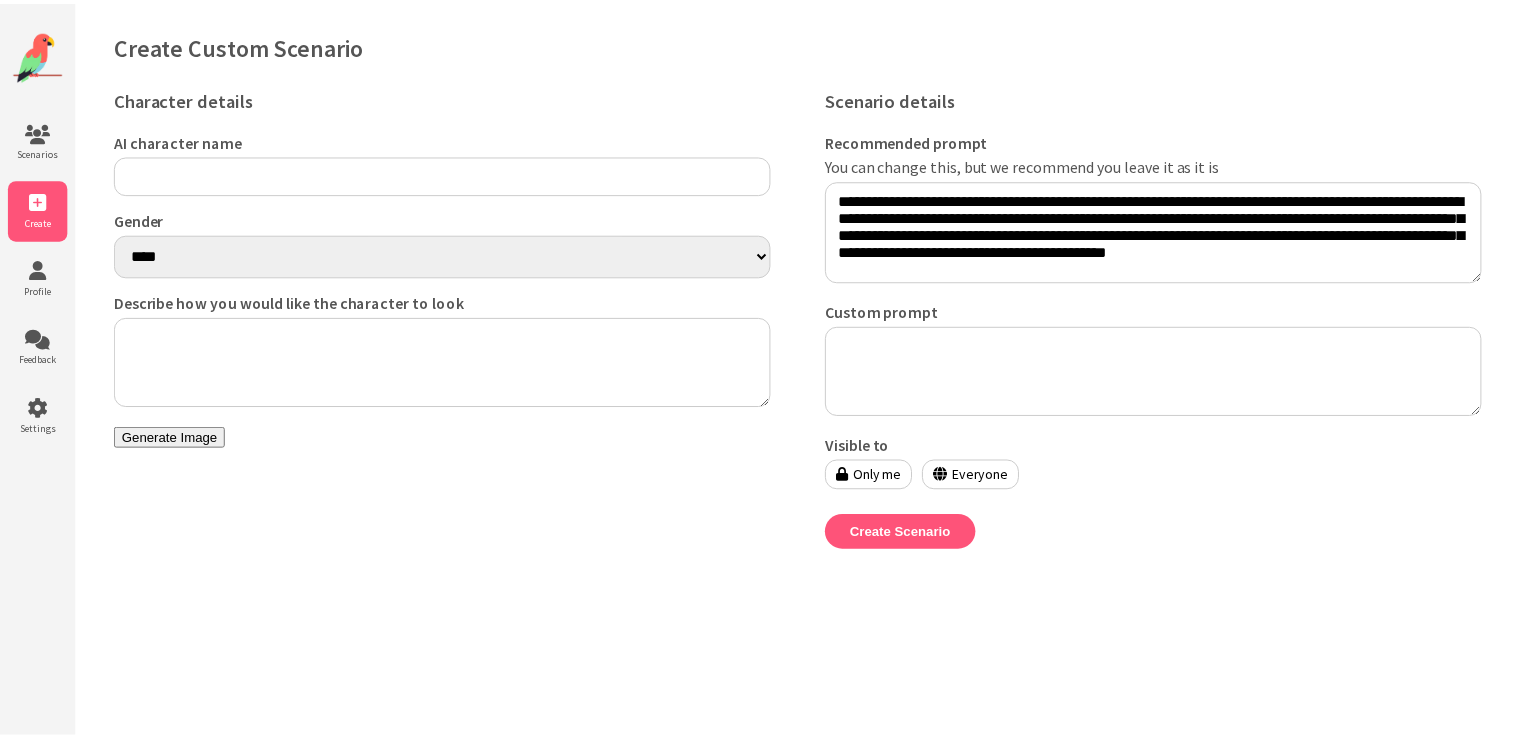 scroll, scrollTop: 0, scrollLeft: 0, axis: both 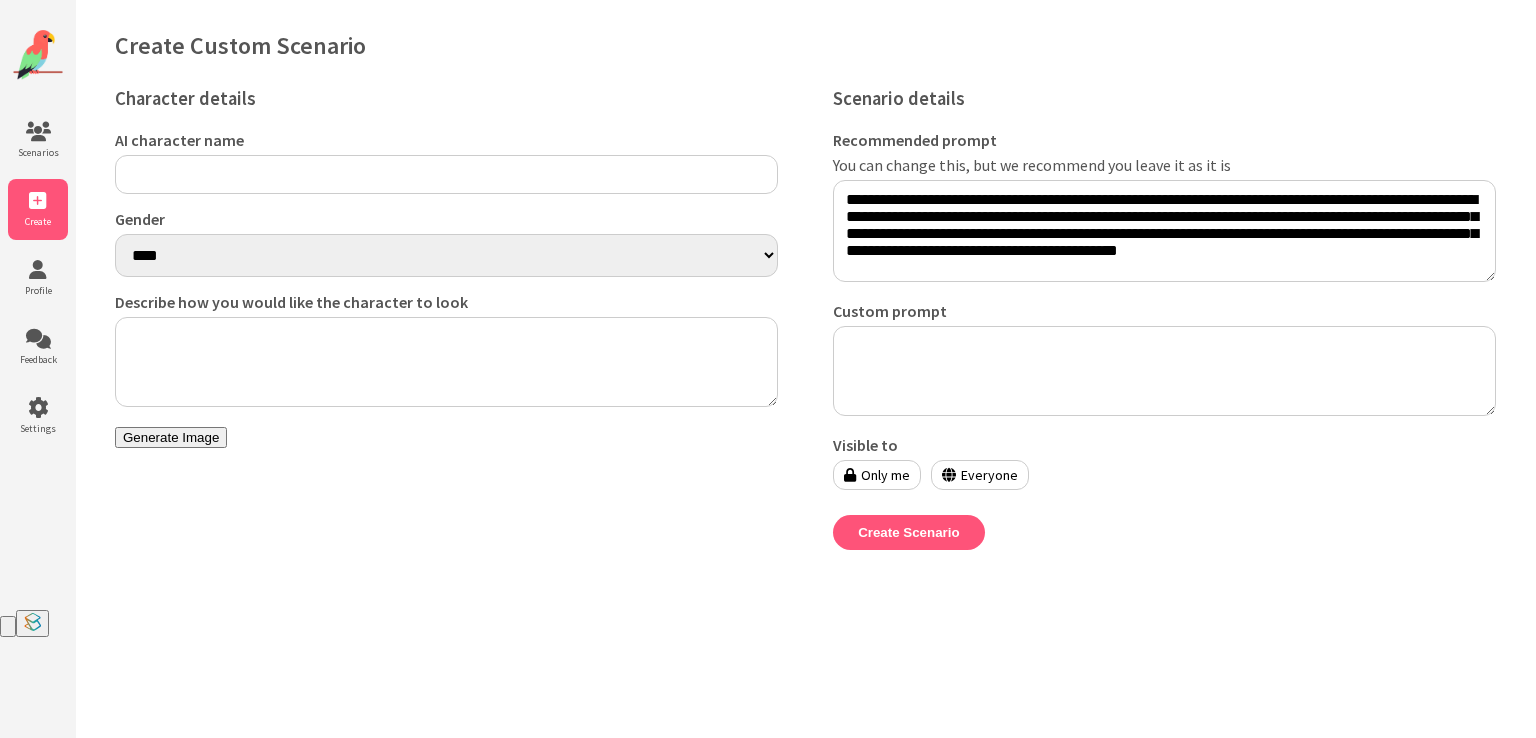 click on "AI character name" at bounding box center [446, 174] 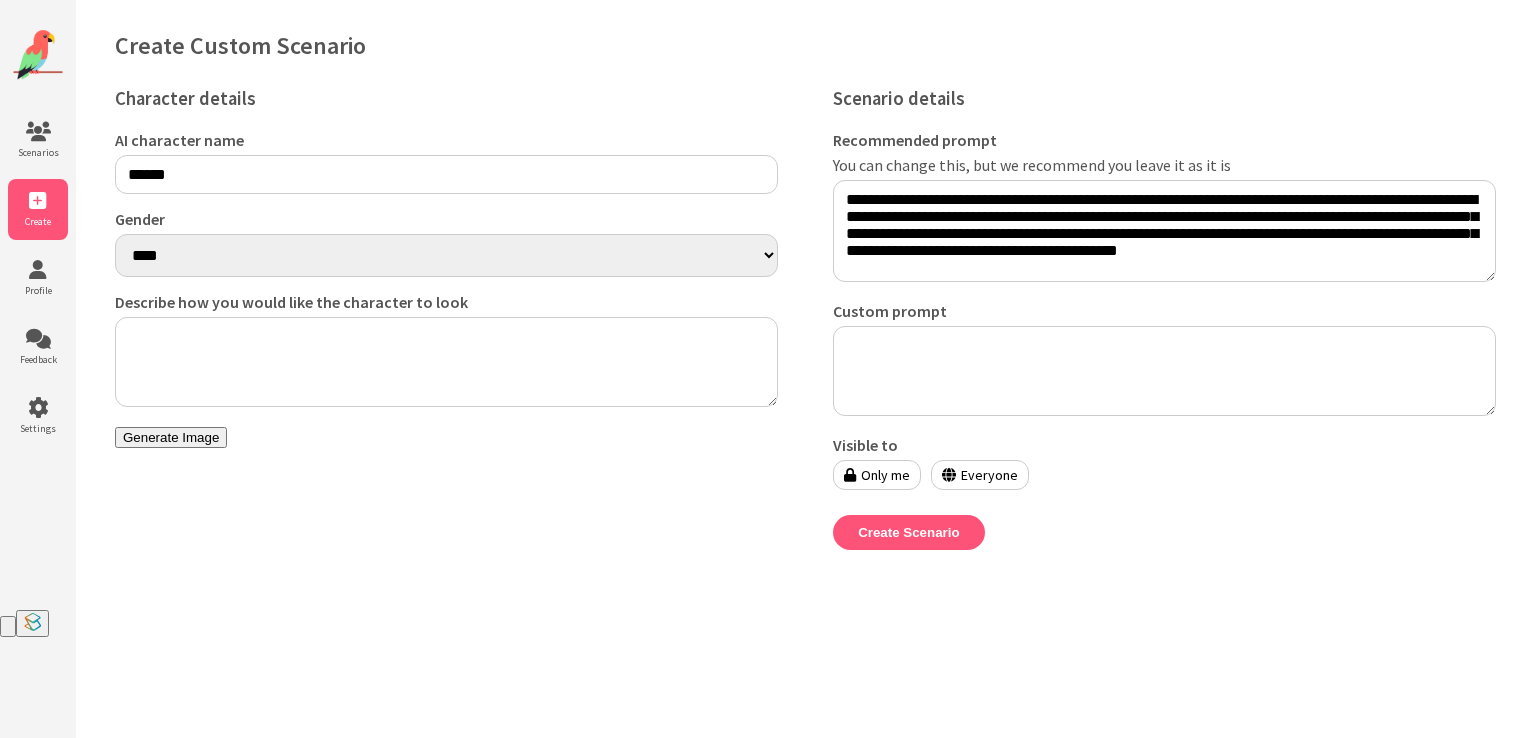 click on "Describe how you would like the character to look" at bounding box center [446, 362] 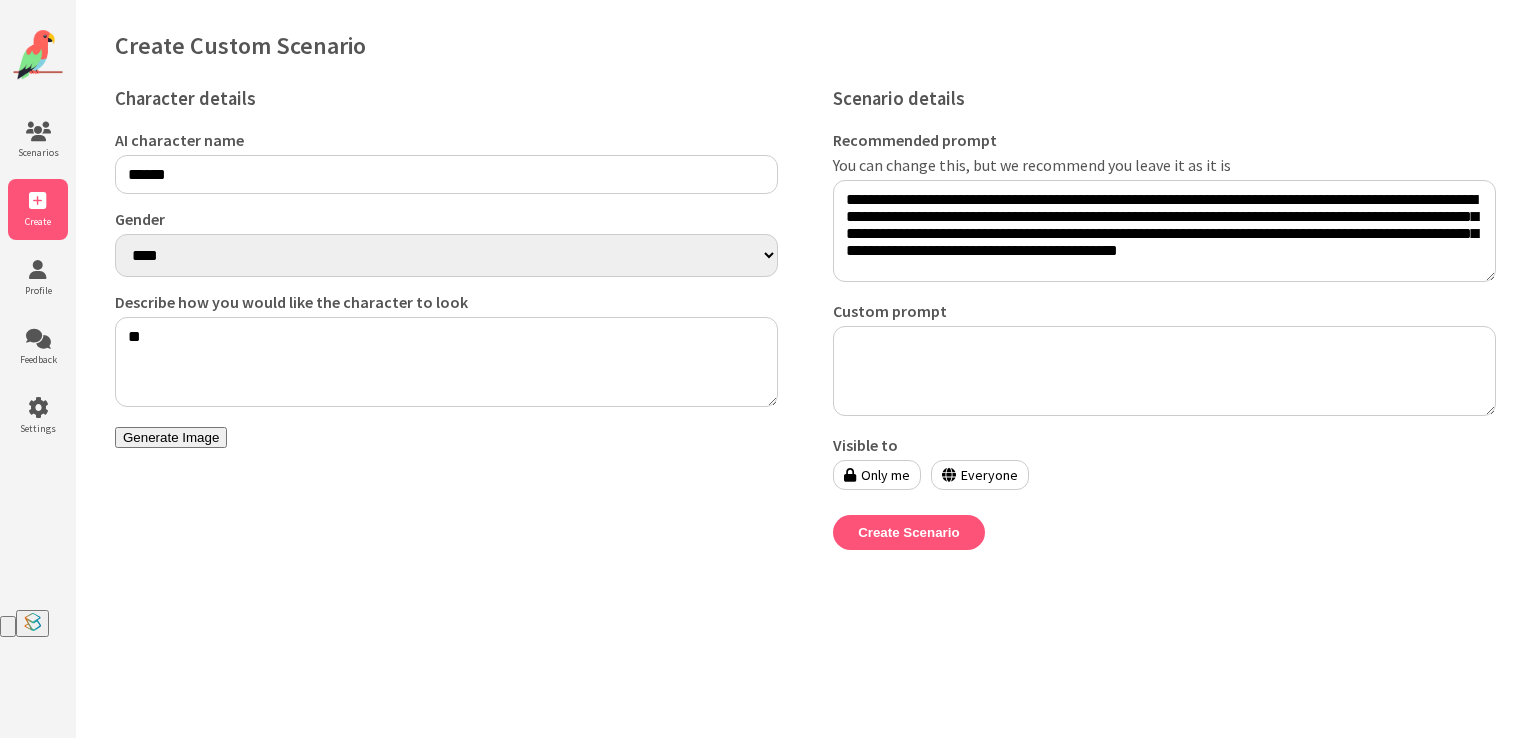 type on "*" 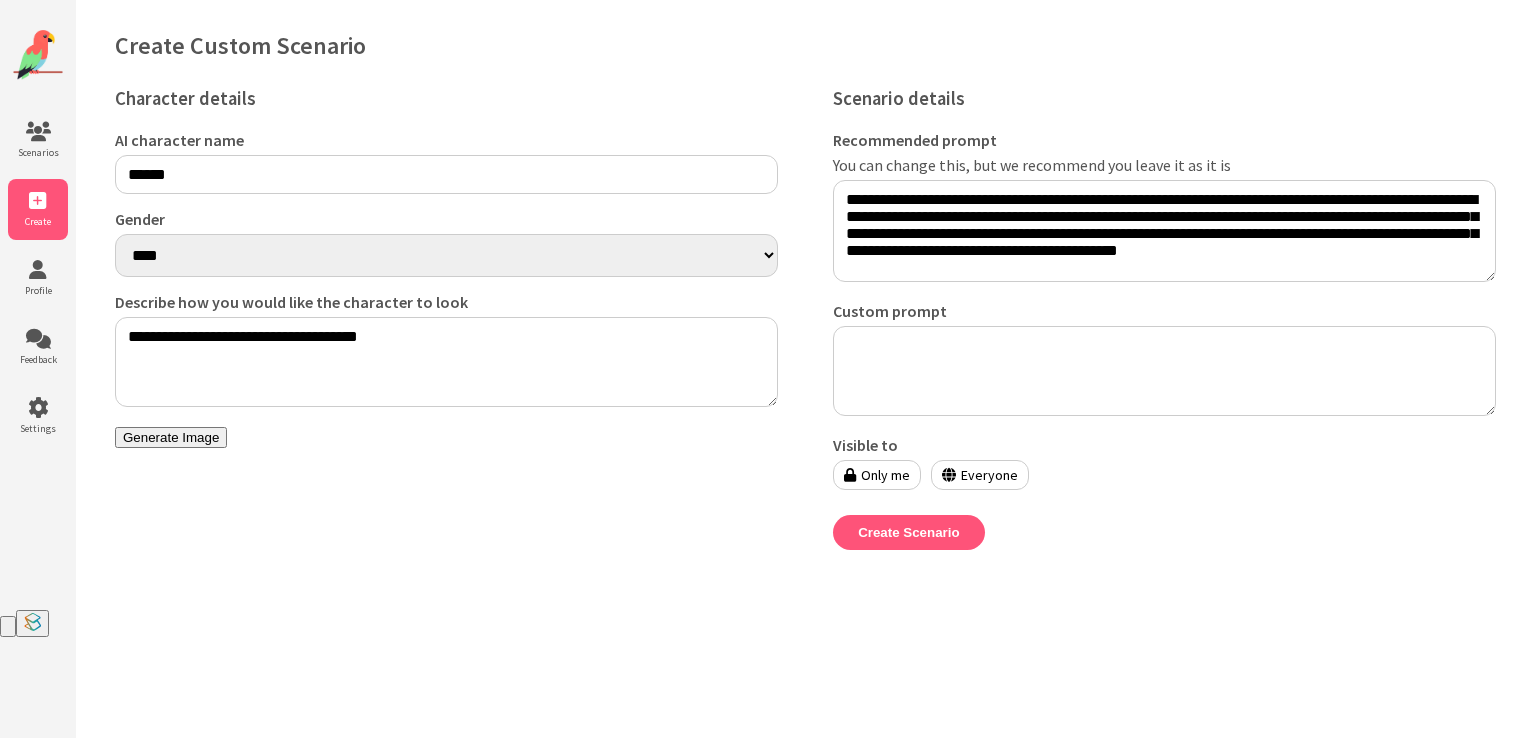 click on "**********" at bounding box center (446, 362) 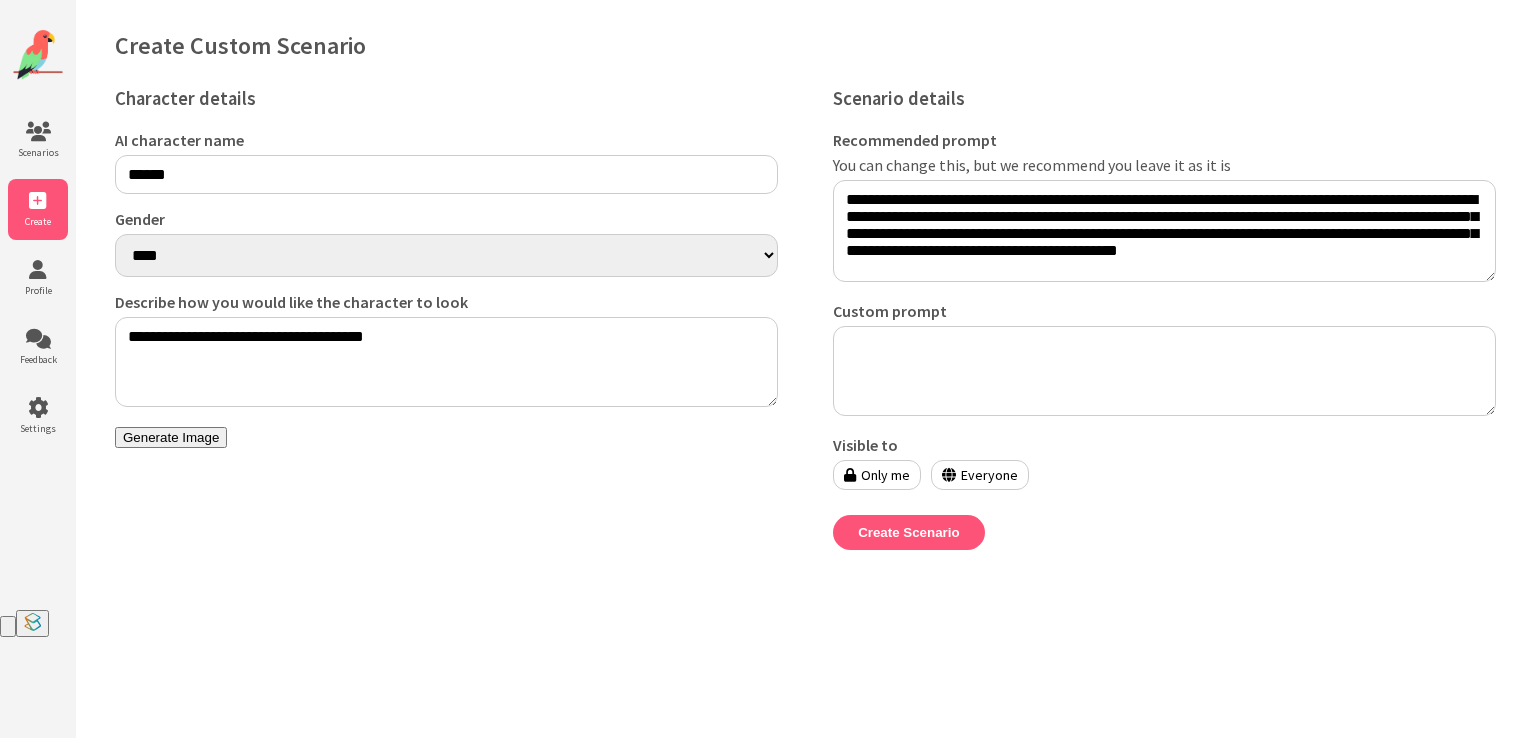 type on "**********" 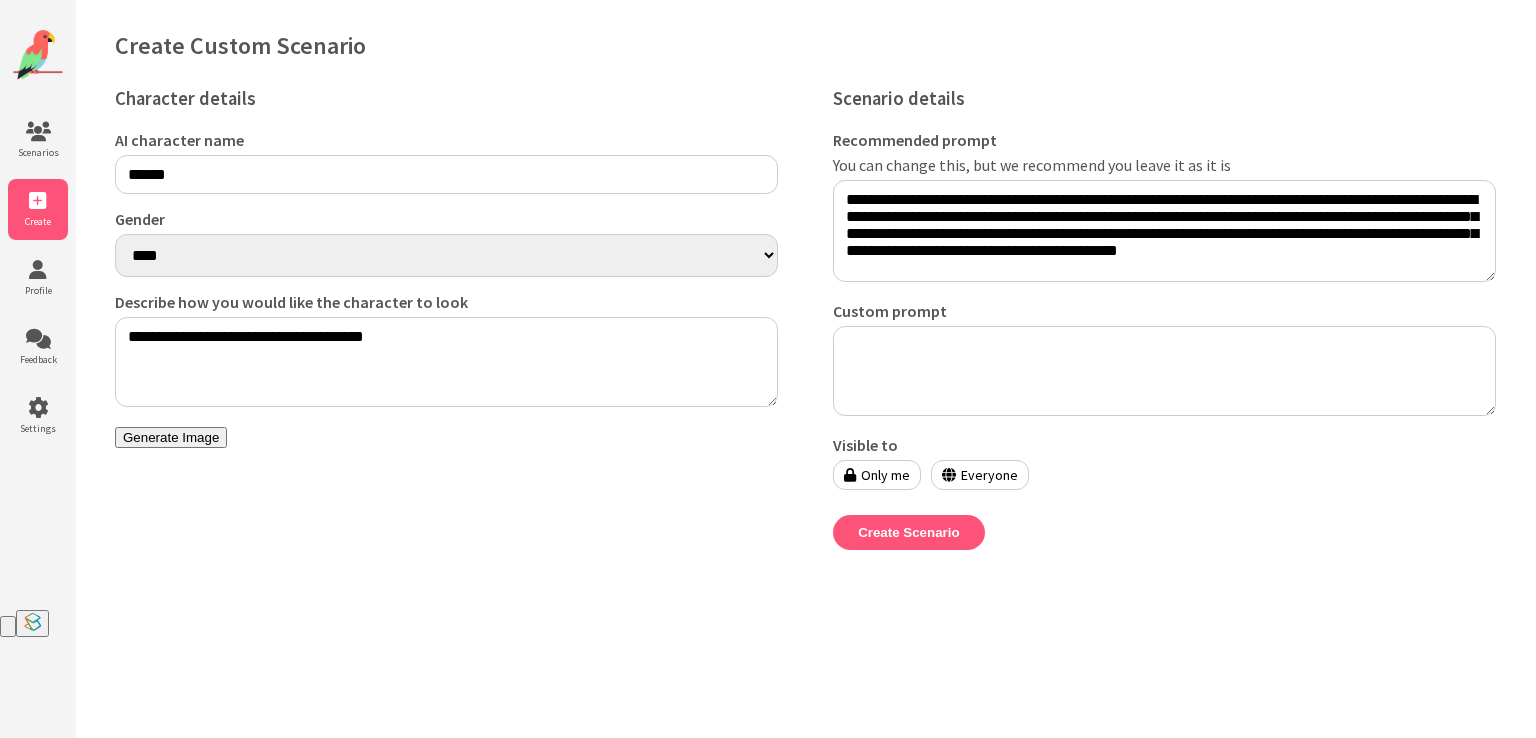click on "****
******" at bounding box center [446, 255] 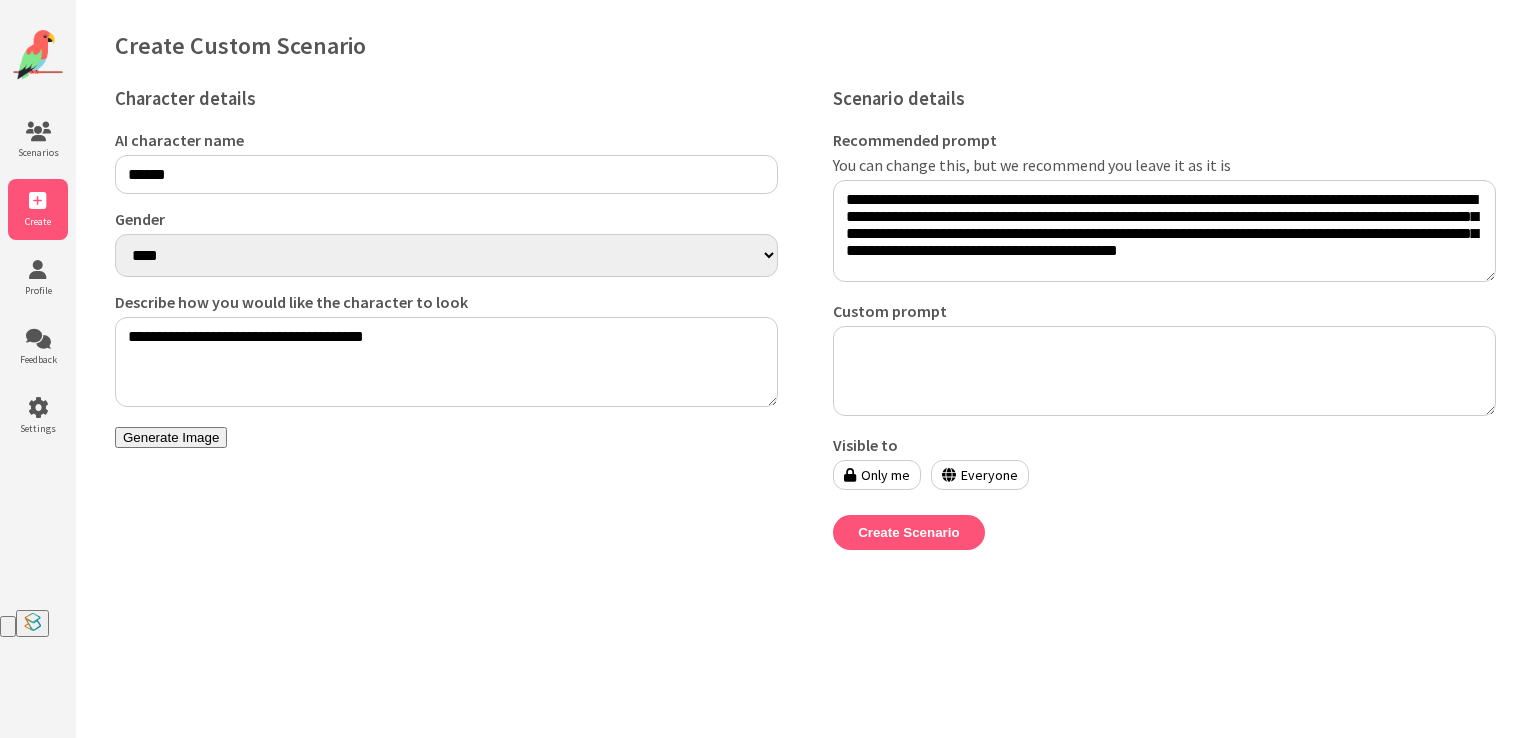 click on "****
******" at bounding box center (446, 255) 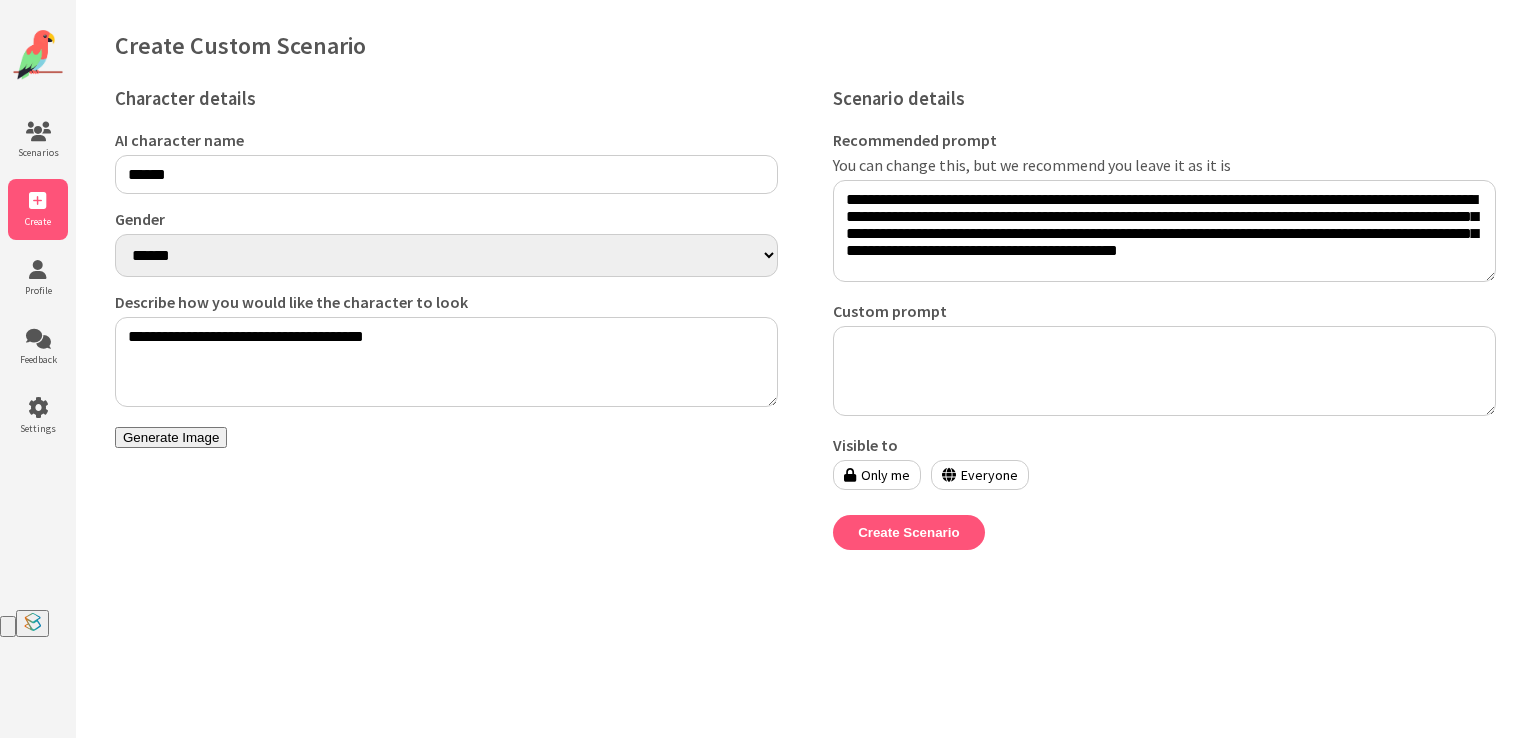 click on "**********" at bounding box center [446, 362] 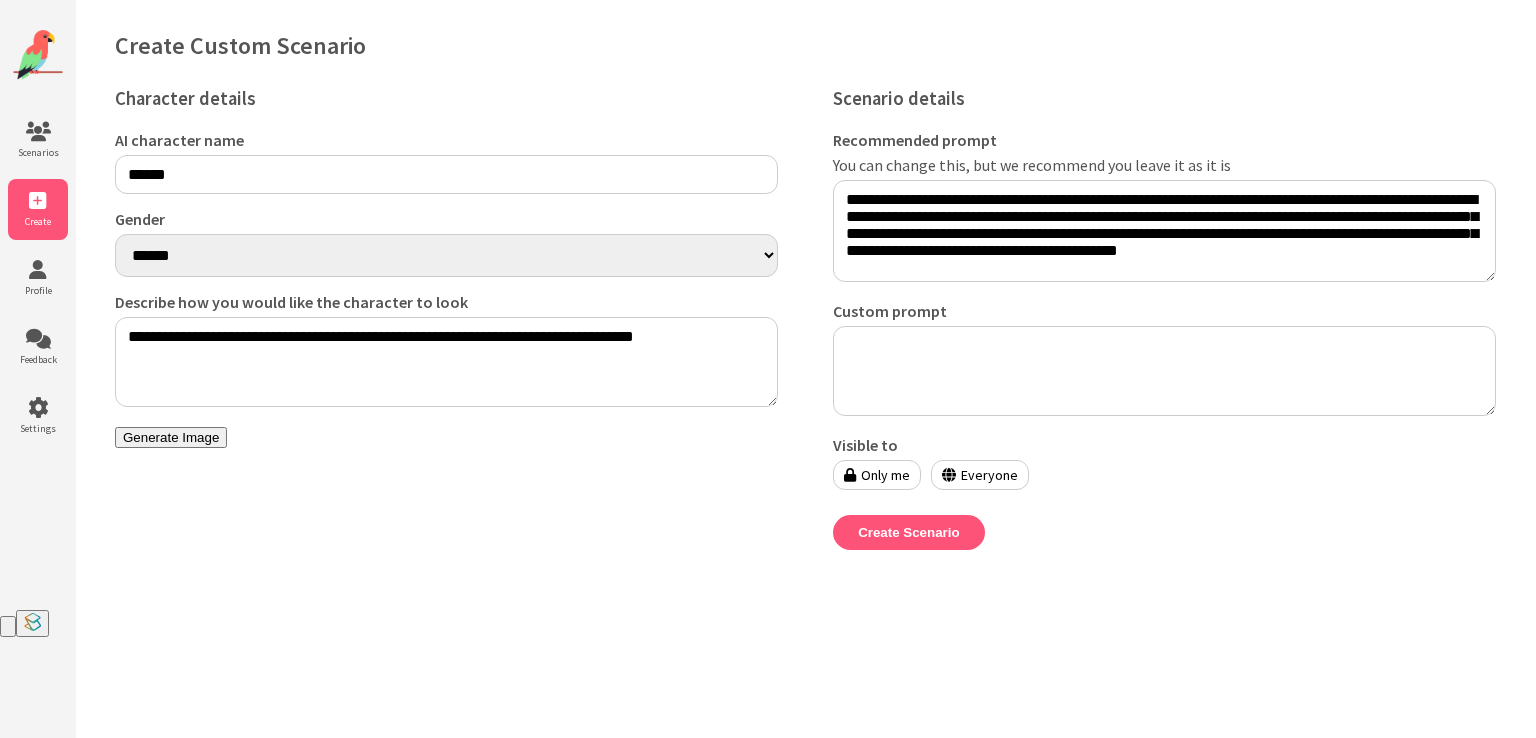 click on "Generate Image" at bounding box center [171, 437] 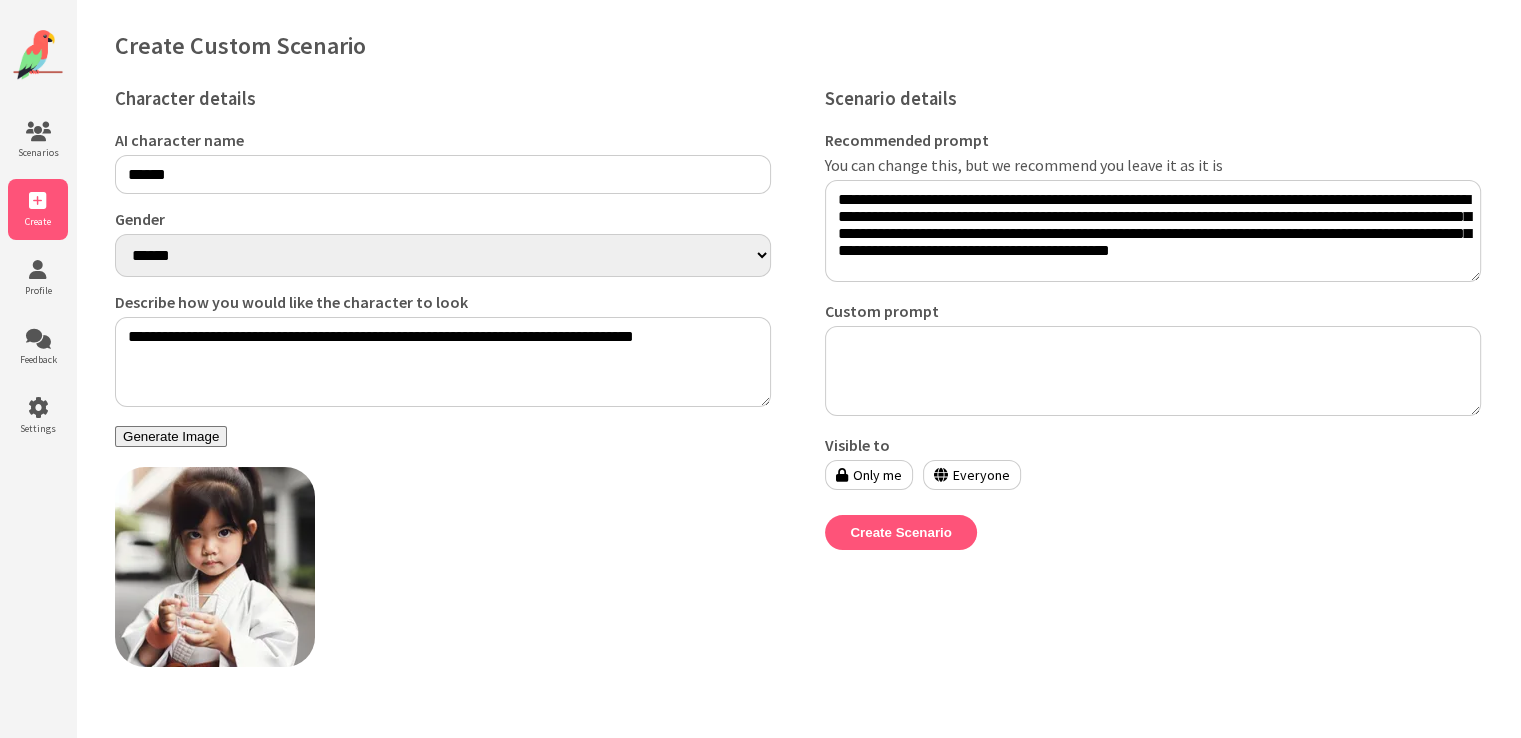 click on "**********" at bounding box center [443, 362] 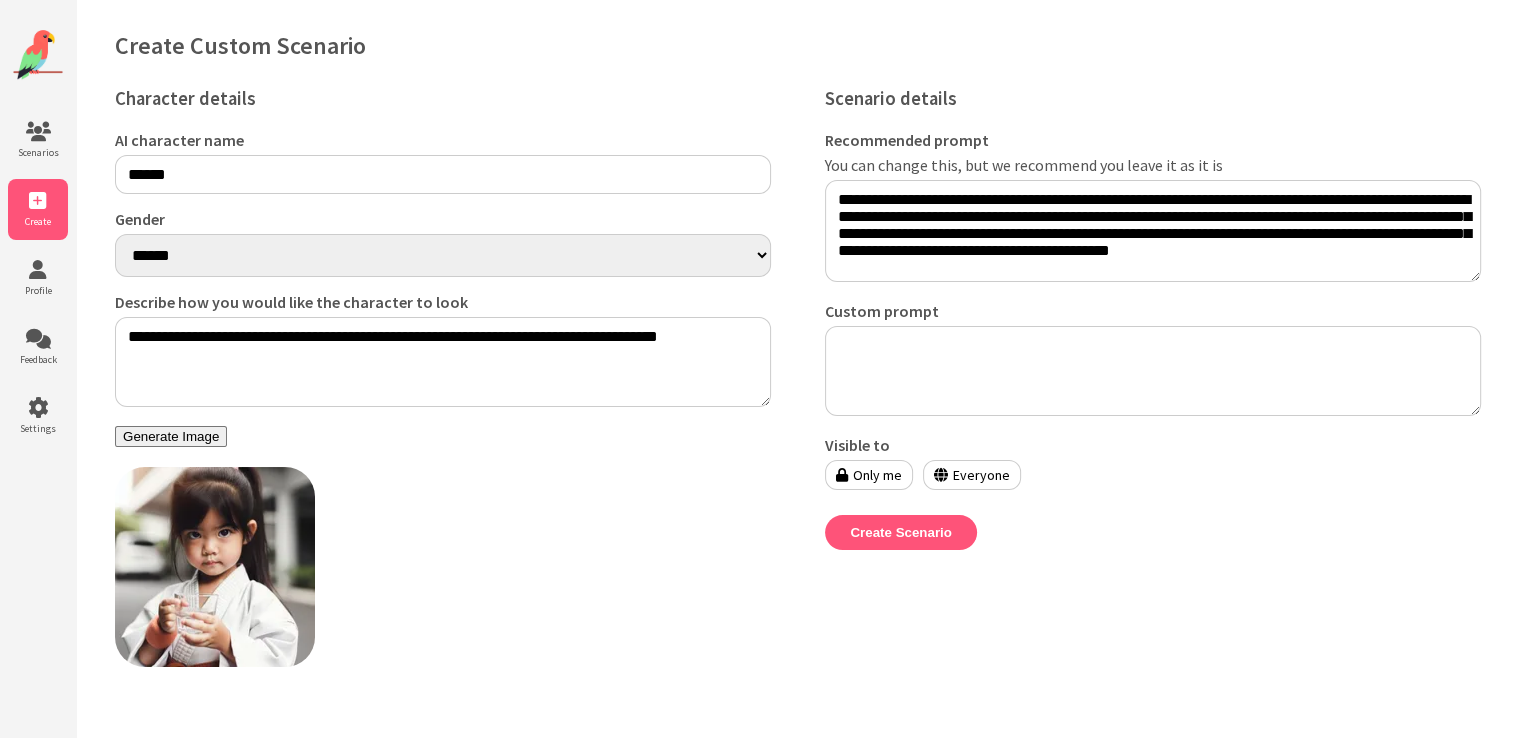 click on "Generate Image" at bounding box center (171, 436) 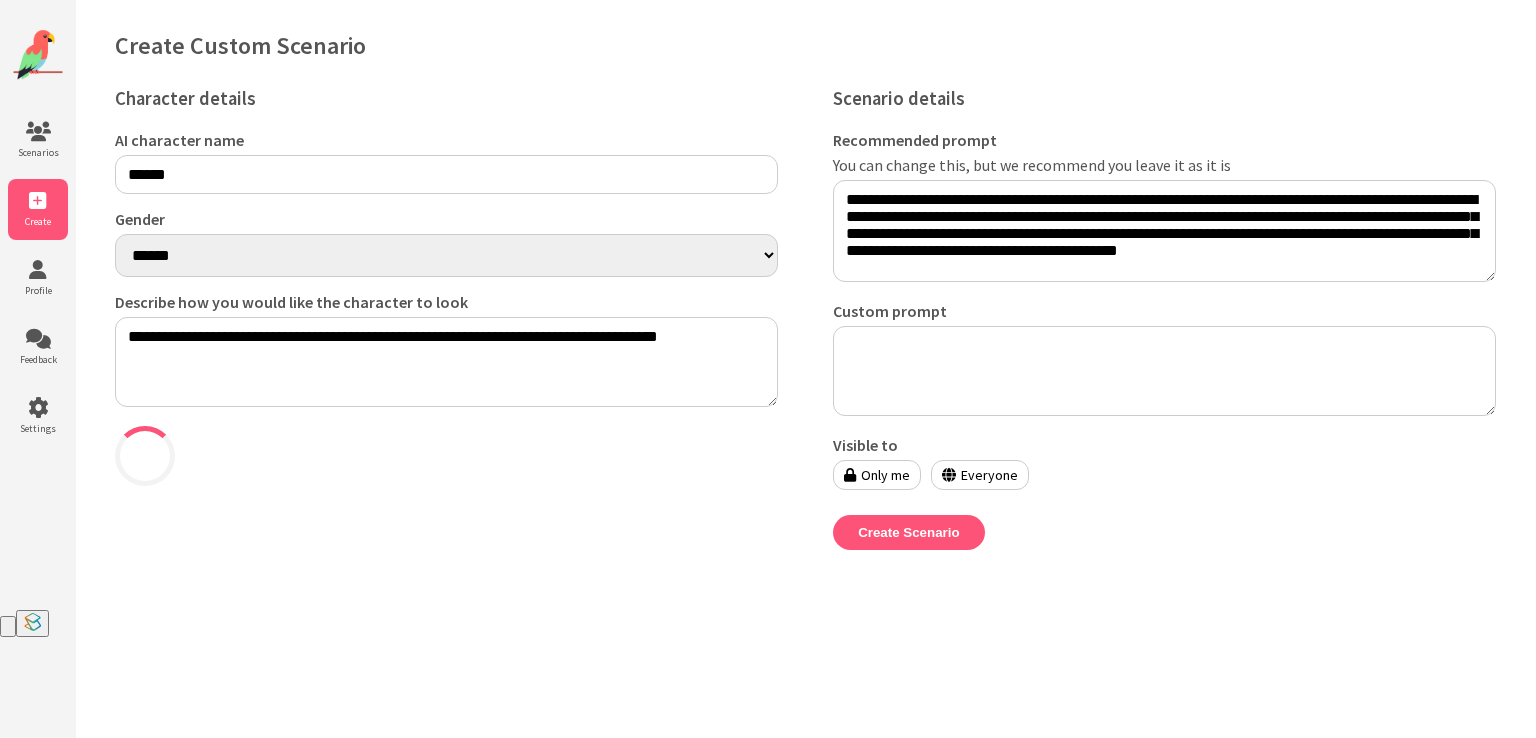 click on "**********" at bounding box center [446, 362] 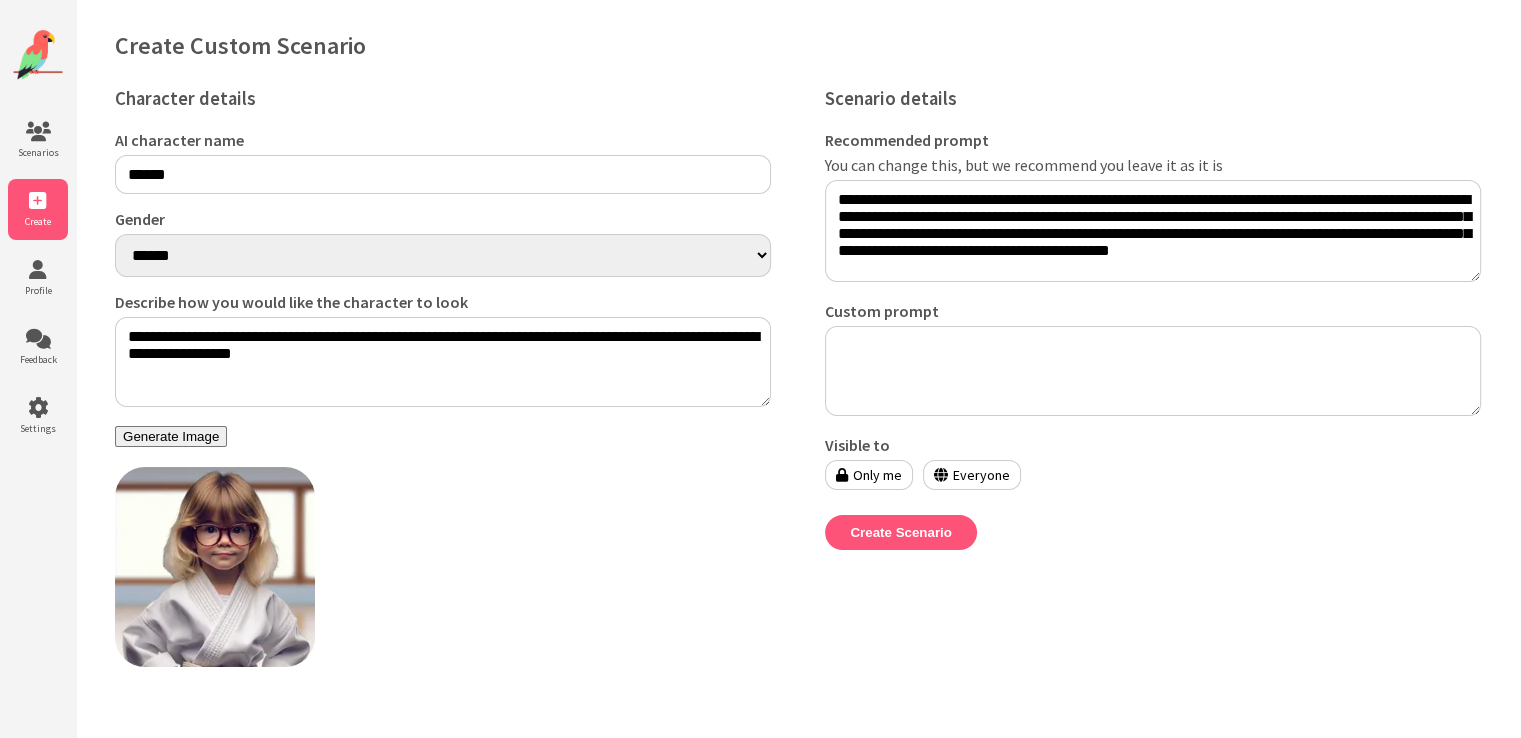 click on "Generate Image" at bounding box center [171, 436] 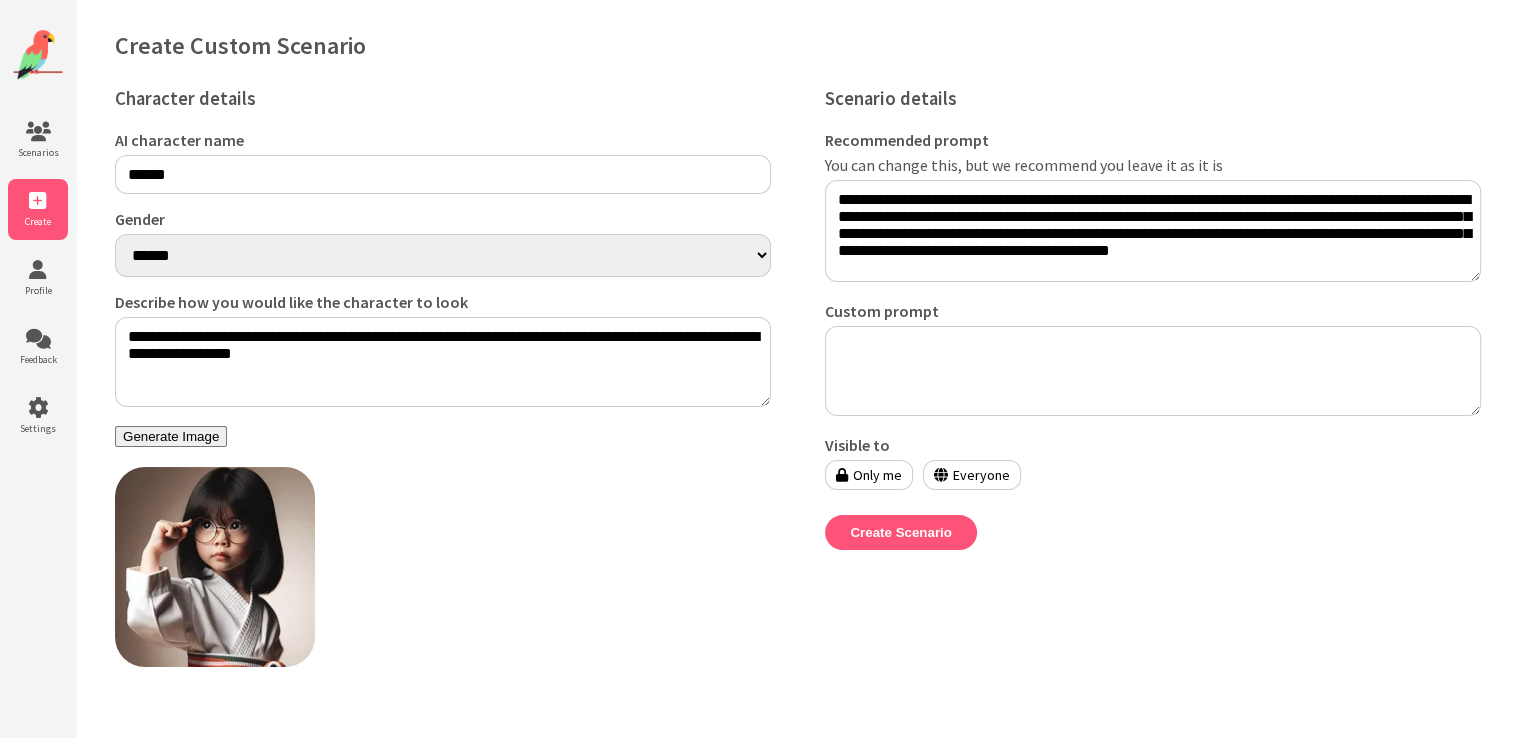 click on "**********" at bounding box center (443, 362) 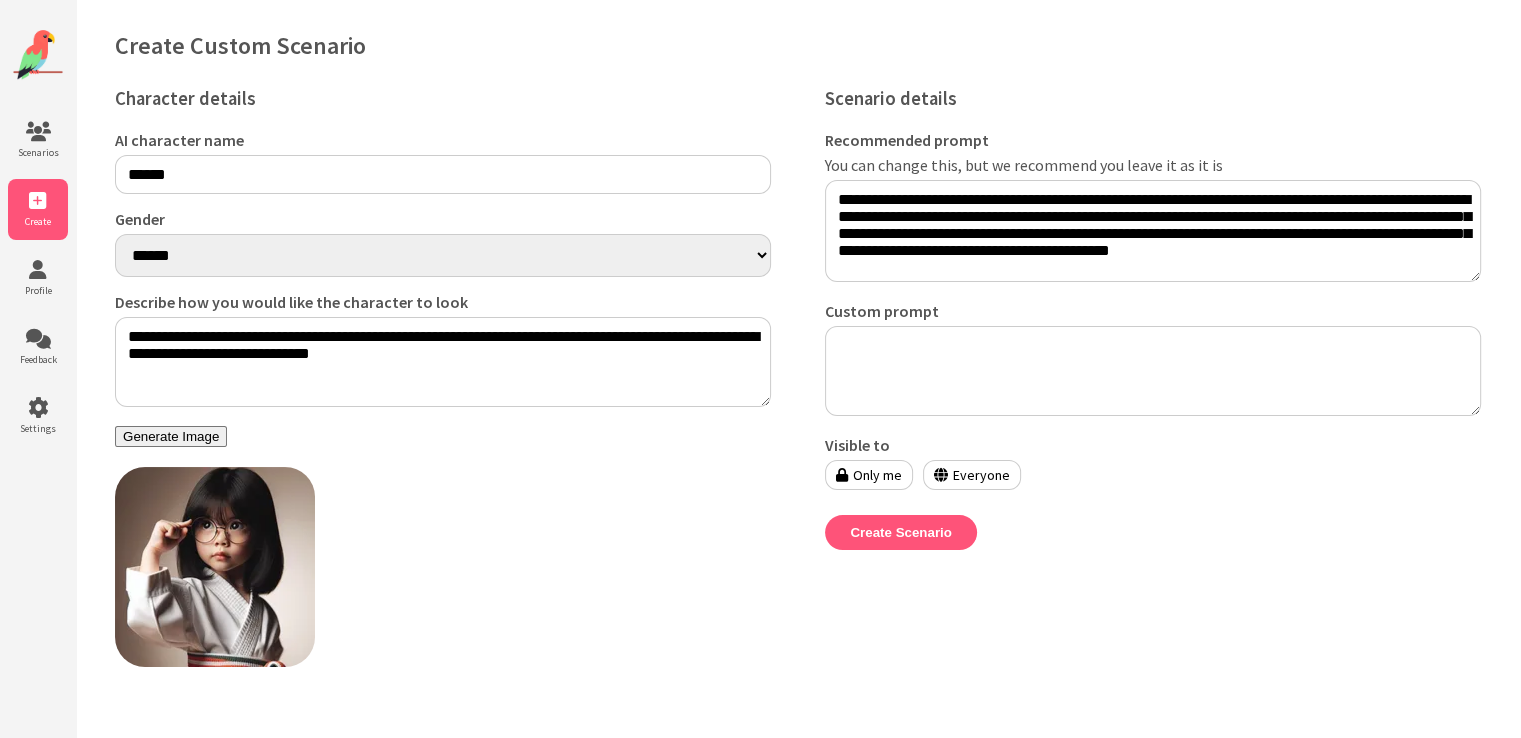 type on "**********" 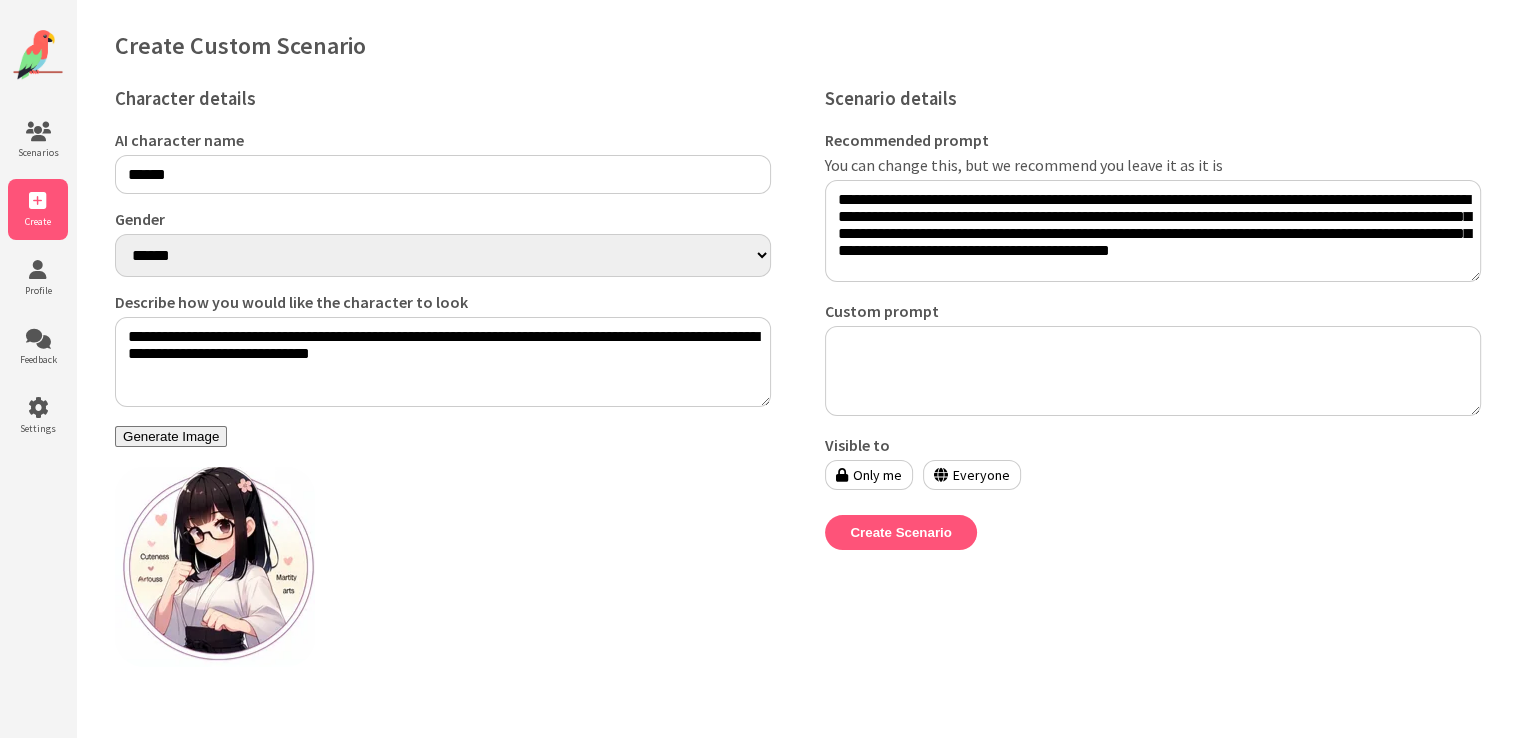 click at bounding box center [215, 567] 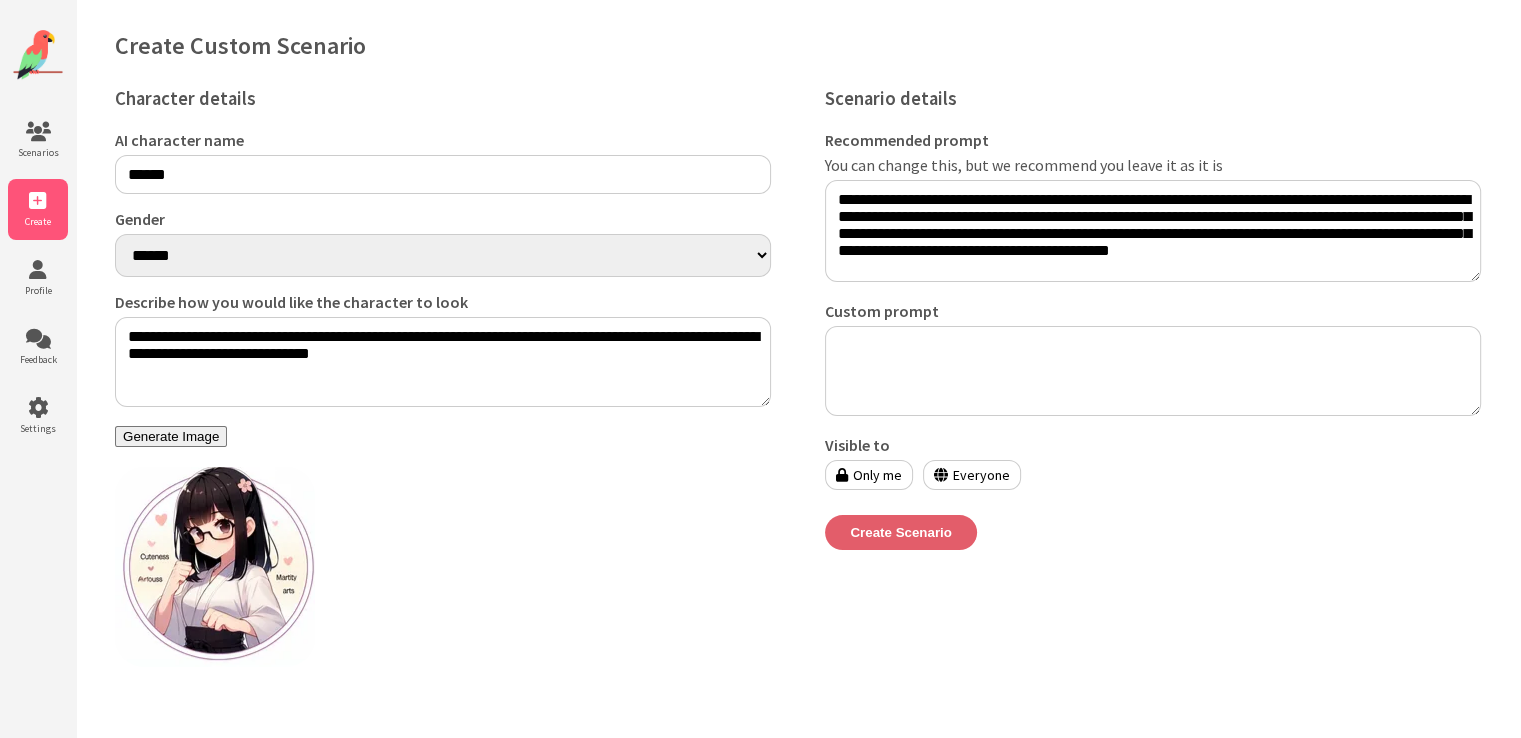 click on "Create Scenario" at bounding box center (901, 532) 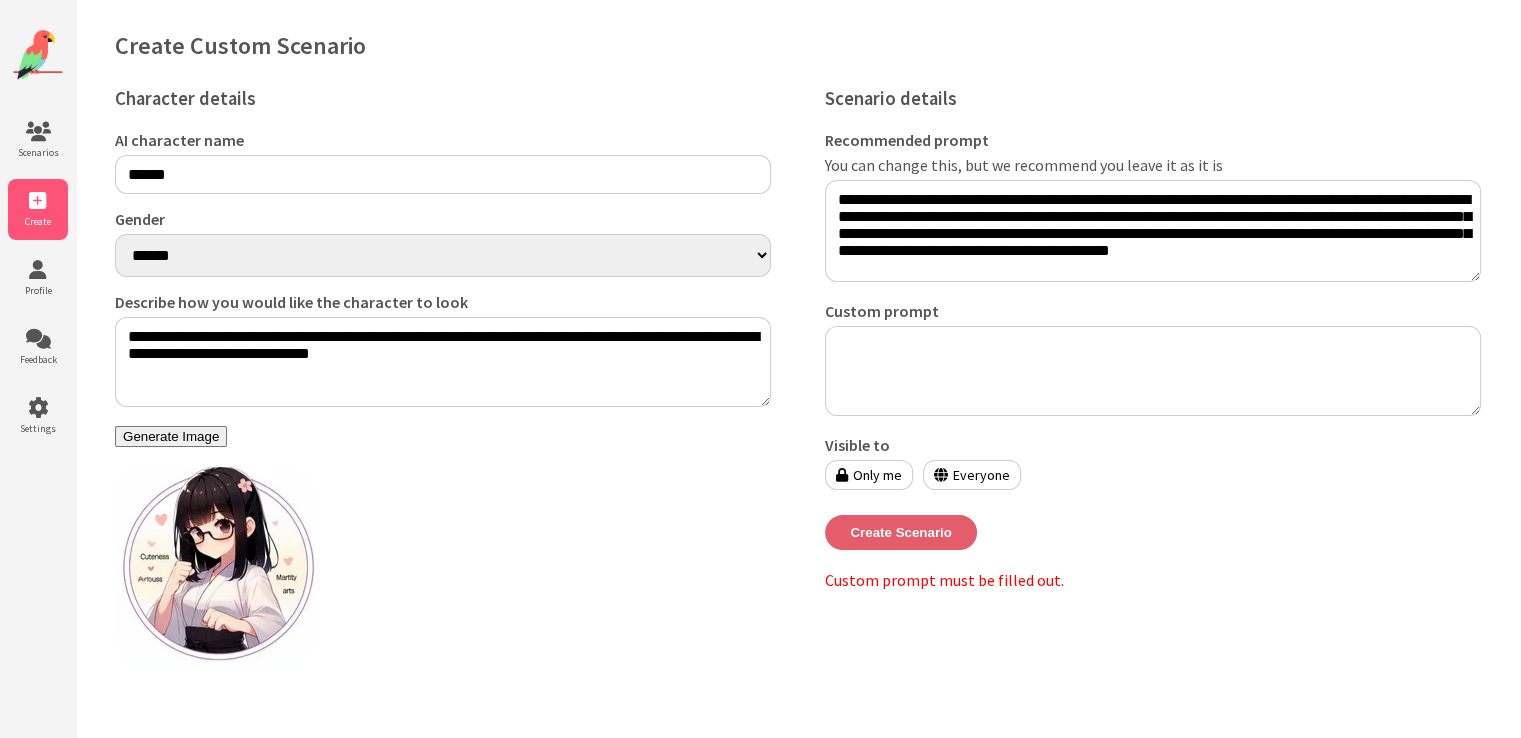 click on "Create Scenario" at bounding box center (901, 532) 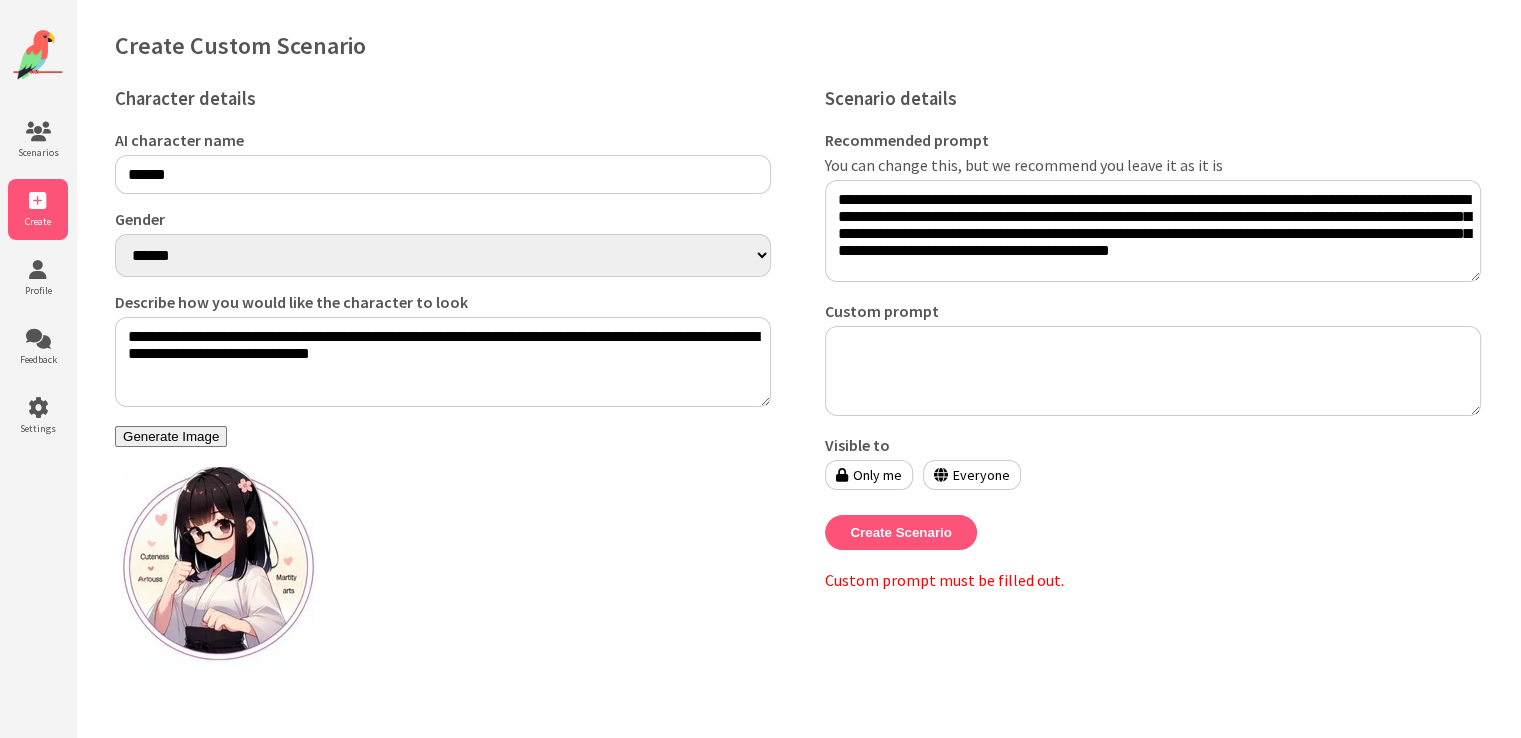 click on "Custom prompt" at bounding box center [1153, 371] 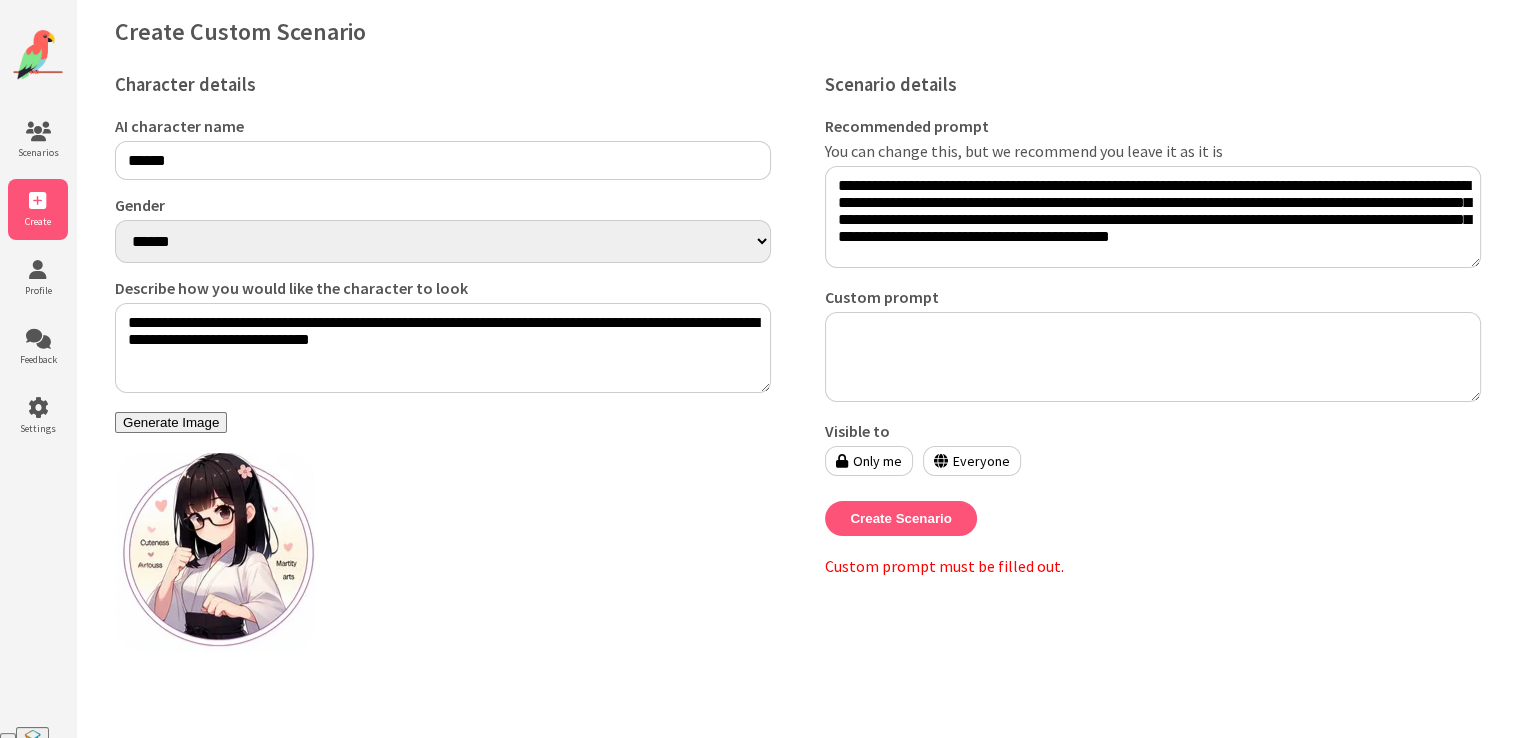 scroll, scrollTop: 17, scrollLeft: 0, axis: vertical 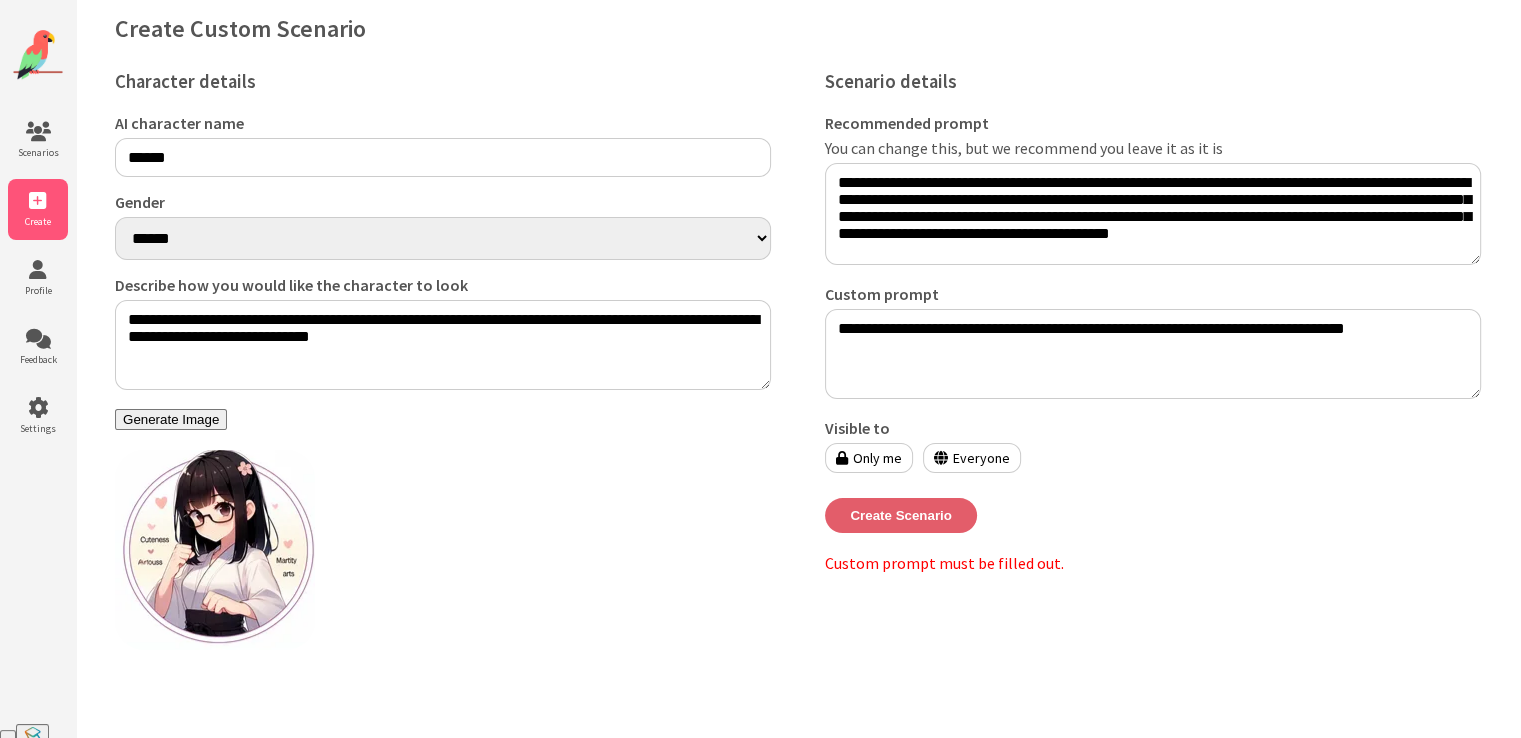 type on "**********" 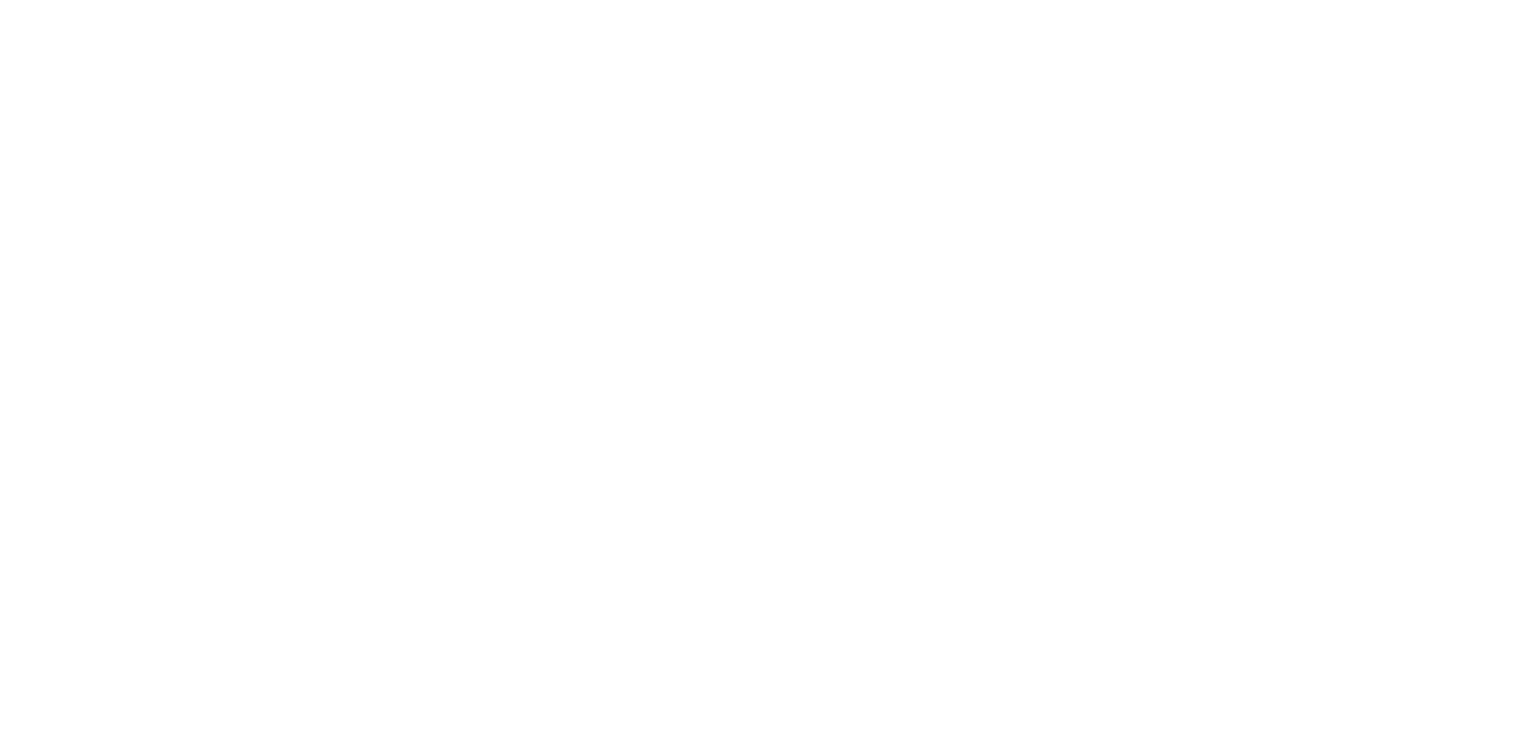scroll, scrollTop: 0, scrollLeft: 0, axis: both 